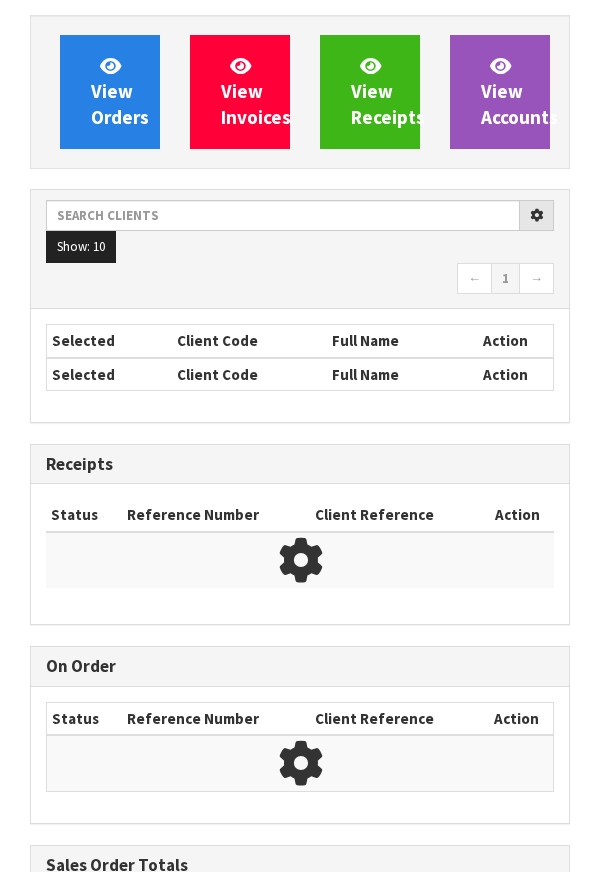 scroll, scrollTop: 0, scrollLeft: 0, axis: both 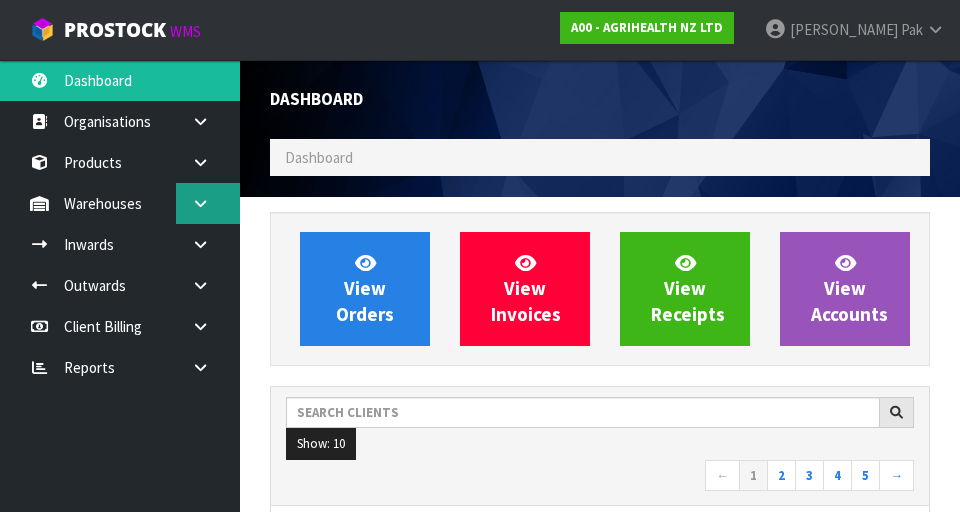 click at bounding box center [208, 203] 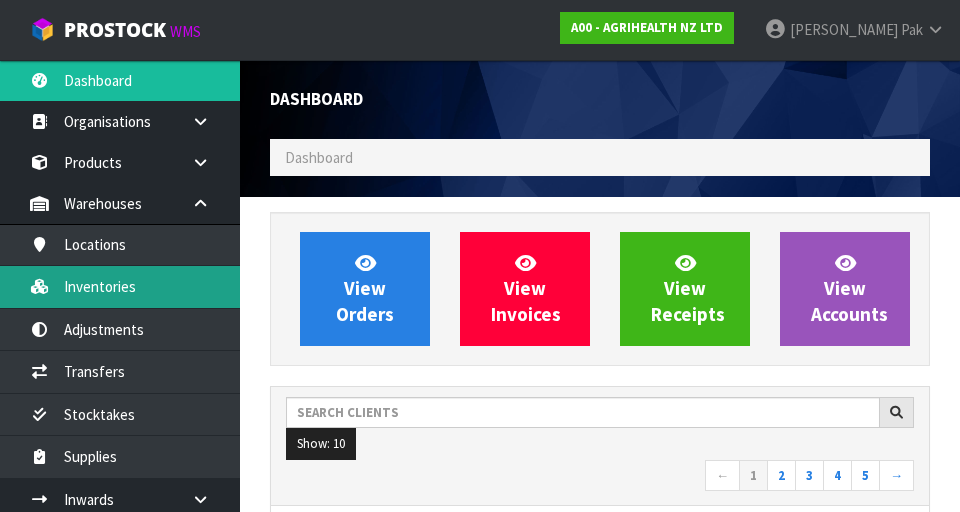 click on "Inventories" at bounding box center (120, 286) 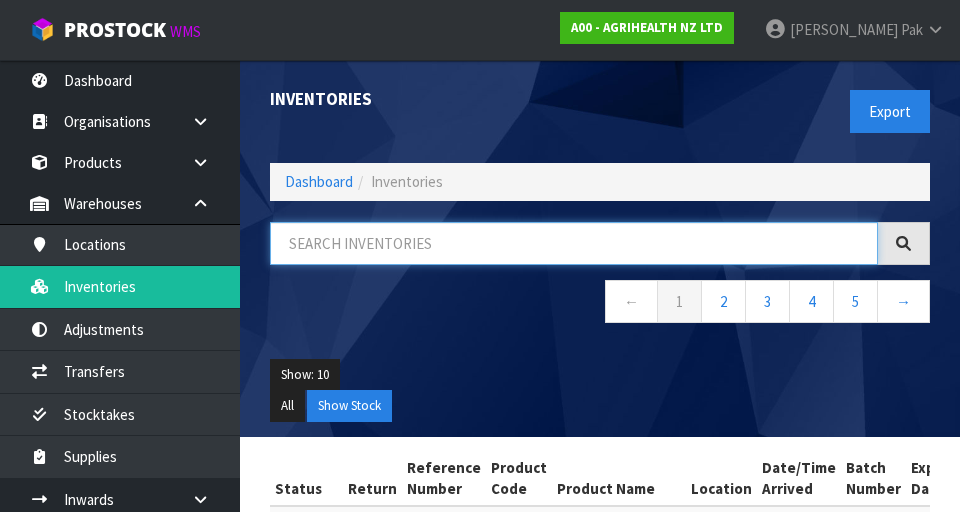 click at bounding box center (574, 243) 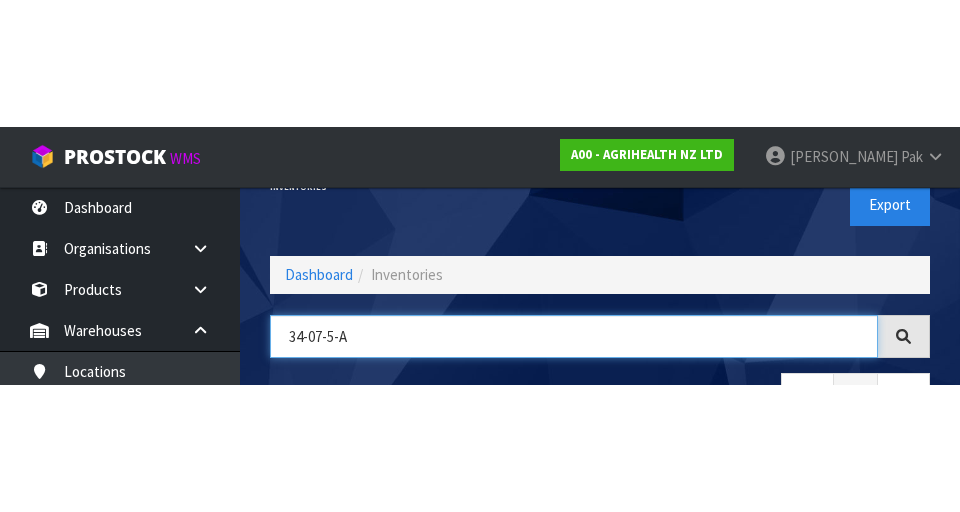 scroll, scrollTop: 0, scrollLeft: 0, axis: both 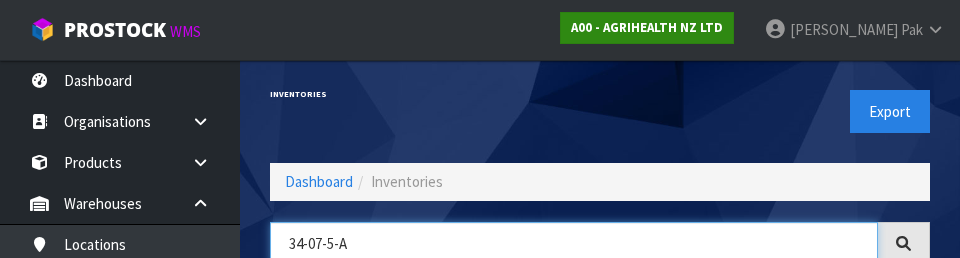 type on "34-07-5-A" 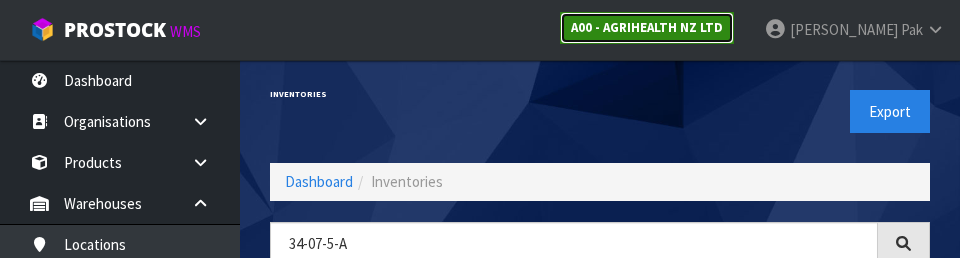 click on "A00 - AGRIHEALTH NZ LTD" at bounding box center [647, 27] 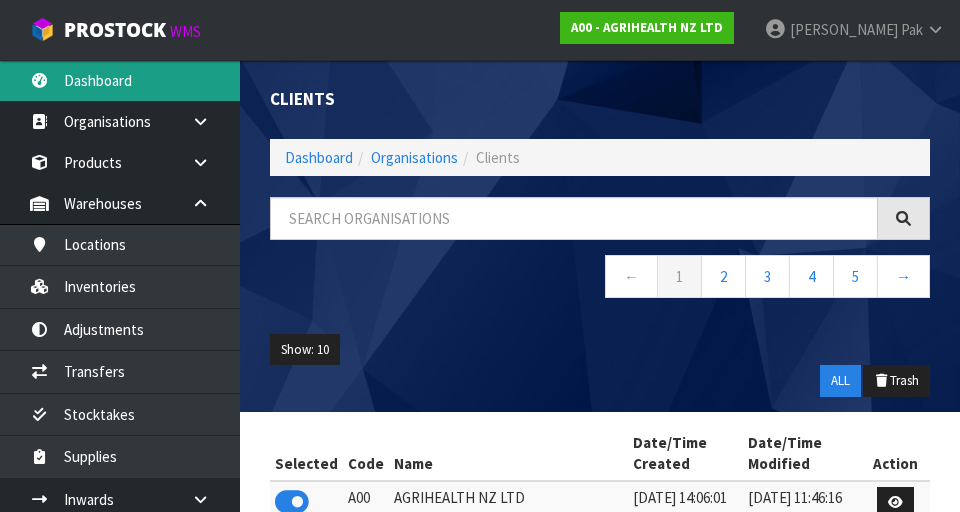 click on "Dashboard" at bounding box center [120, 80] 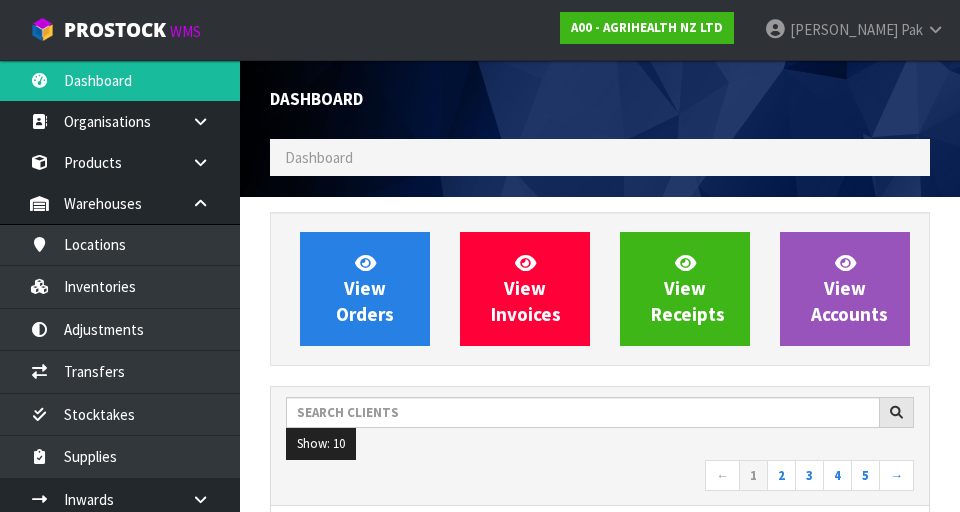click on "Dashboard" at bounding box center [600, 157] 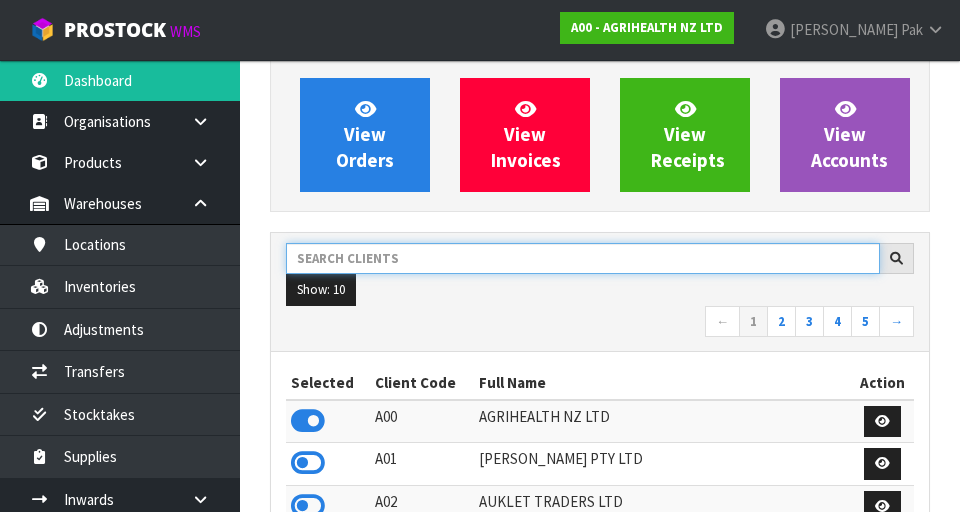 click at bounding box center (583, 258) 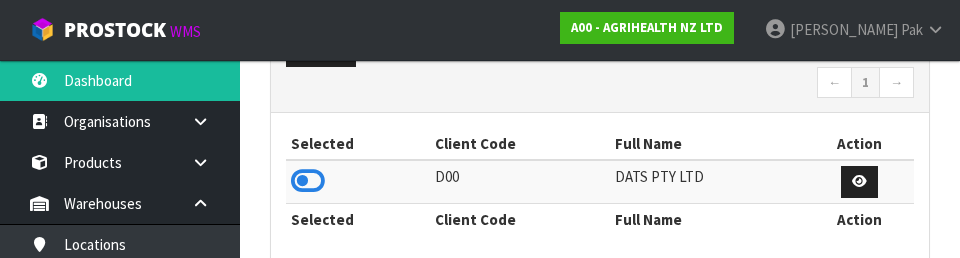 scroll, scrollTop: 397, scrollLeft: 0, axis: vertical 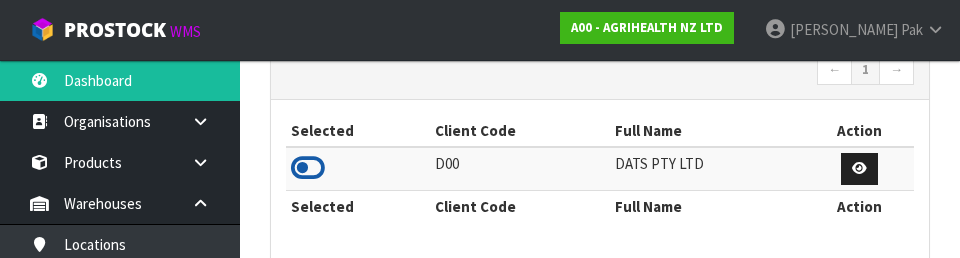 type on "DATS" 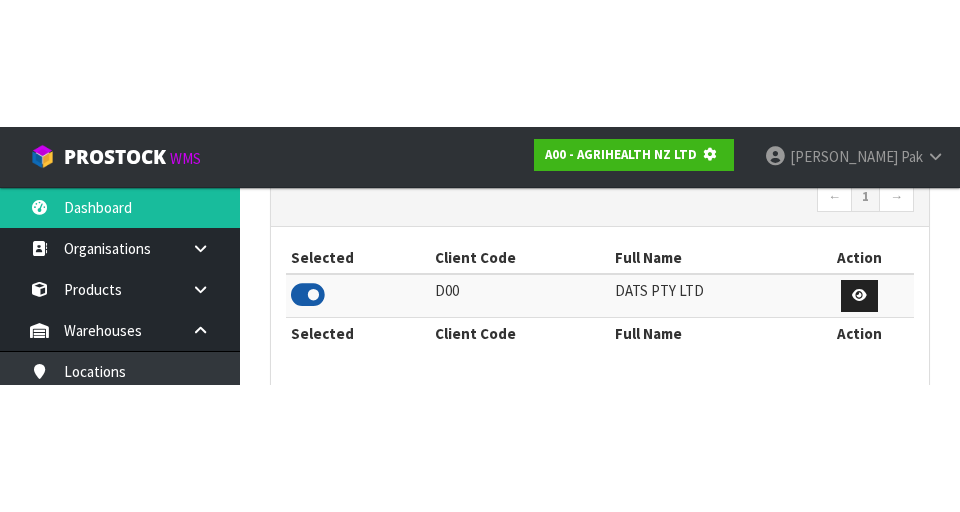 scroll, scrollTop: 406, scrollLeft: 0, axis: vertical 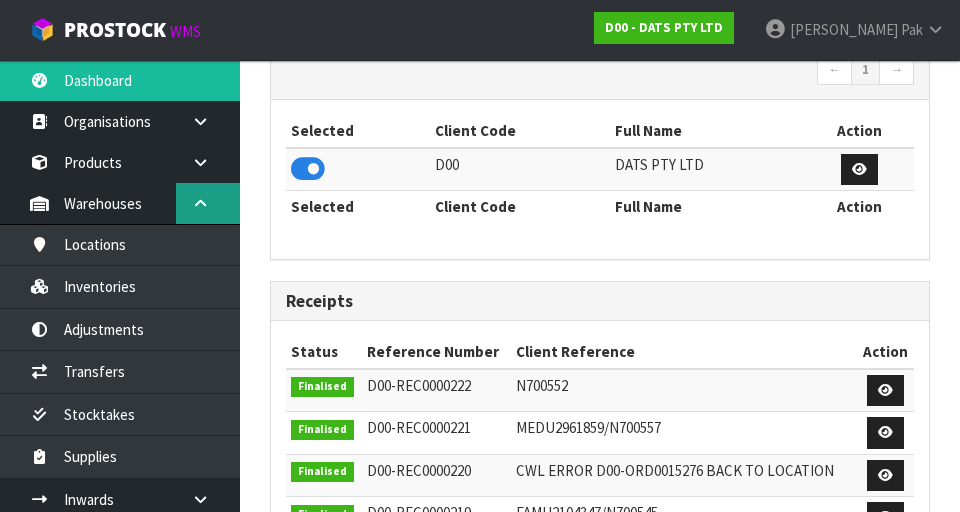 click at bounding box center [208, 203] 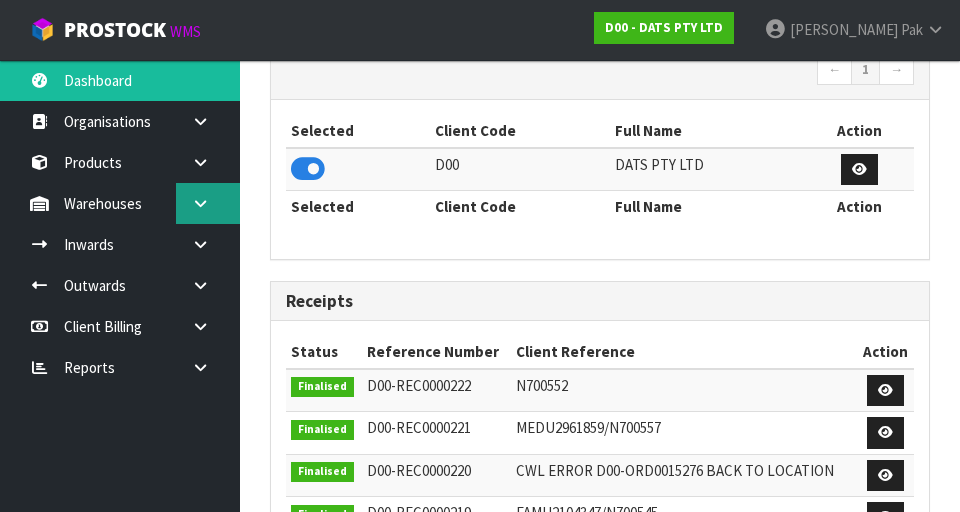 click at bounding box center [208, 203] 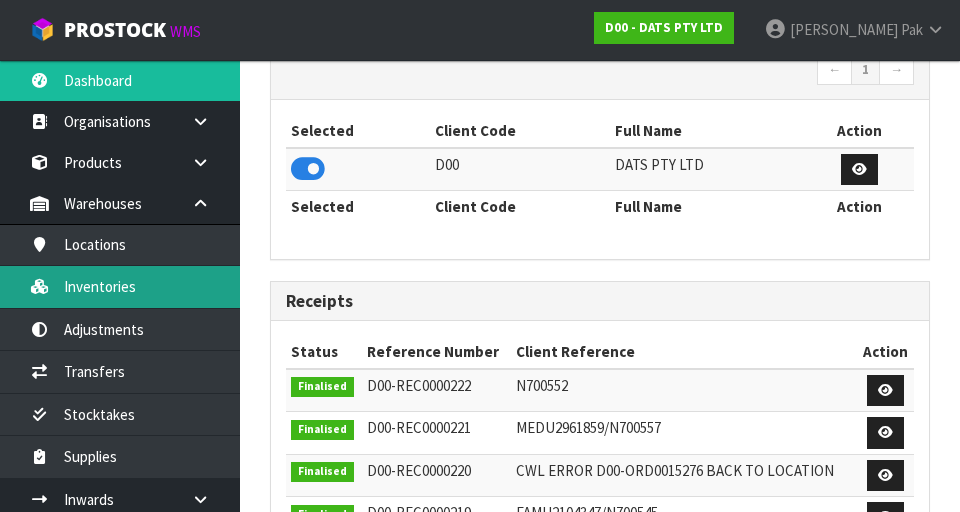 click on "Inventories" at bounding box center (120, 286) 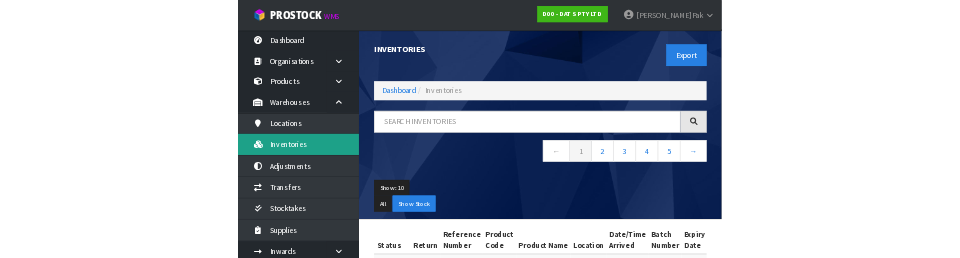 scroll, scrollTop: 0, scrollLeft: 0, axis: both 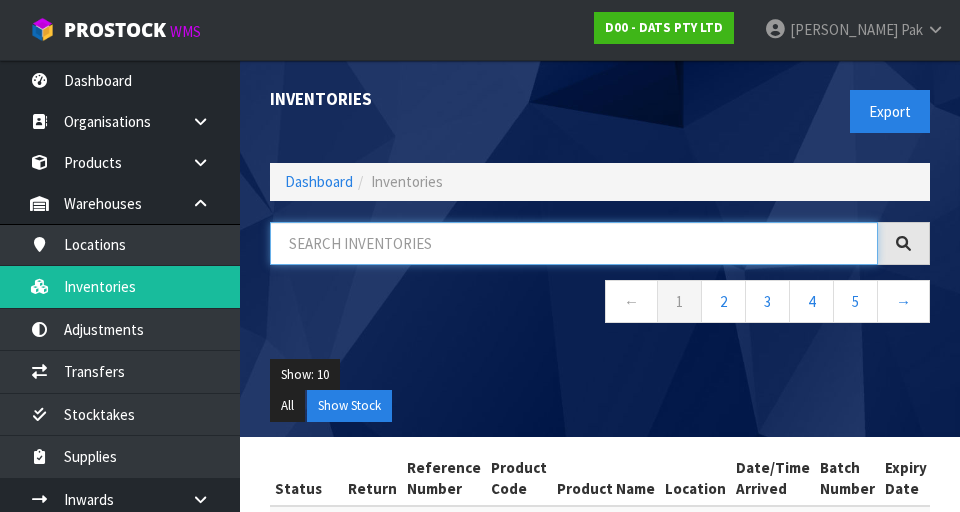 click at bounding box center (574, 243) 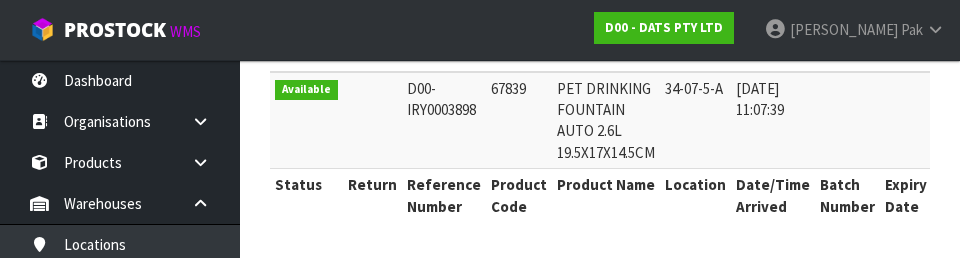 scroll, scrollTop: 434, scrollLeft: 0, axis: vertical 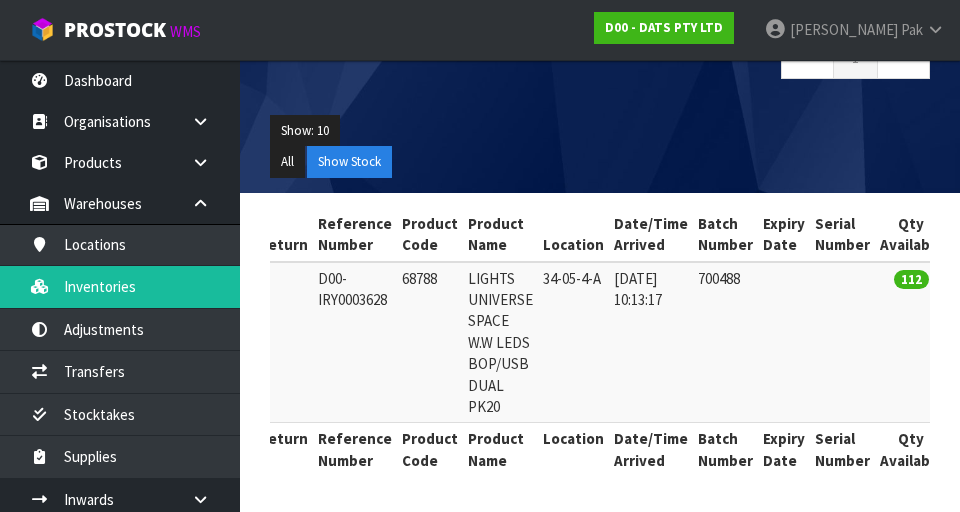 copy on "68788" 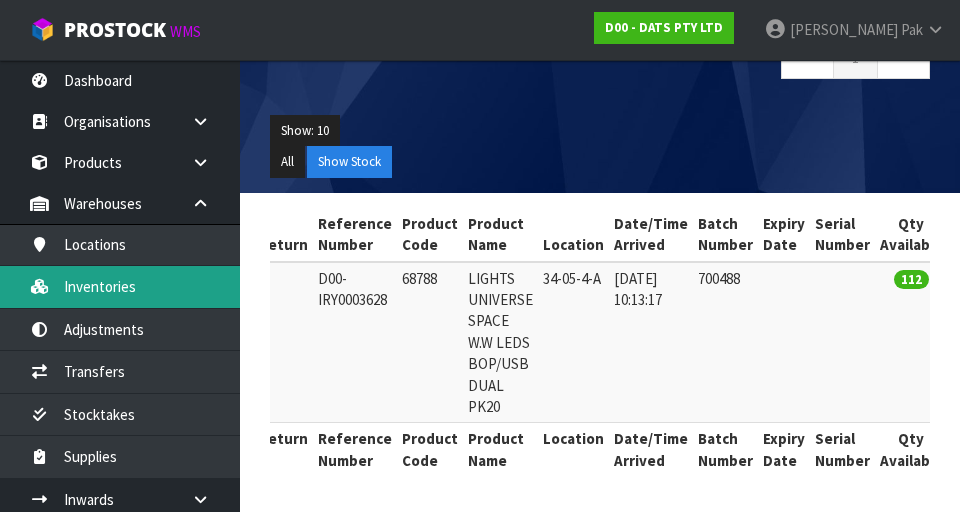 click on "Inventories" at bounding box center (120, 286) 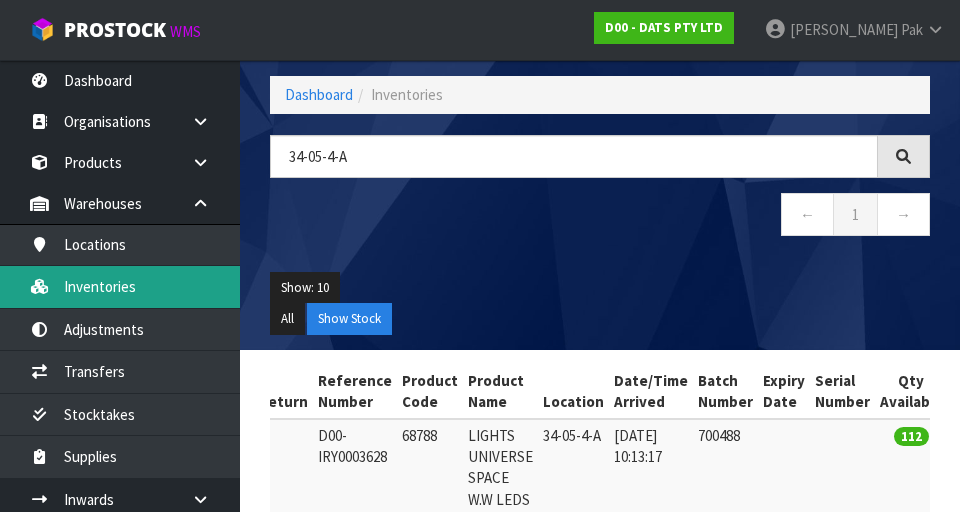 scroll, scrollTop: 0, scrollLeft: 0, axis: both 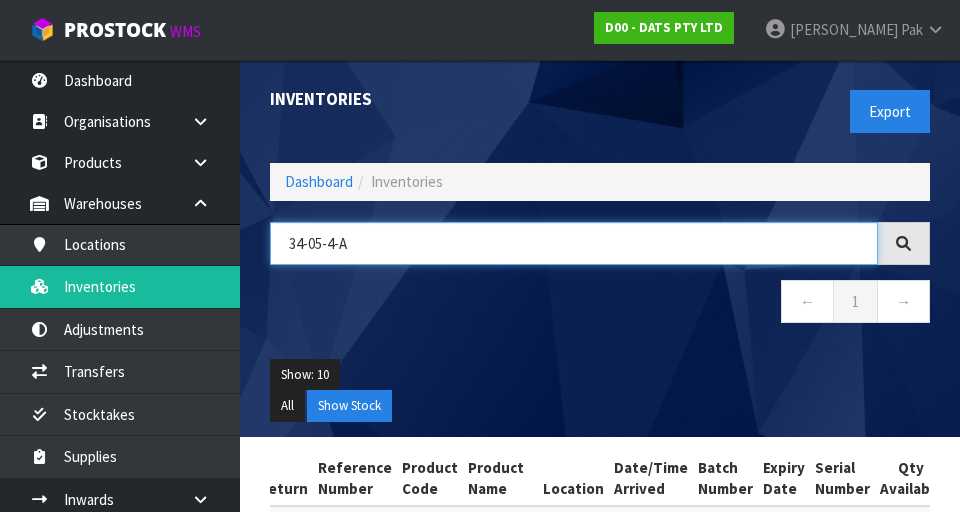 click on "34-05-4-A" at bounding box center [574, 243] 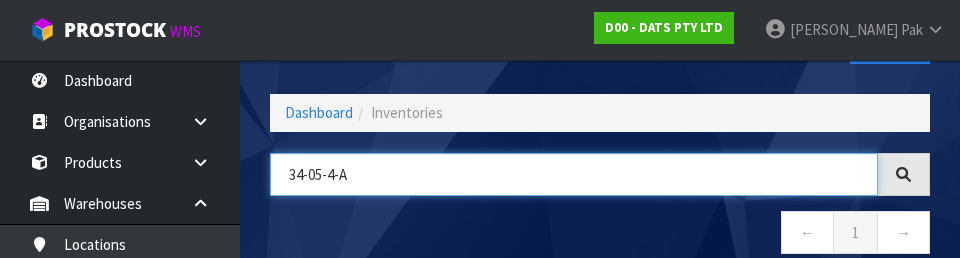 scroll, scrollTop: 114, scrollLeft: 0, axis: vertical 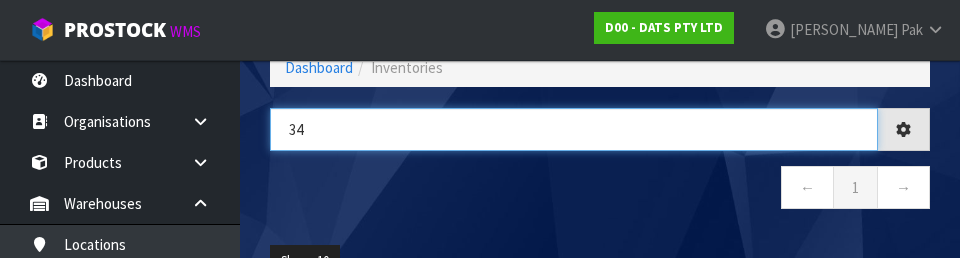 type on "3" 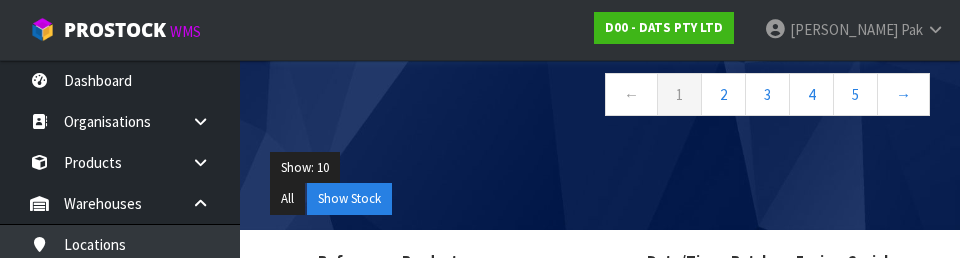 scroll, scrollTop: 210, scrollLeft: 0, axis: vertical 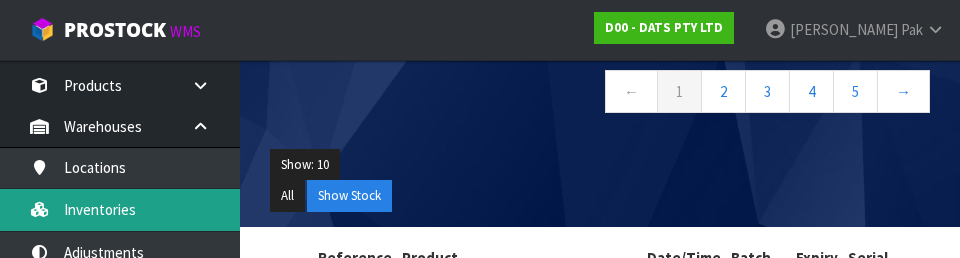 click on "Inventories" at bounding box center [120, 209] 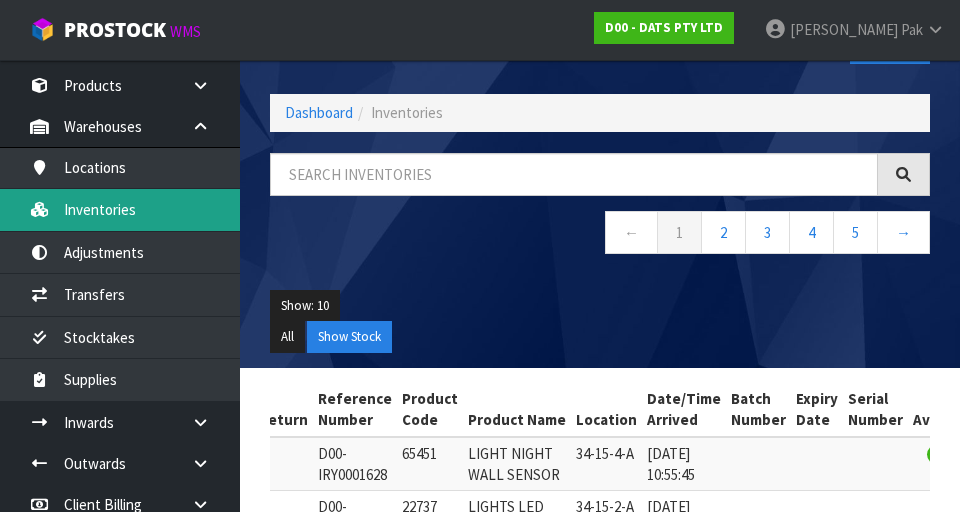 scroll, scrollTop: 65, scrollLeft: 0, axis: vertical 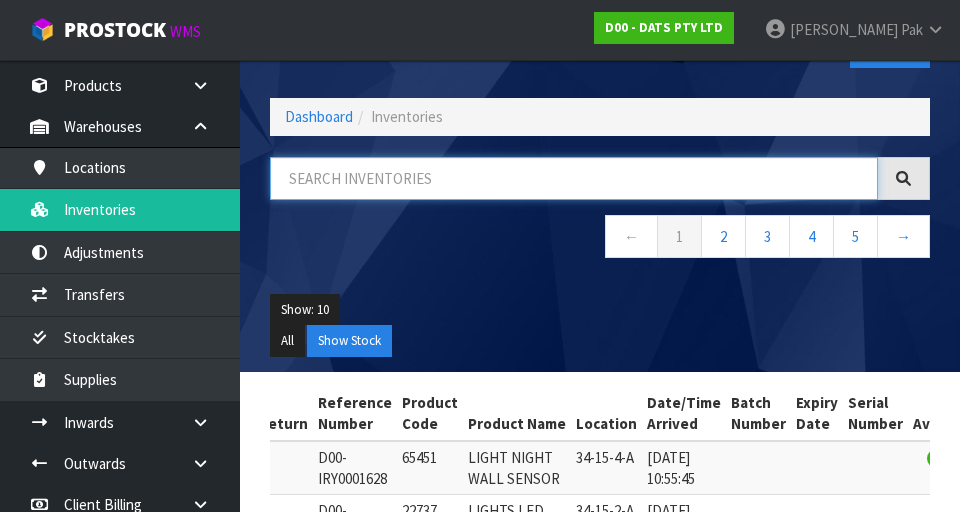 paste on "68788" 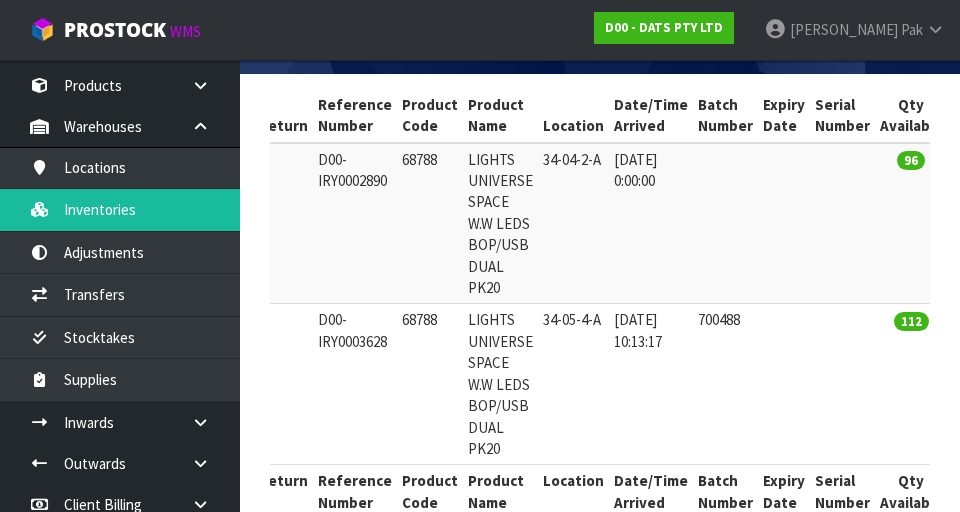scroll, scrollTop: 368, scrollLeft: 0, axis: vertical 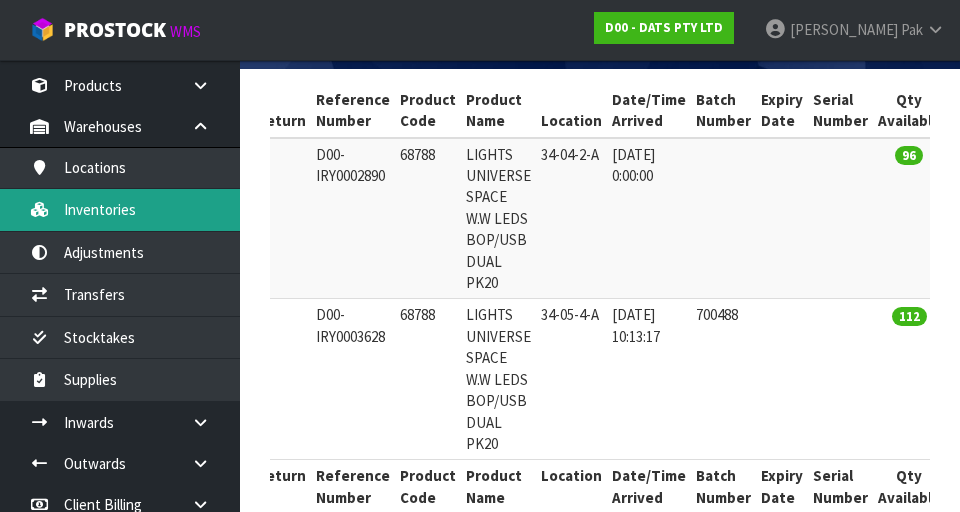 click on "Inventories" at bounding box center [120, 209] 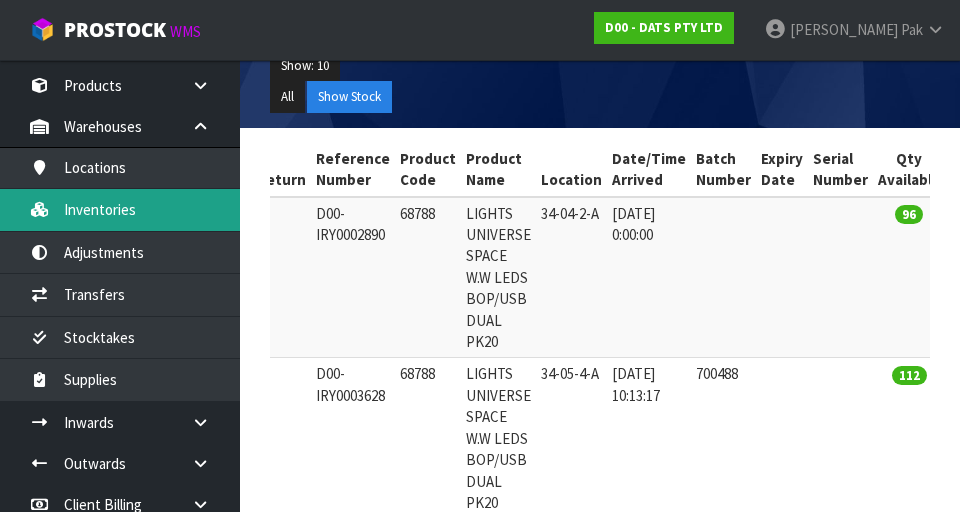 scroll, scrollTop: 0, scrollLeft: 0, axis: both 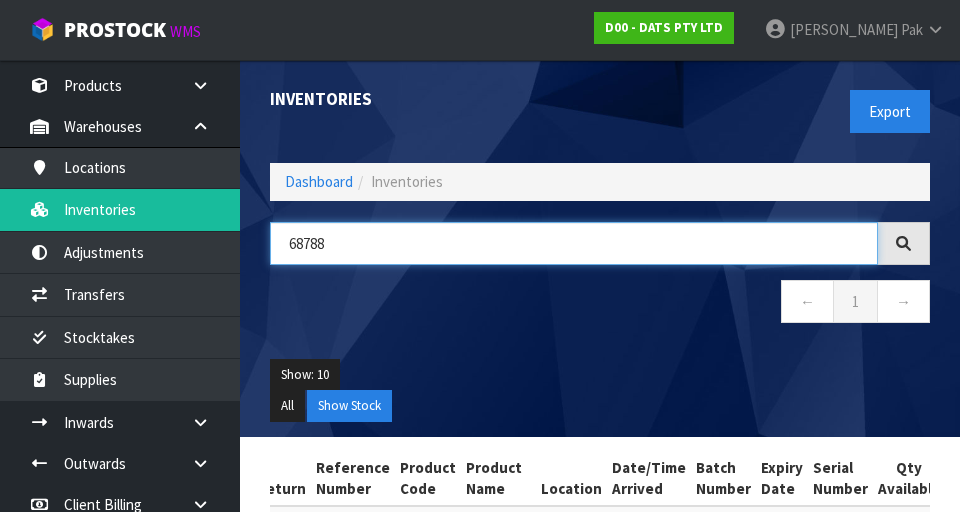 click on "68788" at bounding box center (574, 243) 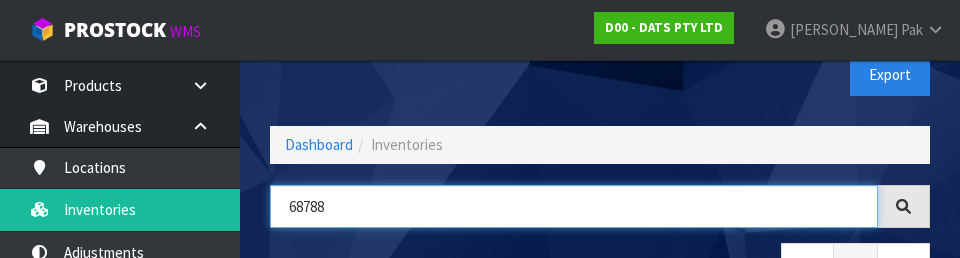scroll, scrollTop: 114, scrollLeft: 0, axis: vertical 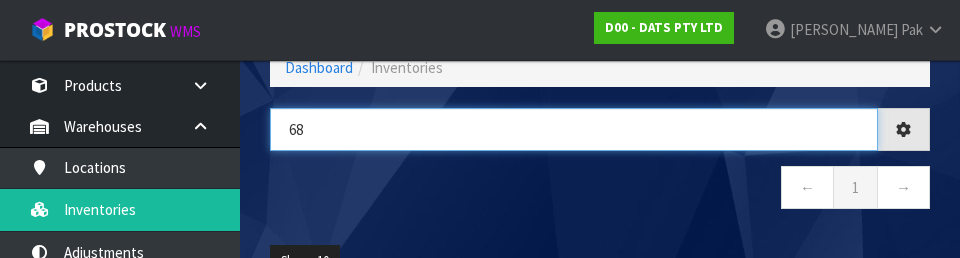 type on "6" 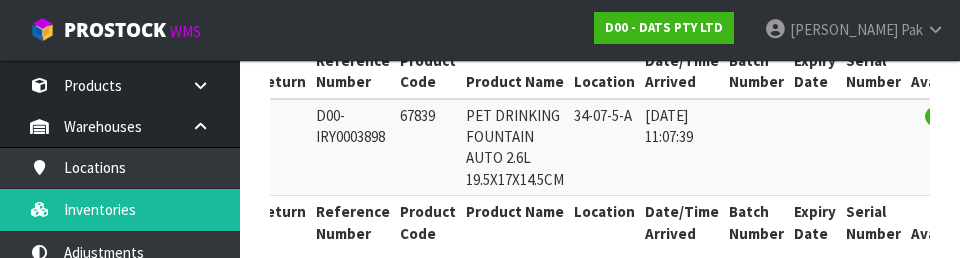 scroll, scrollTop: 434, scrollLeft: 0, axis: vertical 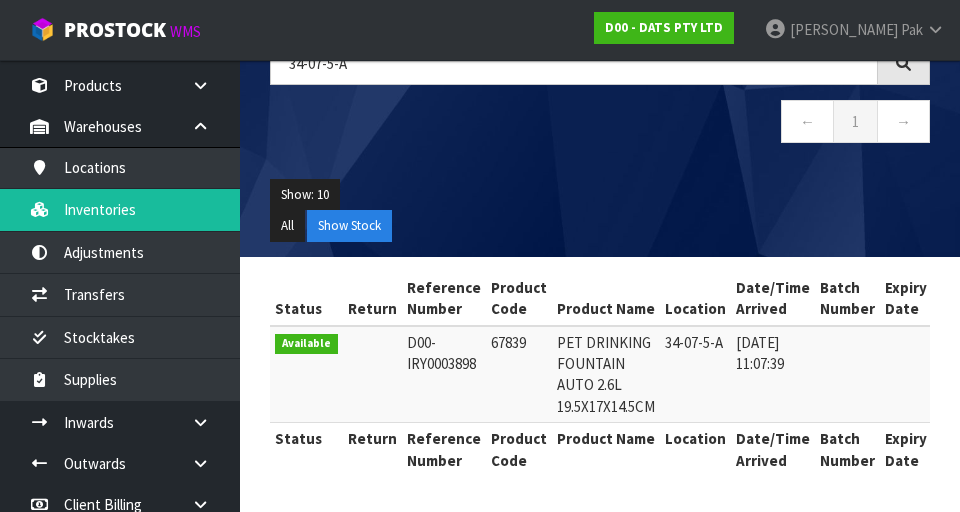 copy on "67839" 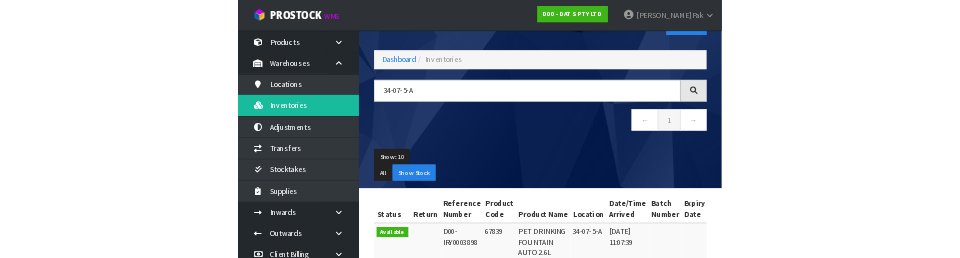 scroll, scrollTop: 59, scrollLeft: 0, axis: vertical 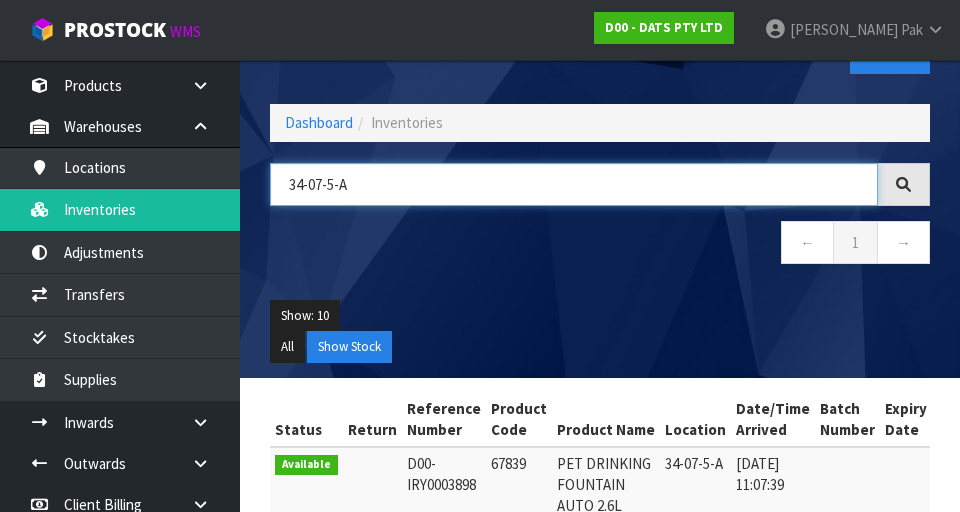 click on "34-07-5-A" at bounding box center (574, 184) 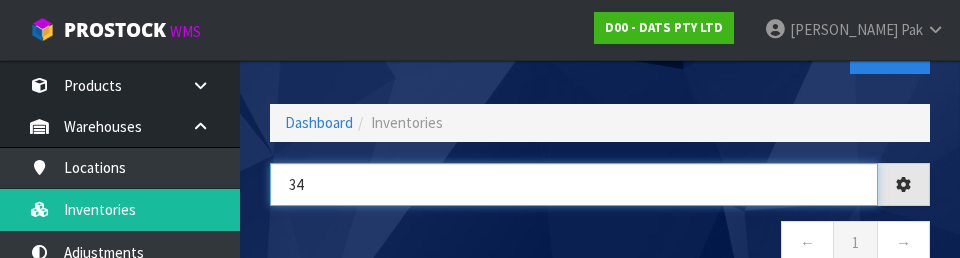 type on "3" 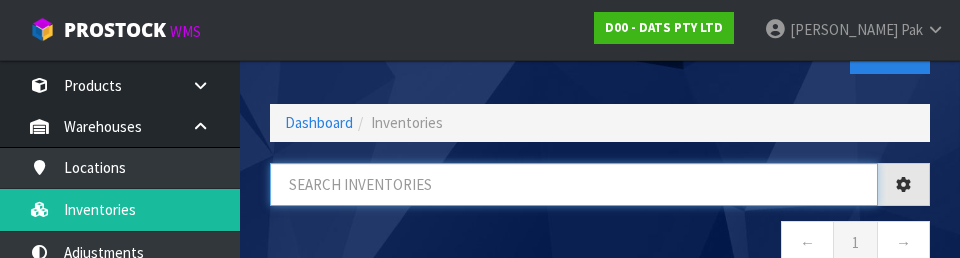 click at bounding box center [574, 184] 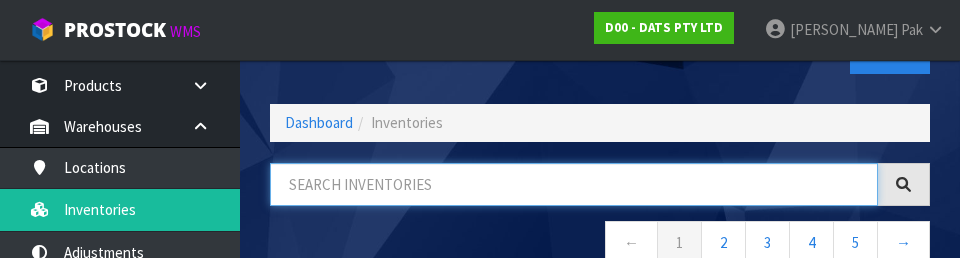click at bounding box center (574, 184) 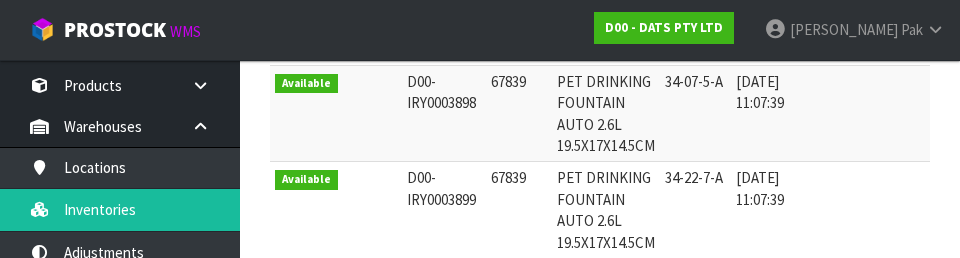 scroll, scrollTop: 671, scrollLeft: 0, axis: vertical 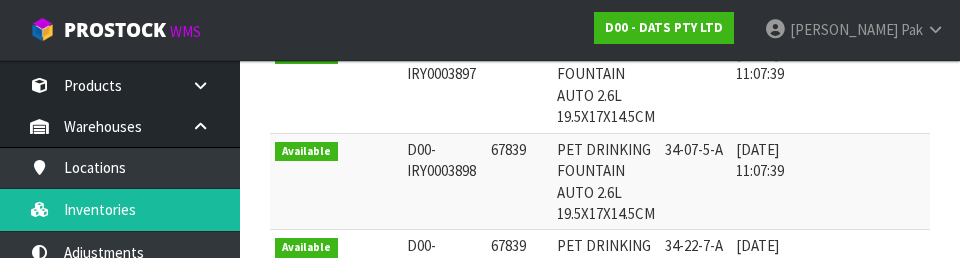 type on "67839" 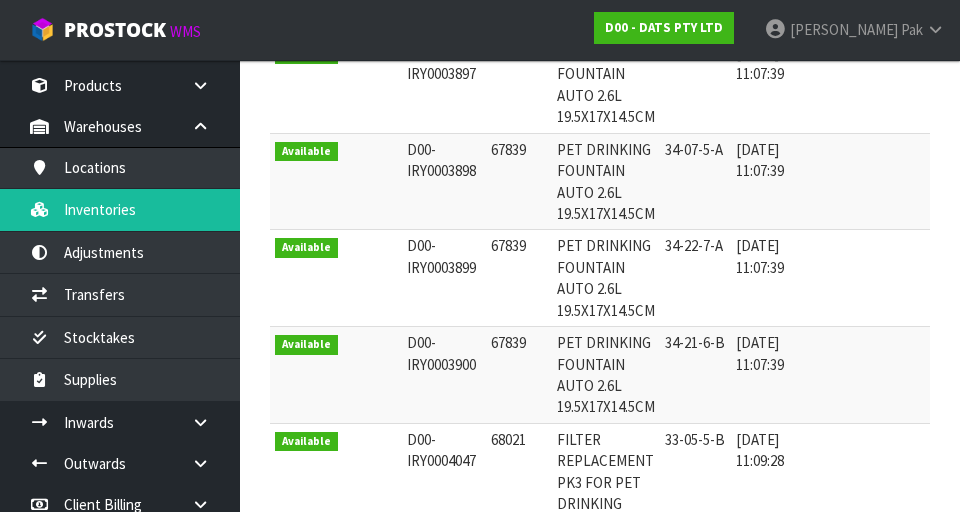 copy on "67839" 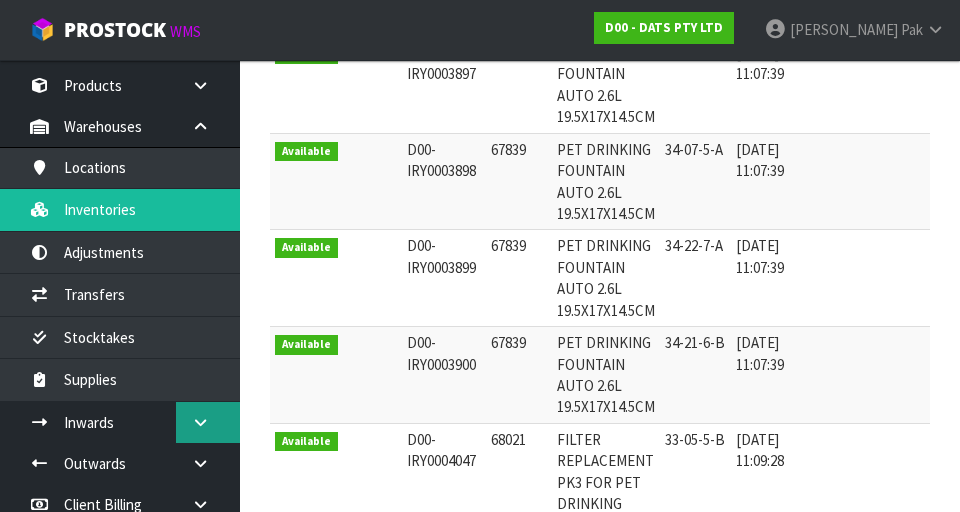 click at bounding box center (200, 422) 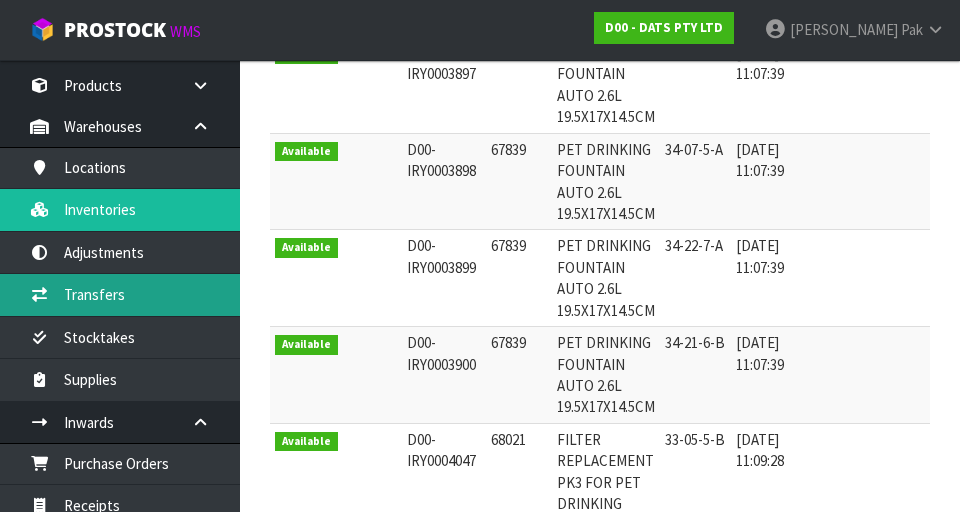 click on "Transfers" at bounding box center [120, 294] 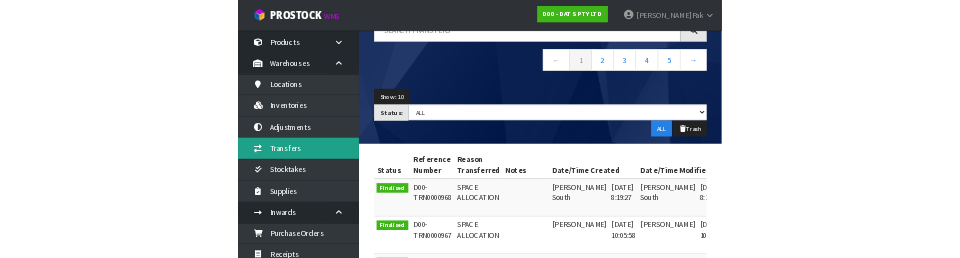 scroll, scrollTop: 0, scrollLeft: 0, axis: both 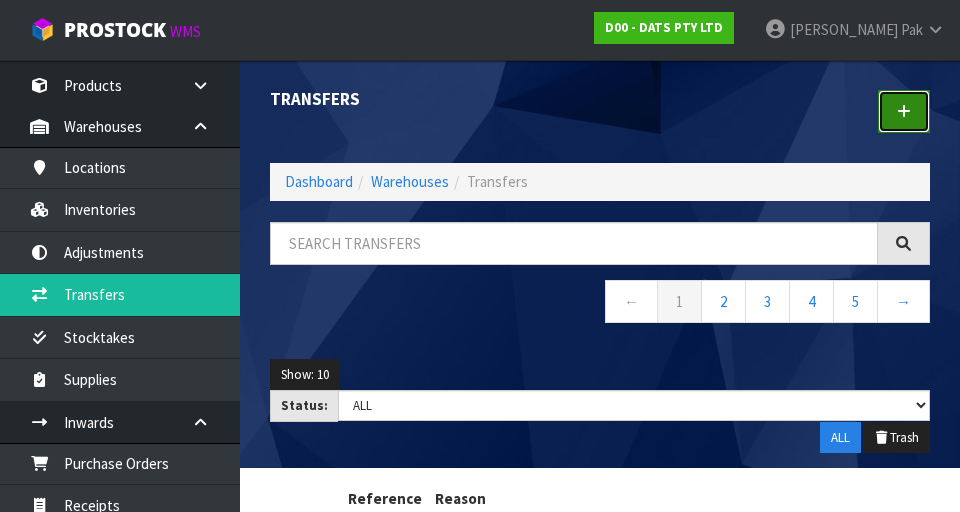 click at bounding box center (904, 111) 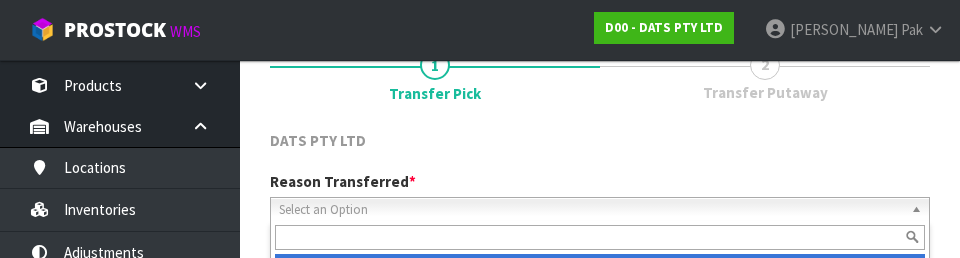 scroll, scrollTop: 276, scrollLeft: 0, axis: vertical 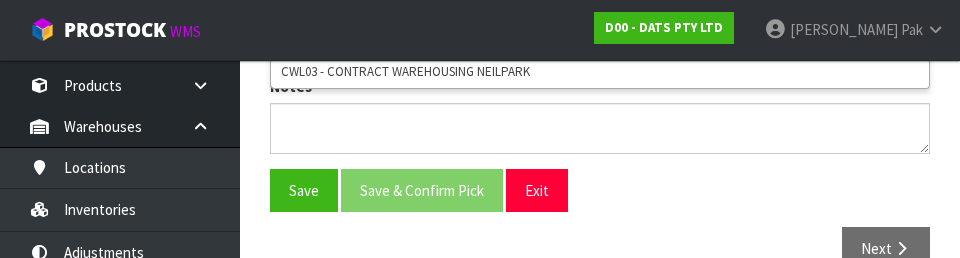 click on "Save
Save & Confirm Pick
Exit" at bounding box center [600, 190] 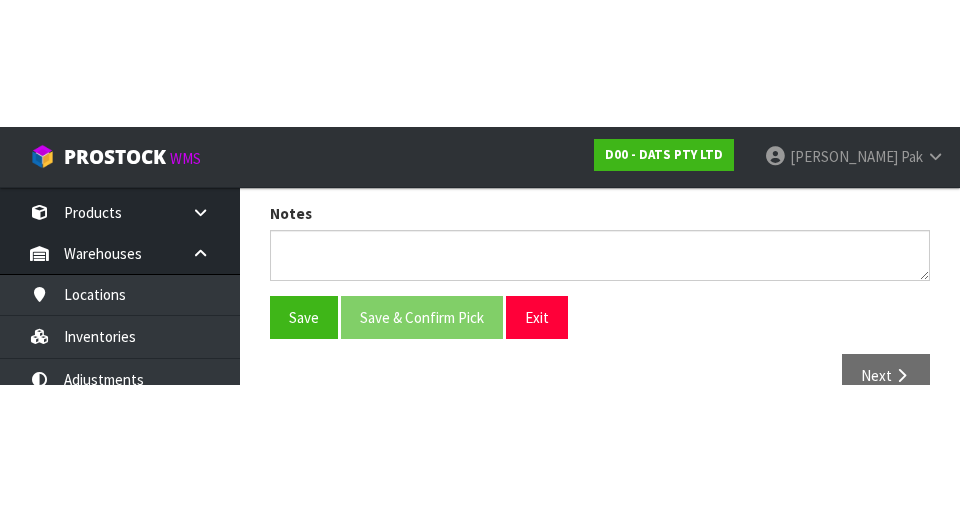 scroll, scrollTop: 449, scrollLeft: 0, axis: vertical 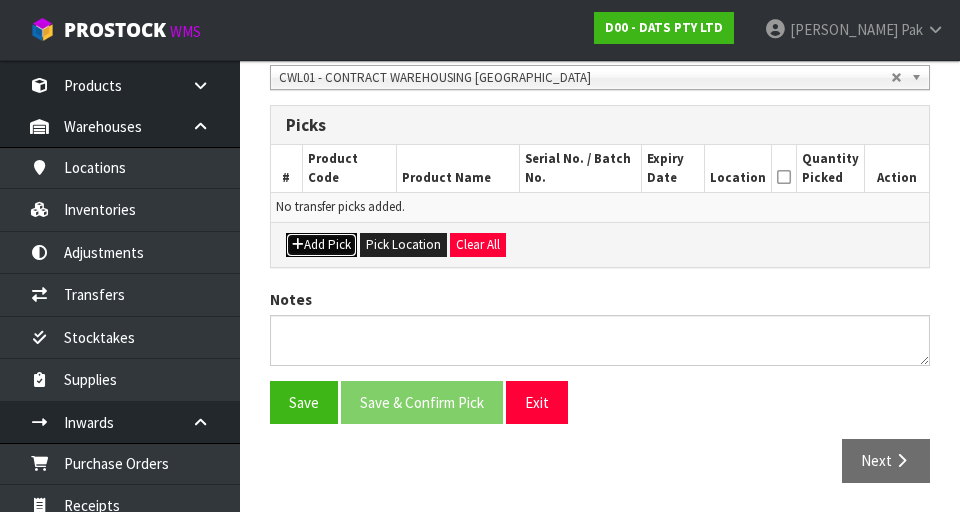 click on "Add Pick" at bounding box center (321, 245) 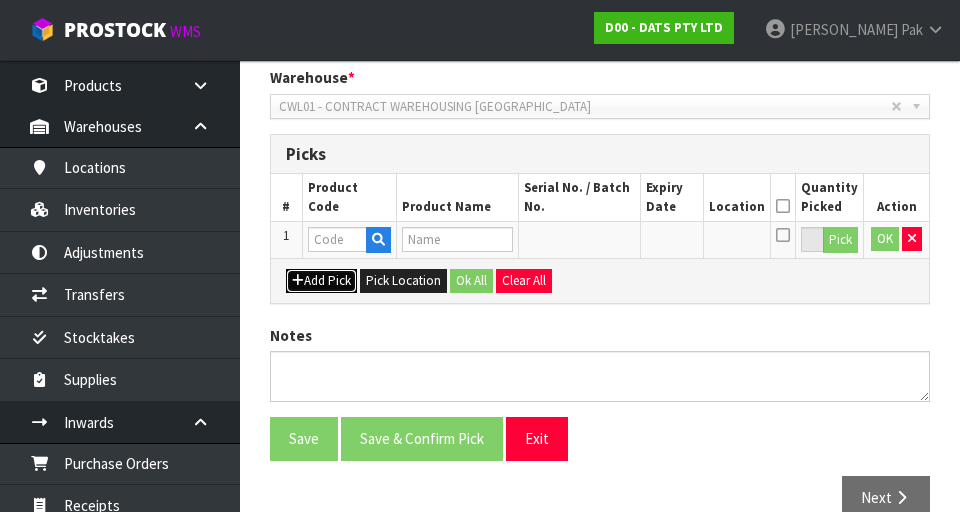scroll, scrollTop: 449, scrollLeft: 0, axis: vertical 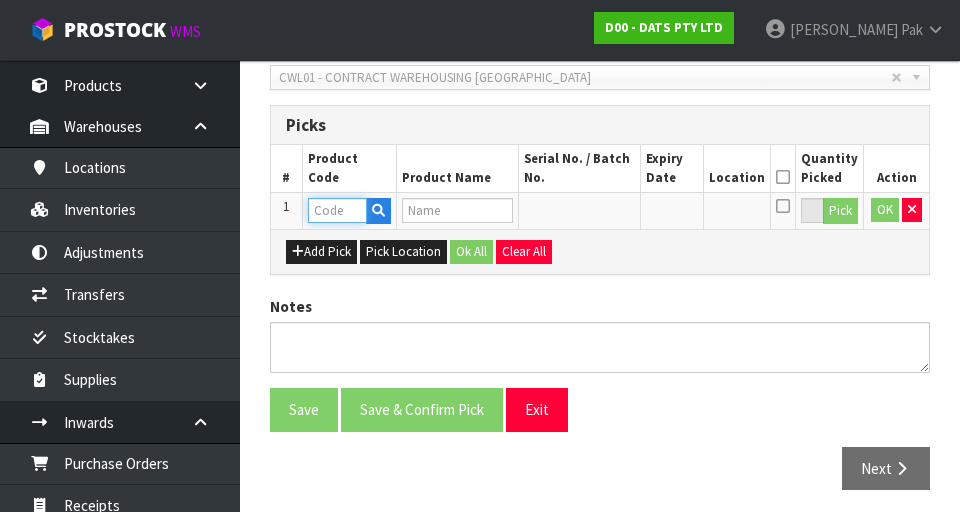 paste on "67839" 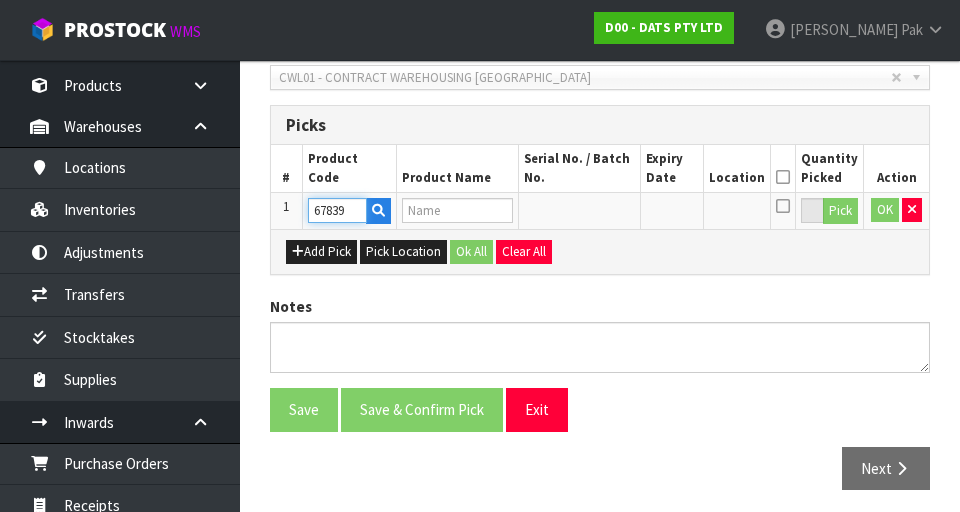type on "PET DRINKING FOUNTAIN AUTO 2.6L 19.5X17X14.5CM" 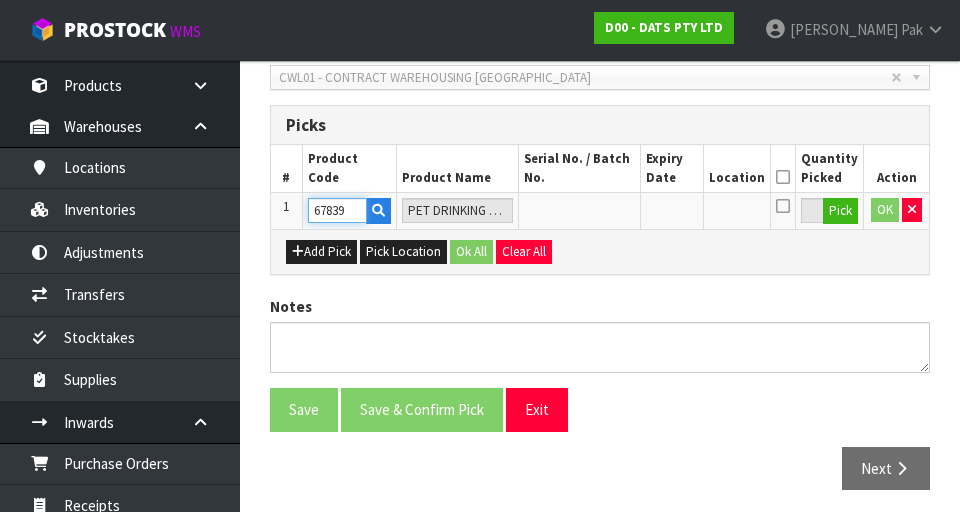 type on "67839" 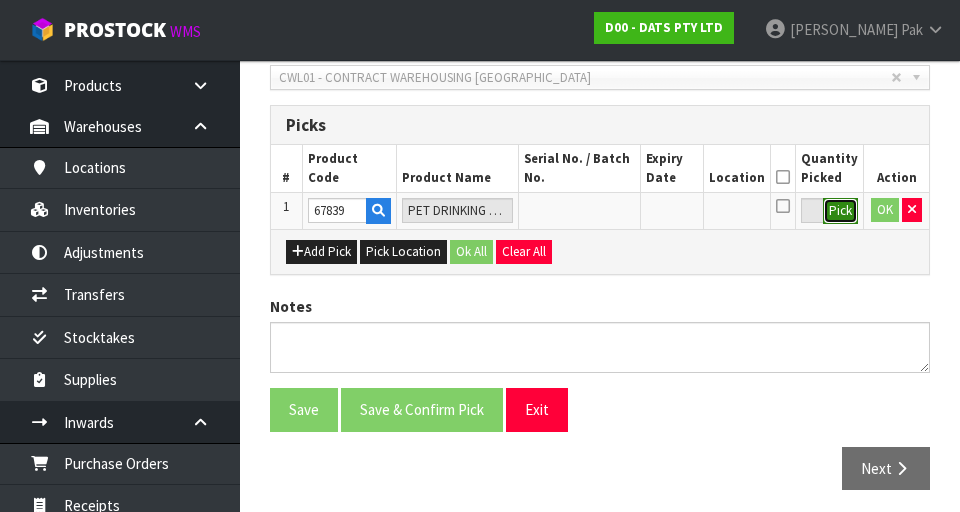 click on "Pick" at bounding box center [840, 211] 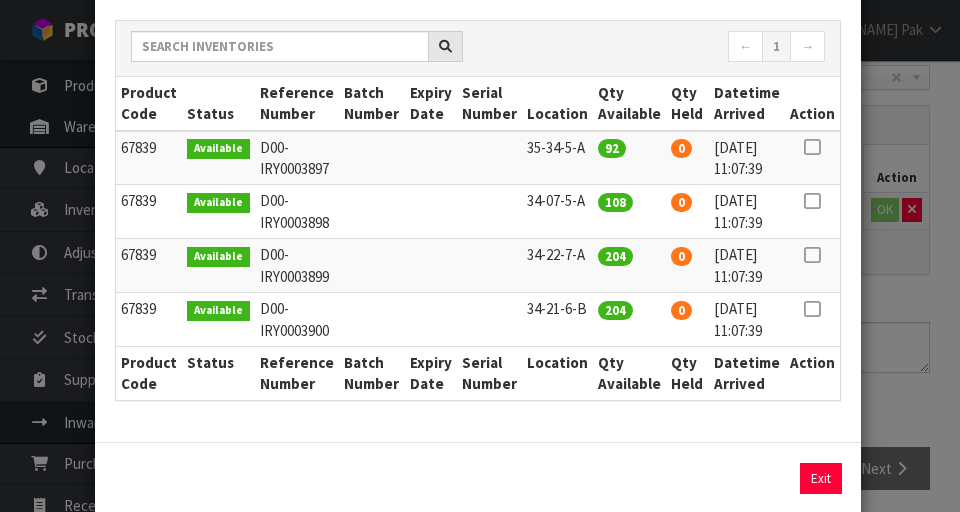 scroll, scrollTop: 290, scrollLeft: 0, axis: vertical 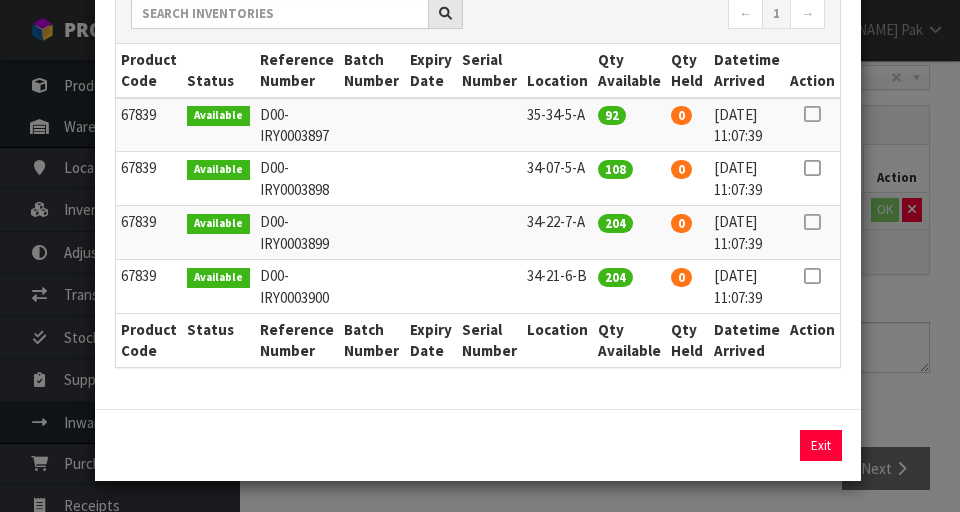 click at bounding box center [812, 168] 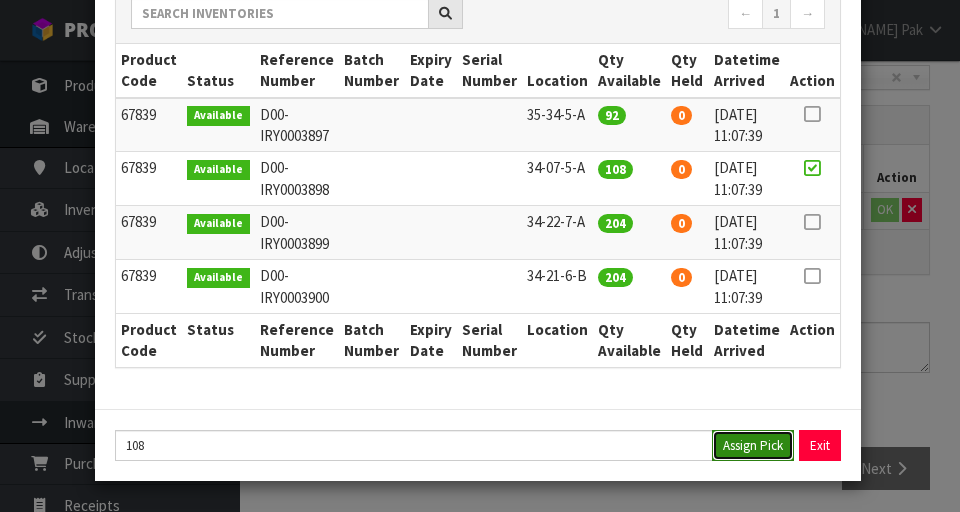 click on "Assign Pick" at bounding box center (753, 445) 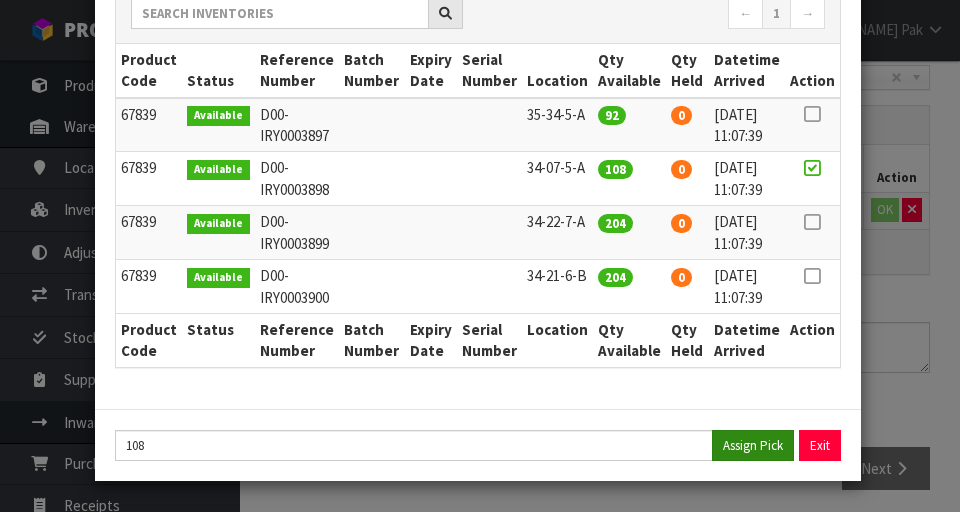 type on "108" 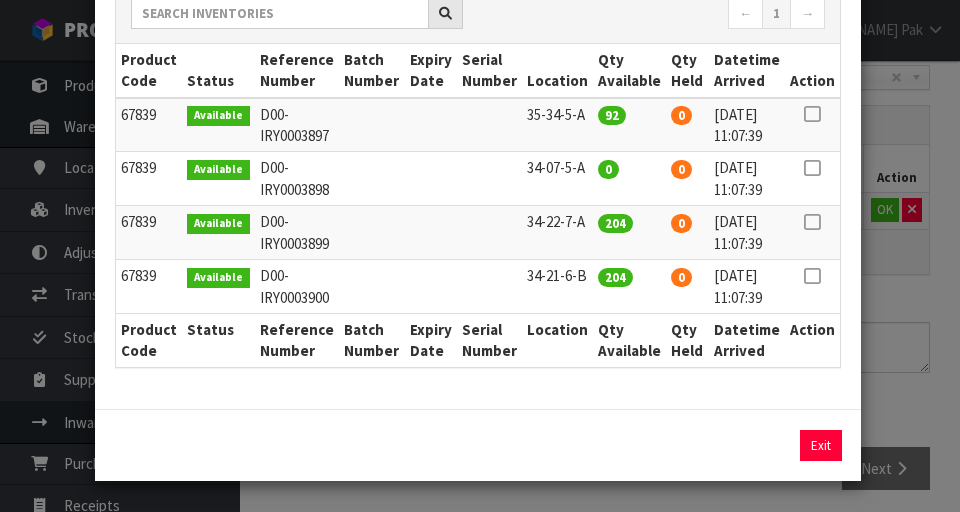 click on "Pick Line
Picks
Product Code
Product Name
Serial No. / Batch No.
Expiry Date
Location
Quantity Picked
Action
67839
PET DRINKING FOUNTAIN AUTO 2.6L 19.5X17X14.5CM
34-07-5-A
108
←
1
→
Product Code
Status
Reference Number
Batch Number
Expiry Date
Serial Number
Location
Qty Available
Qty Held
Datetime Arrived
Action" at bounding box center [480, 256] 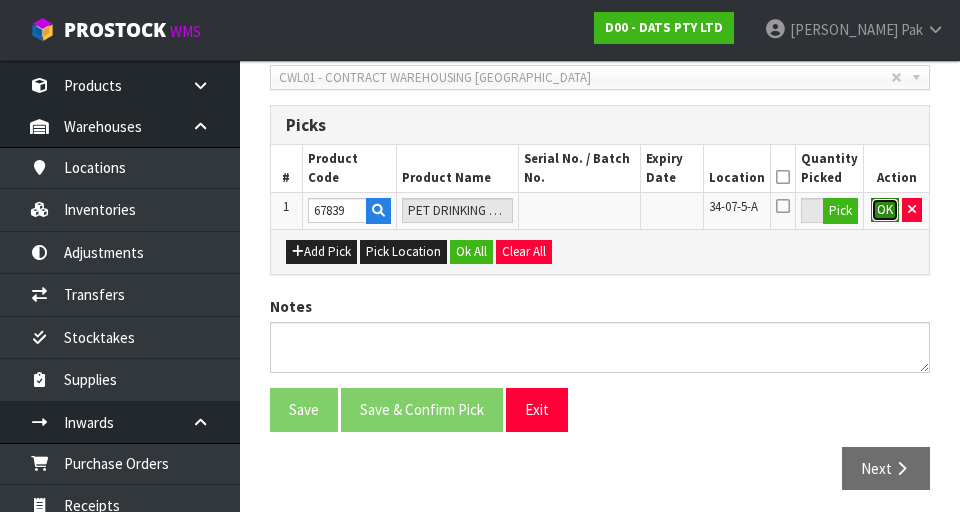 click on "OK" at bounding box center (885, 210) 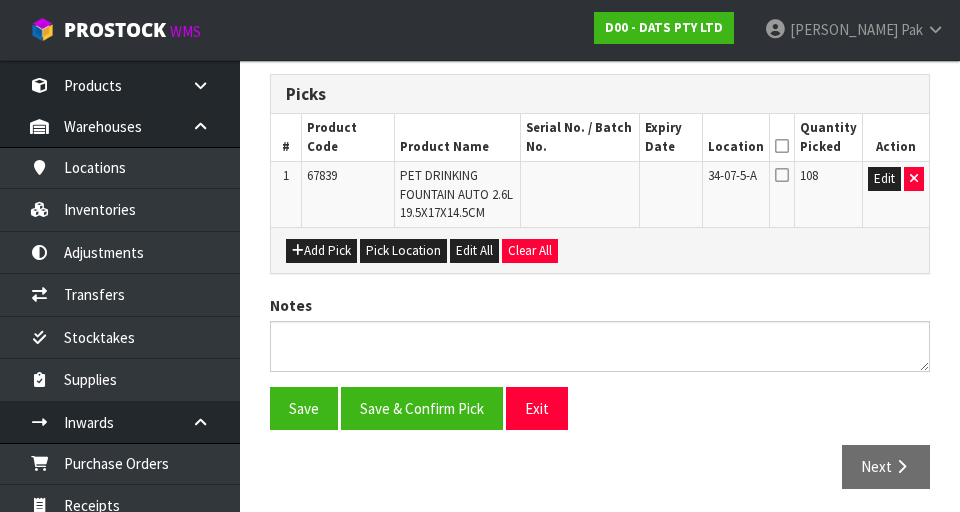 scroll, scrollTop: 486, scrollLeft: 0, axis: vertical 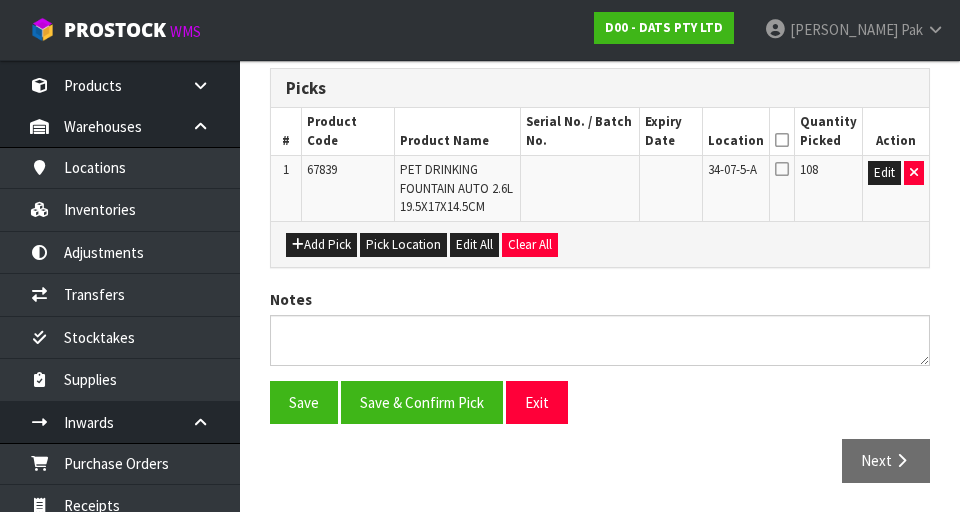 click at bounding box center [782, 169] 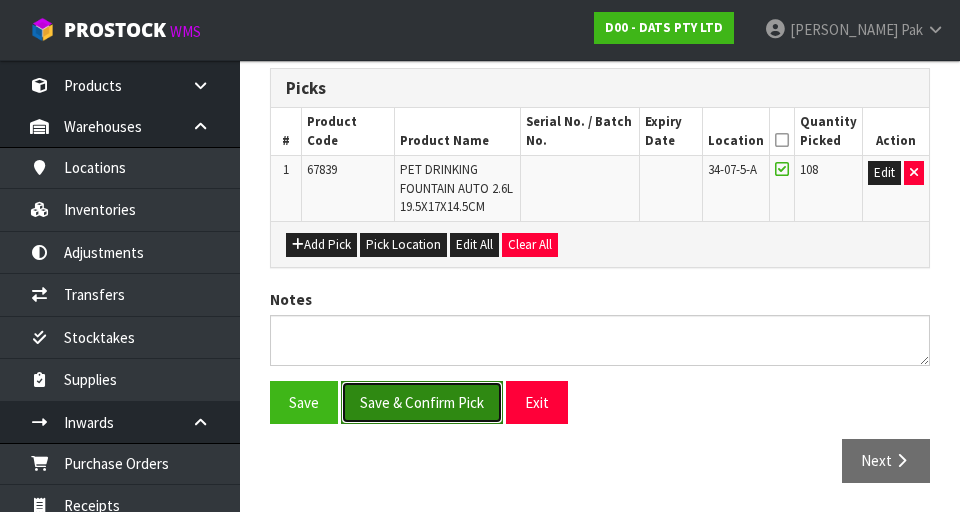 click on "Save & Confirm Pick" at bounding box center (422, 402) 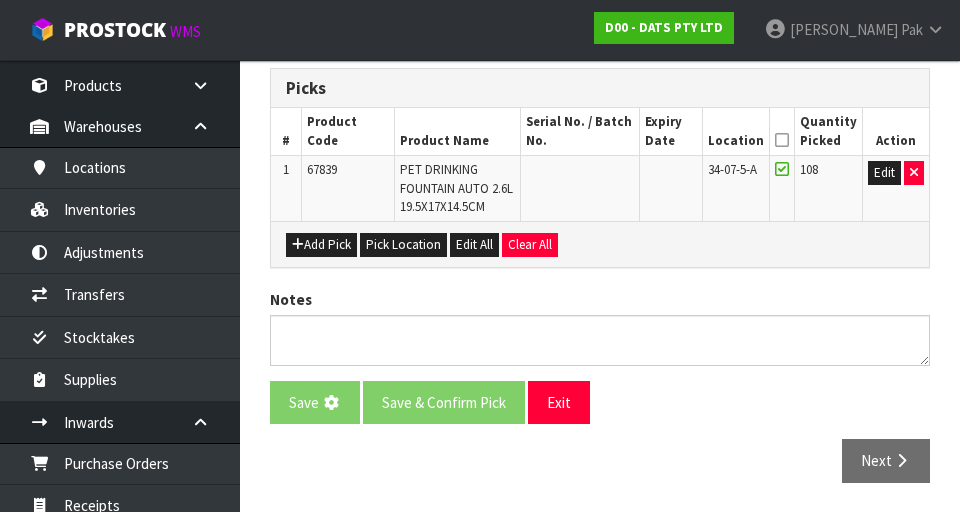 scroll, scrollTop: 0, scrollLeft: 0, axis: both 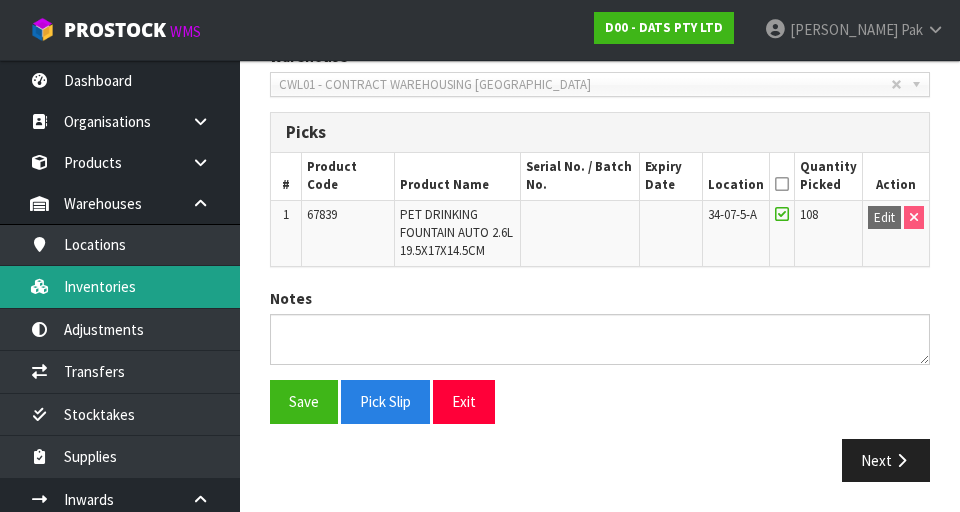 click on "Inventories" at bounding box center [120, 286] 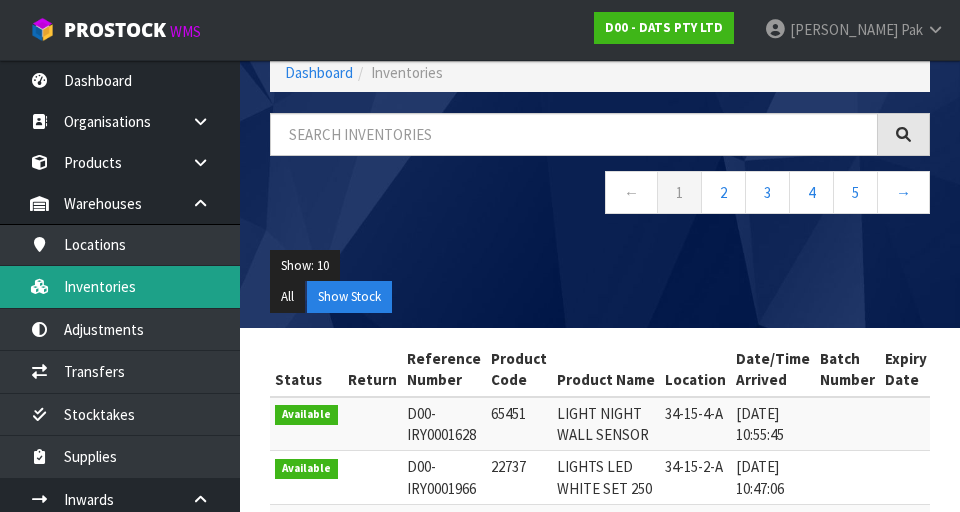 scroll, scrollTop: 0, scrollLeft: 0, axis: both 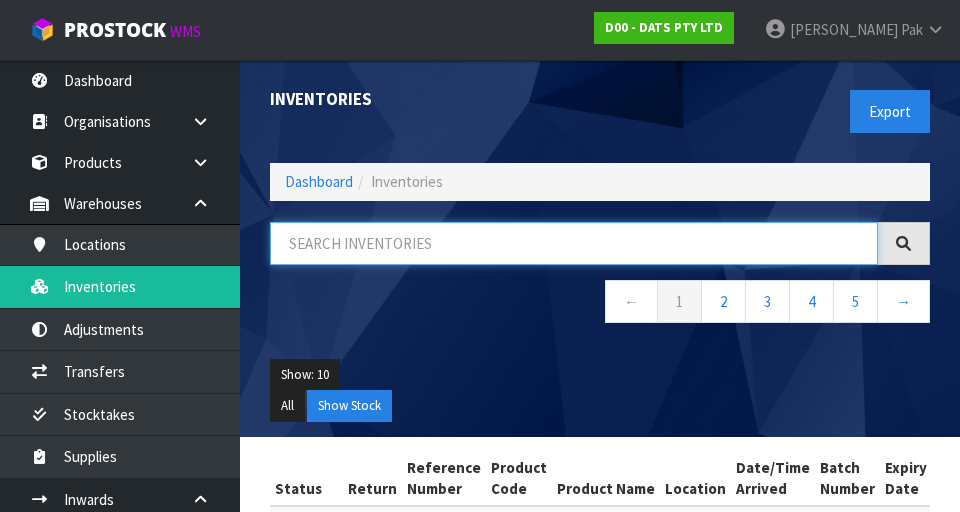 paste on "67839" 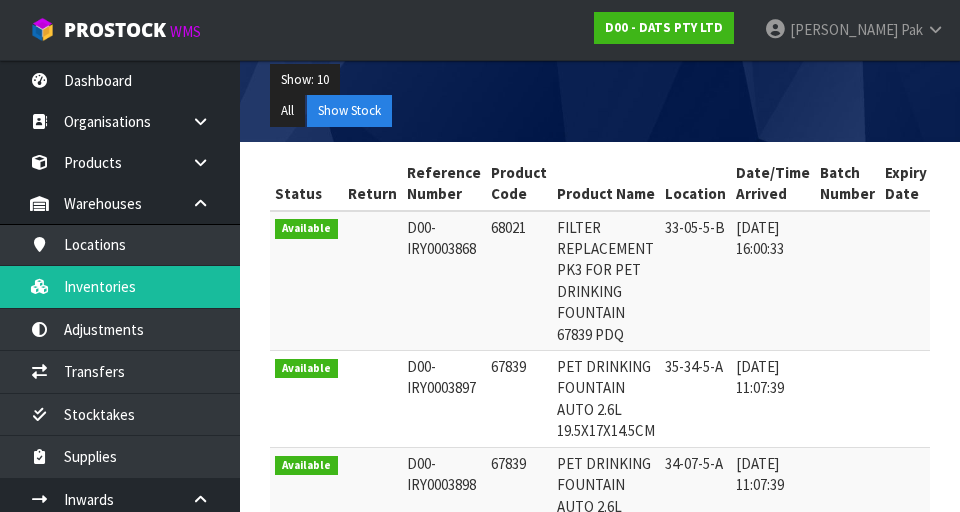 scroll, scrollTop: 299, scrollLeft: 0, axis: vertical 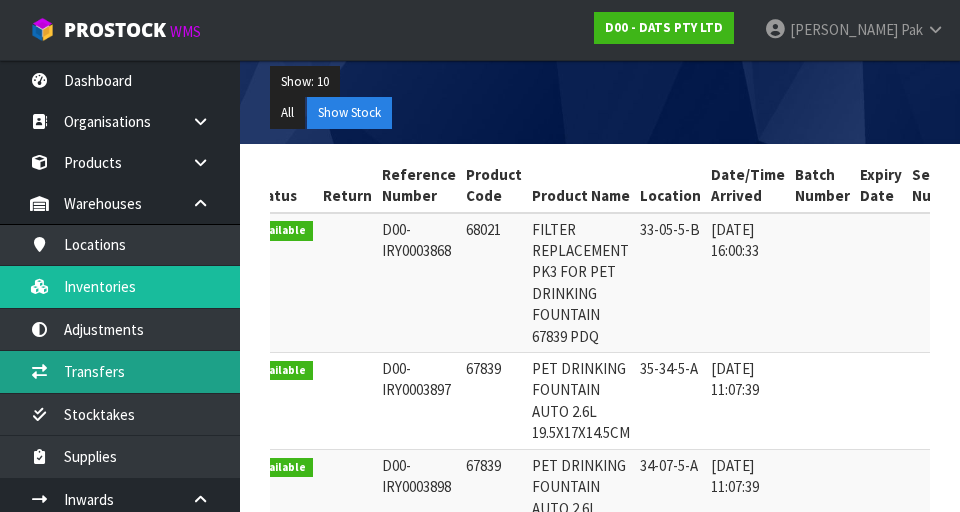 type on "67839" 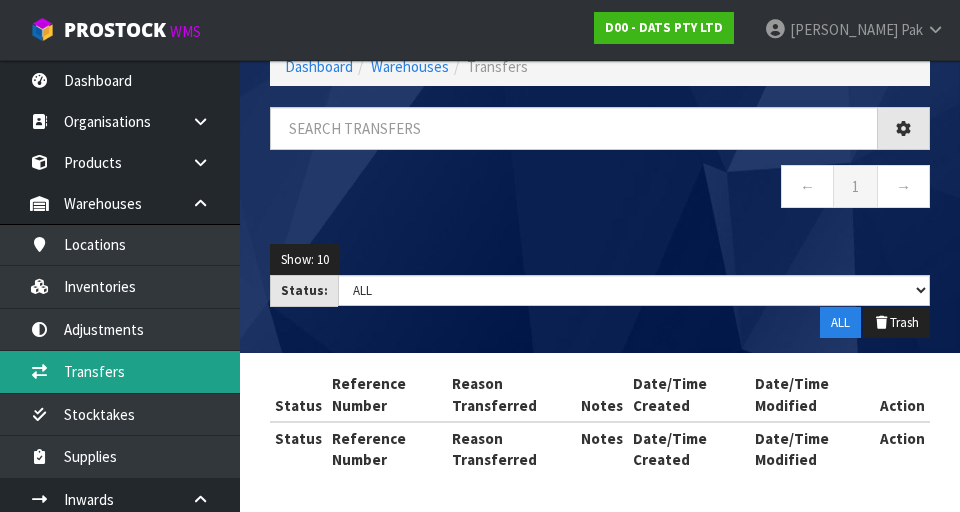 scroll, scrollTop: 293, scrollLeft: 0, axis: vertical 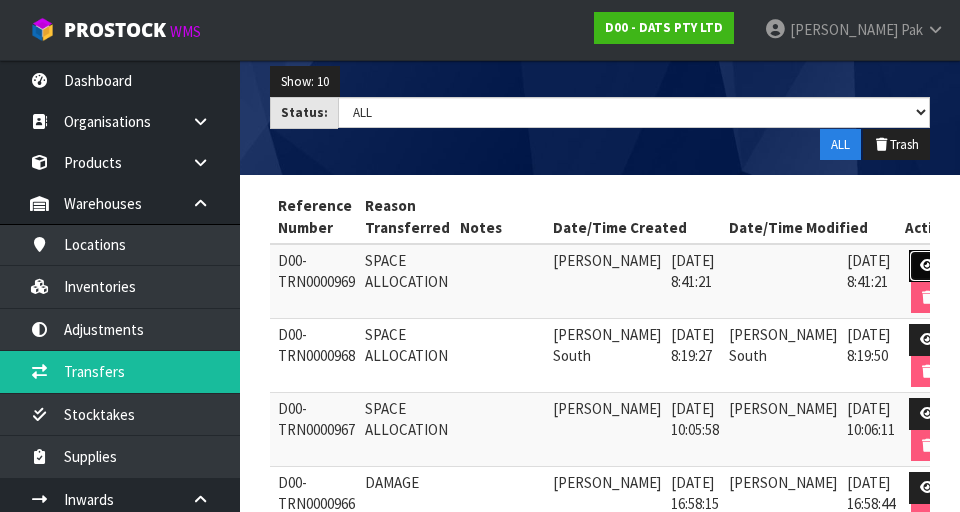 click at bounding box center (927, 265) 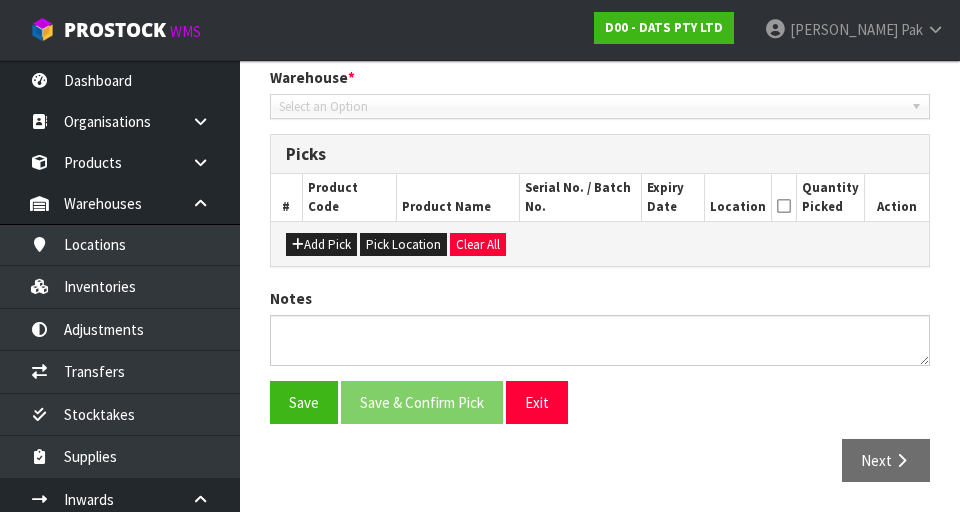 type on "2025-07-28" 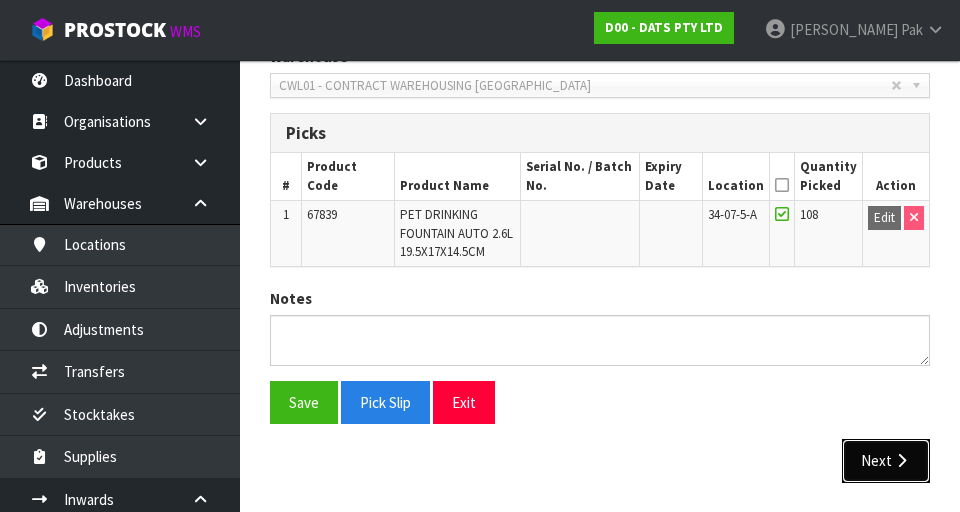 click at bounding box center [901, 460] 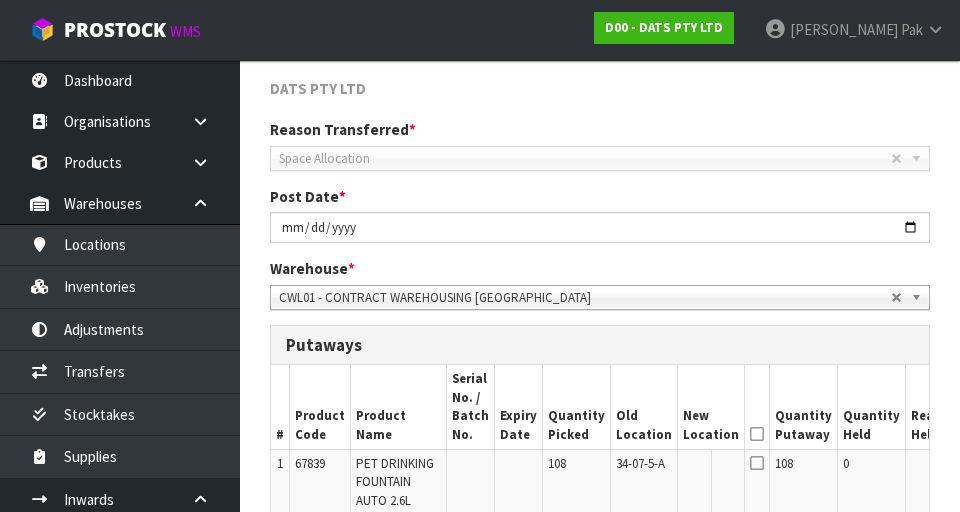 scroll, scrollTop: 541, scrollLeft: 0, axis: vertical 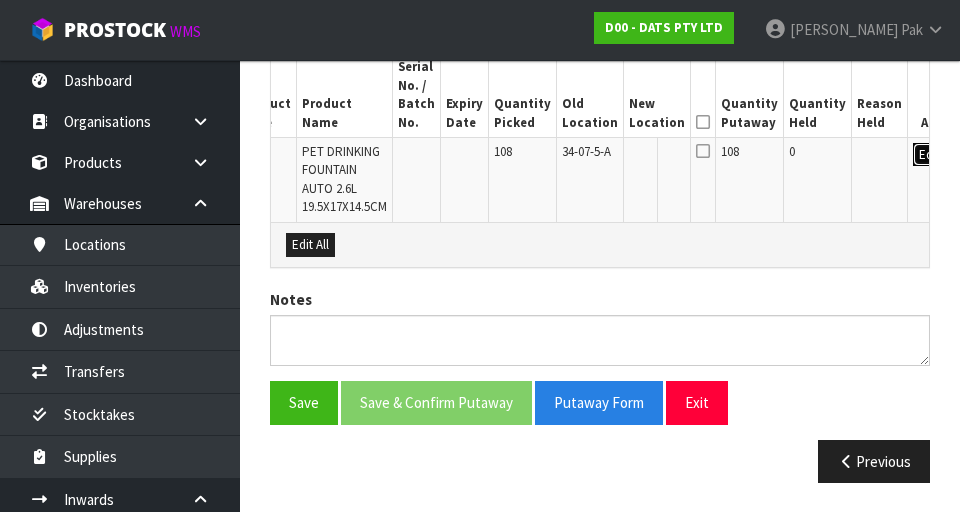 click on "Edit" at bounding box center [929, 155] 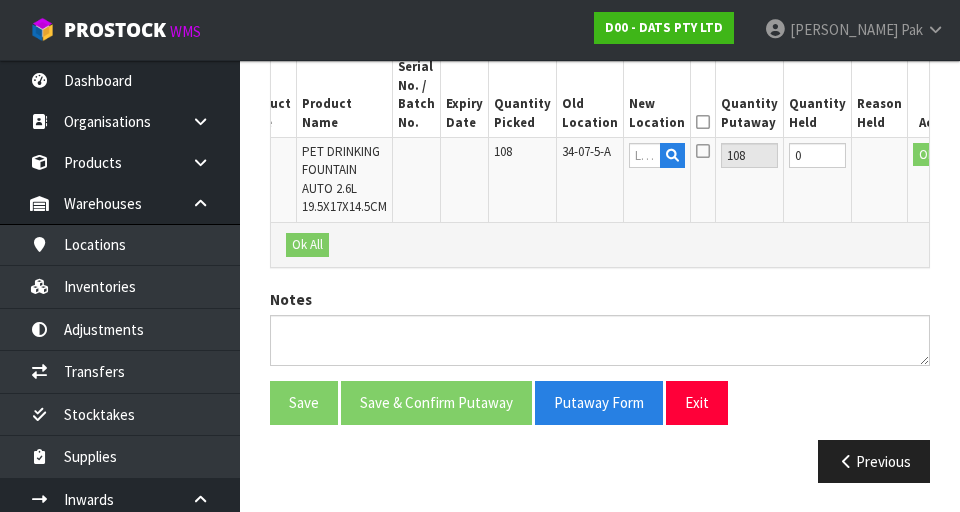 scroll, scrollTop: 0, scrollLeft: 49, axis: horizontal 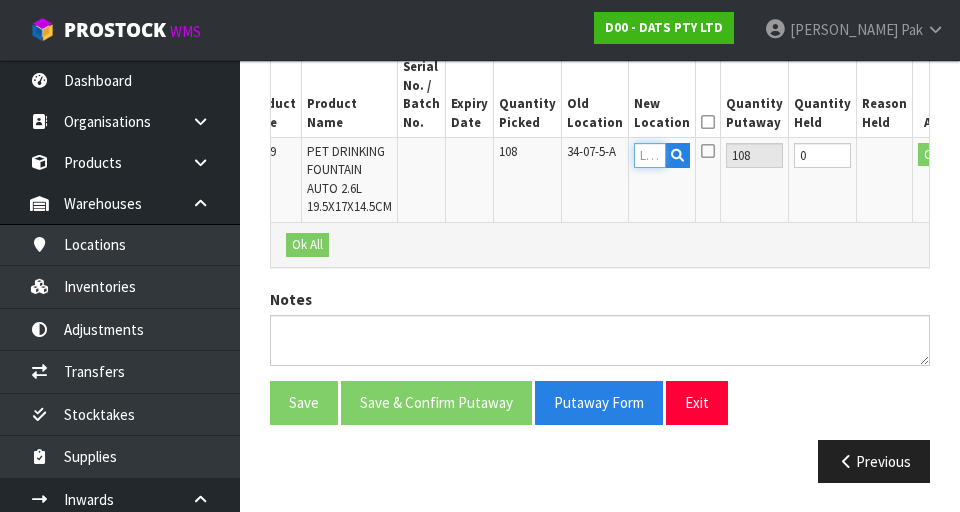 click at bounding box center (650, 155) 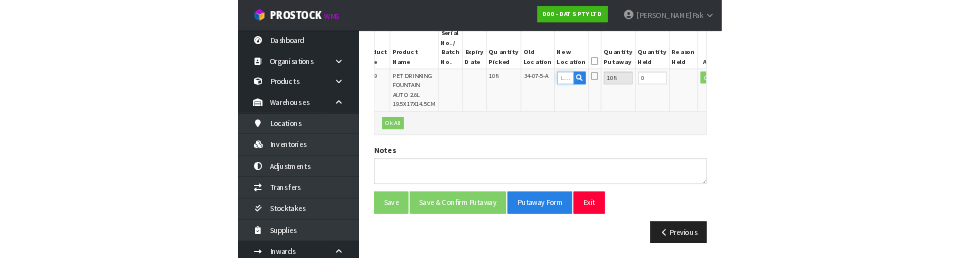 scroll, scrollTop: 532, scrollLeft: 0, axis: vertical 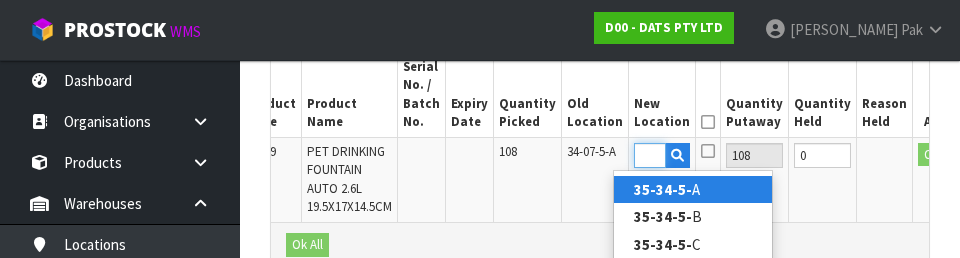 type on "35-34-5-A" 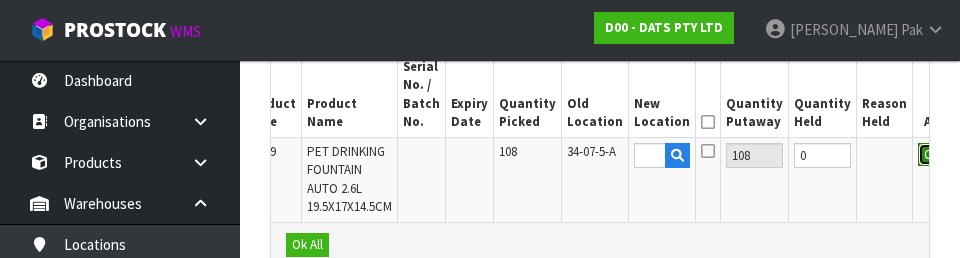 click on "OK" at bounding box center (932, 155) 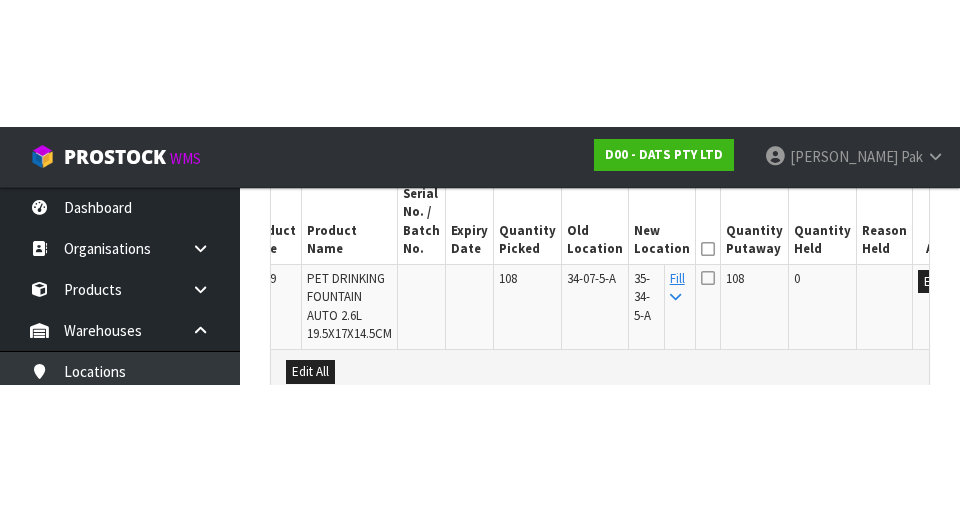 scroll, scrollTop: 541, scrollLeft: 0, axis: vertical 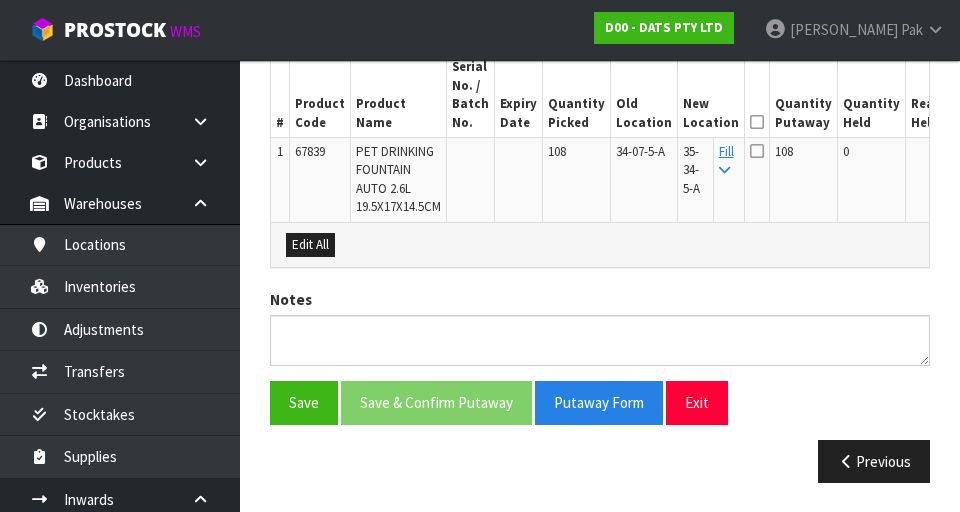 click at bounding box center [757, 151] 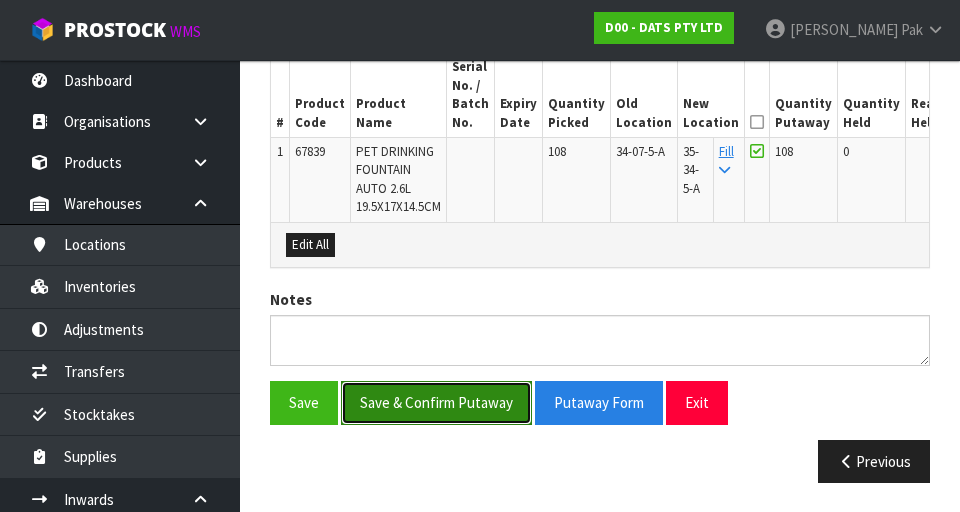 click on "Save & Confirm Putaway" at bounding box center (436, 402) 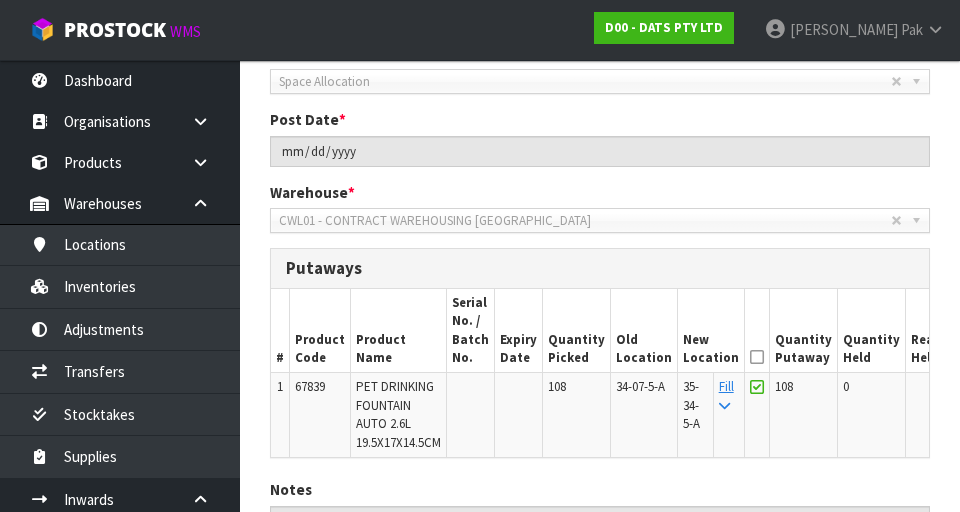 scroll, scrollTop: 569, scrollLeft: 0, axis: vertical 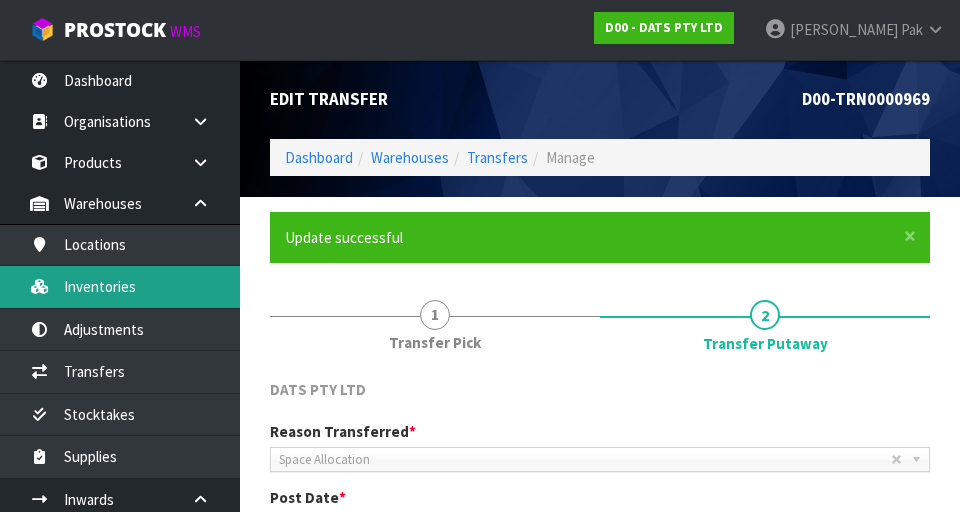 click on "Inventories" at bounding box center [120, 286] 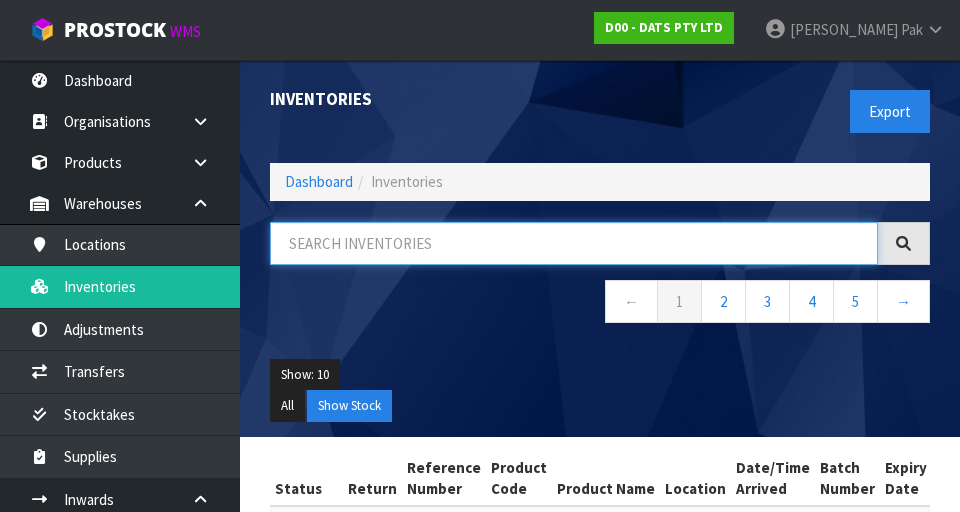 click at bounding box center (574, 243) 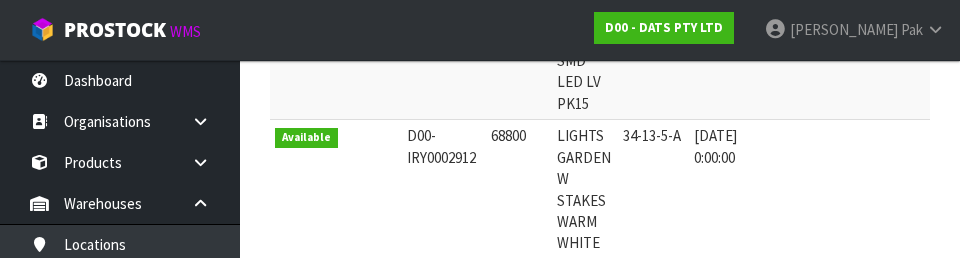 scroll, scrollTop: 745, scrollLeft: 0, axis: vertical 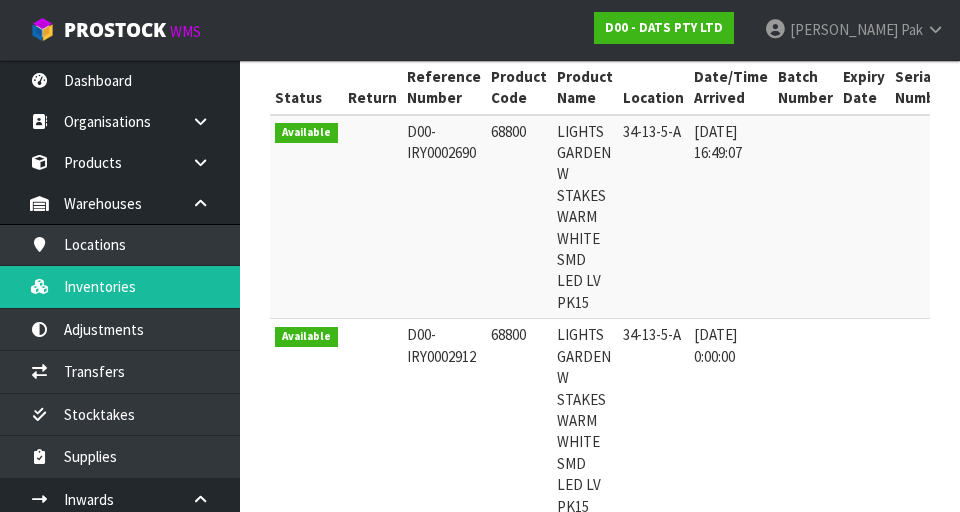 copy on "68800" 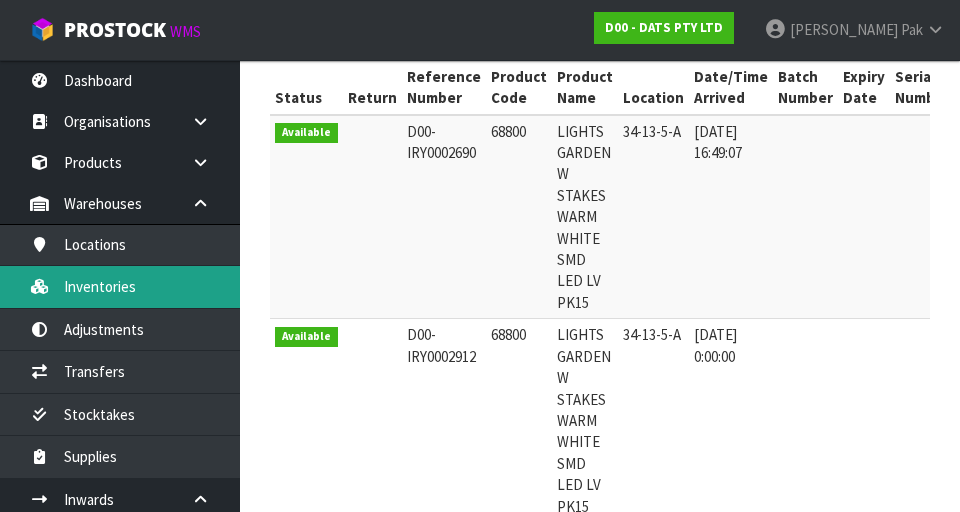 click on "Inventories" at bounding box center [120, 286] 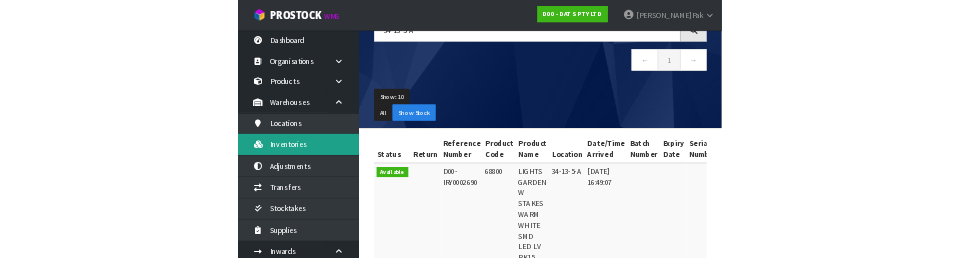 scroll, scrollTop: 0, scrollLeft: 0, axis: both 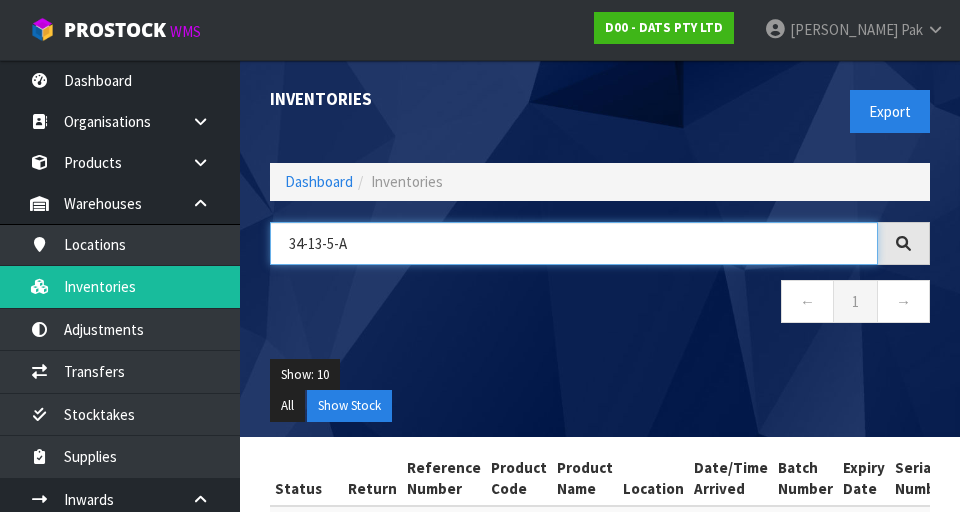click on "34-13-5-A" at bounding box center (574, 243) 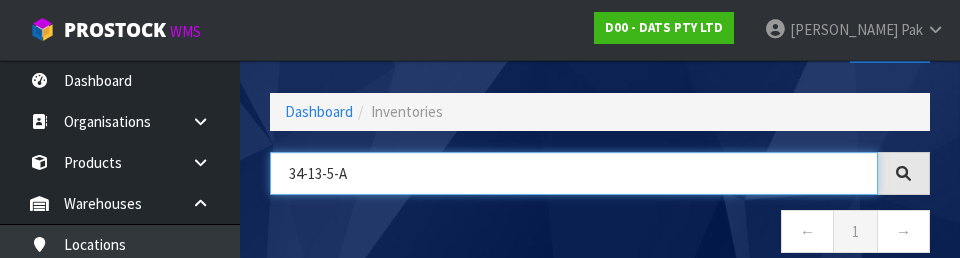 scroll, scrollTop: 114, scrollLeft: 0, axis: vertical 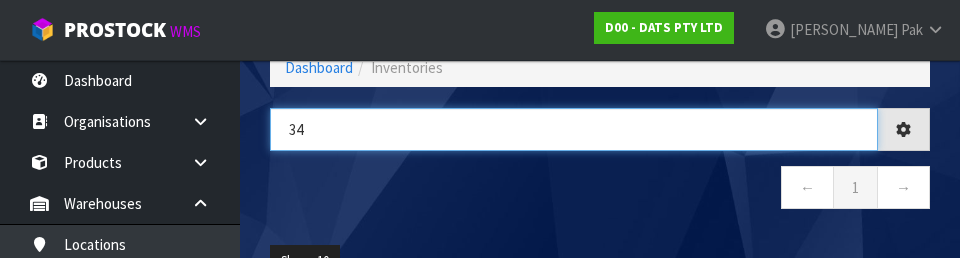 type on "3" 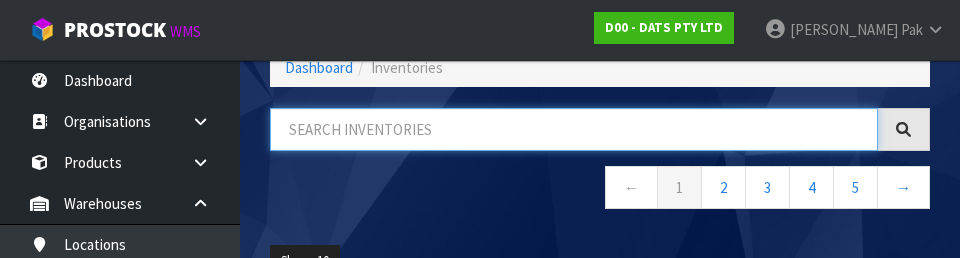 paste on "68800" 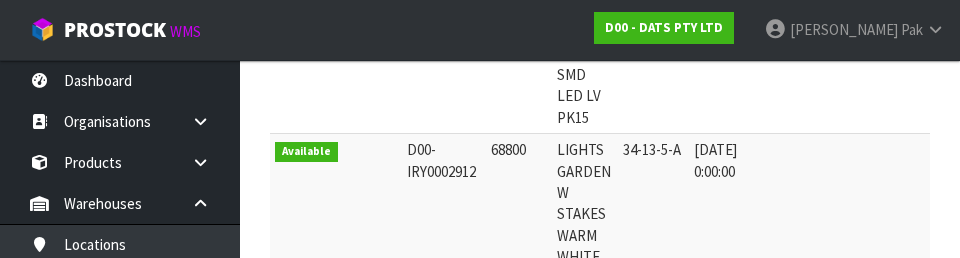 scroll, scrollTop: 752, scrollLeft: 0, axis: vertical 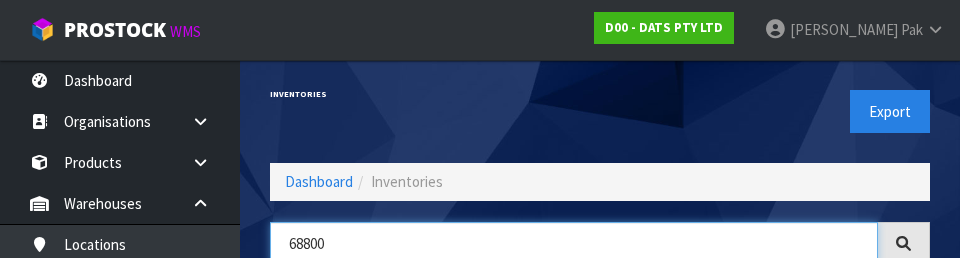 type on "68800" 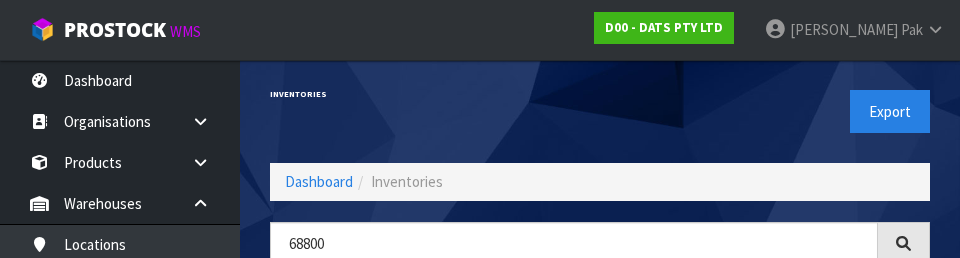 click on "Export" at bounding box center (772, 111) 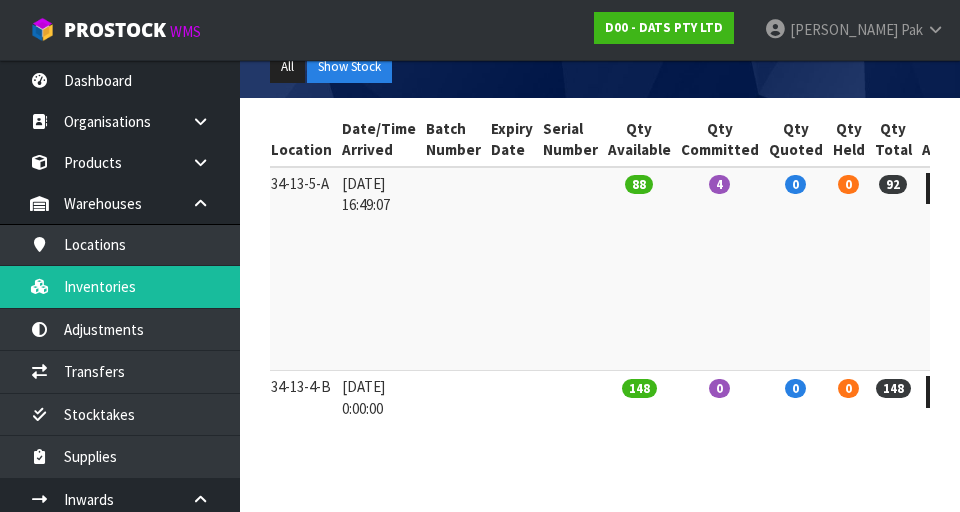 scroll, scrollTop: 375, scrollLeft: 0, axis: vertical 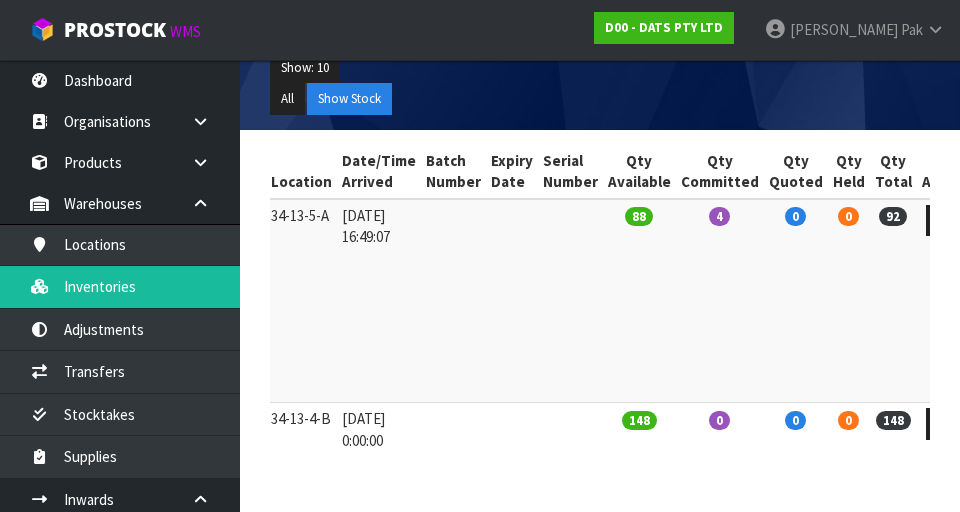 click on "88" at bounding box center (639, 301) 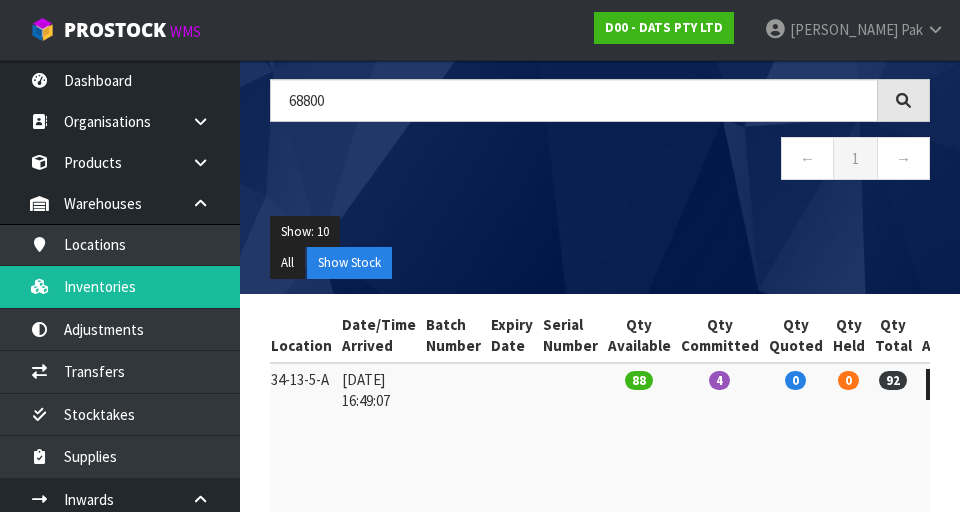 scroll, scrollTop: 427, scrollLeft: 0, axis: vertical 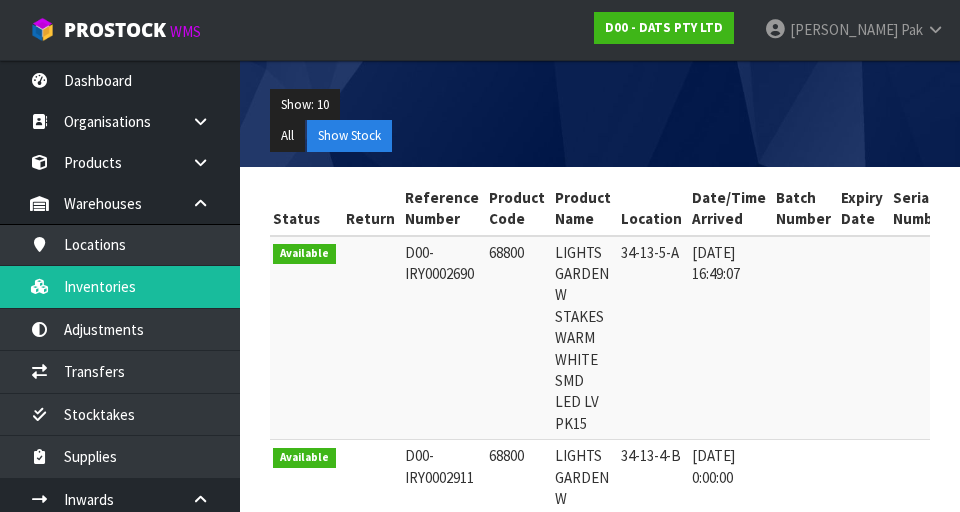 copy on "68800" 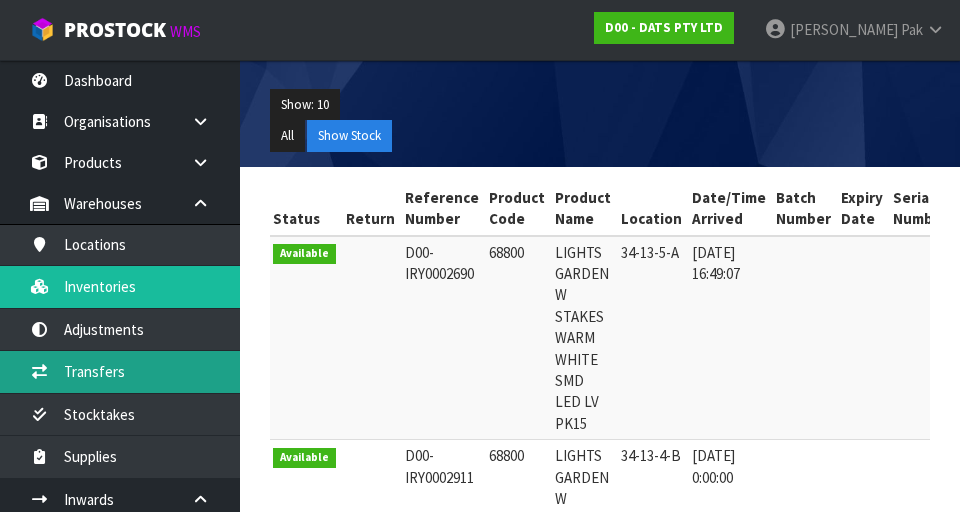 click on "Transfers" at bounding box center [120, 371] 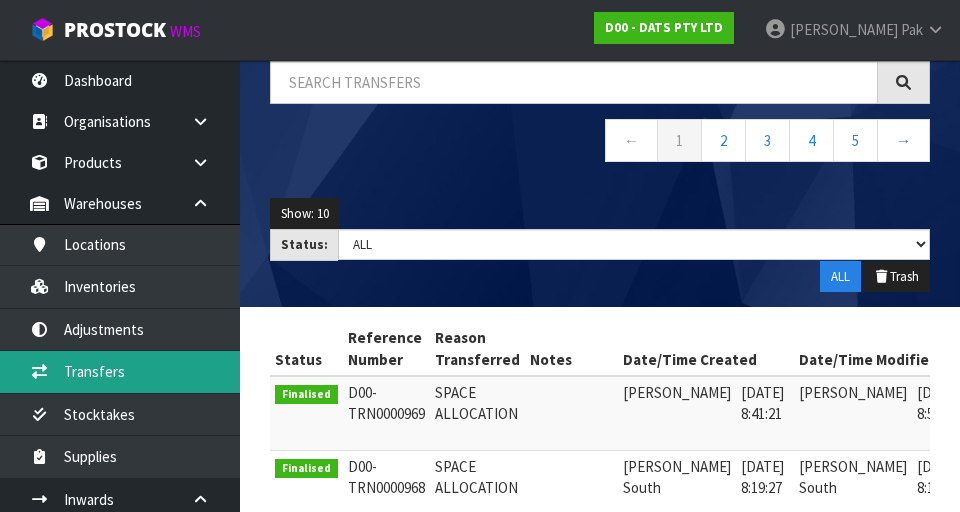 scroll, scrollTop: 0, scrollLeft: 0, axis: both 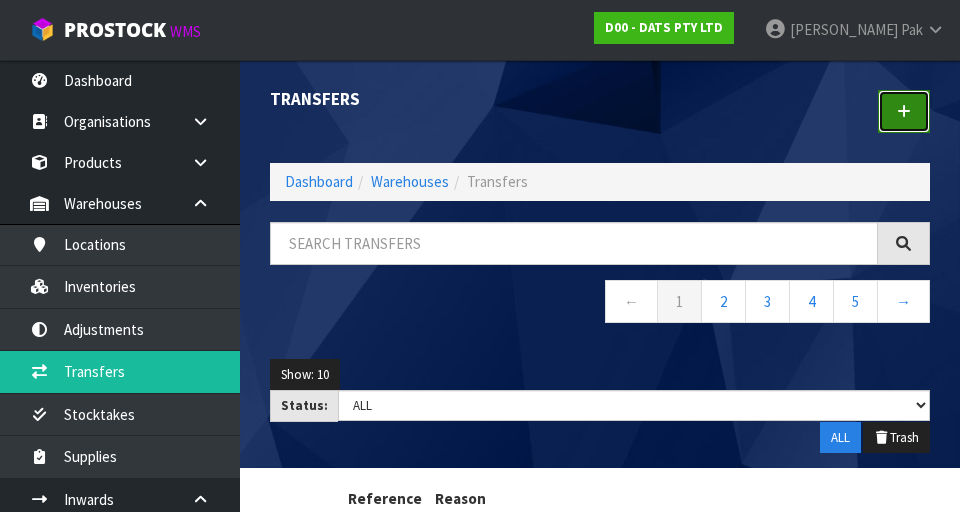 click at bounding box center (904, 111) 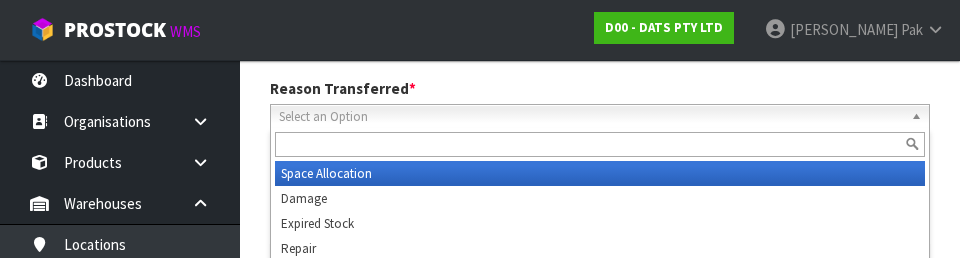 scroll, scrollTop: 276, scrollLeft: 0, axis: vertical 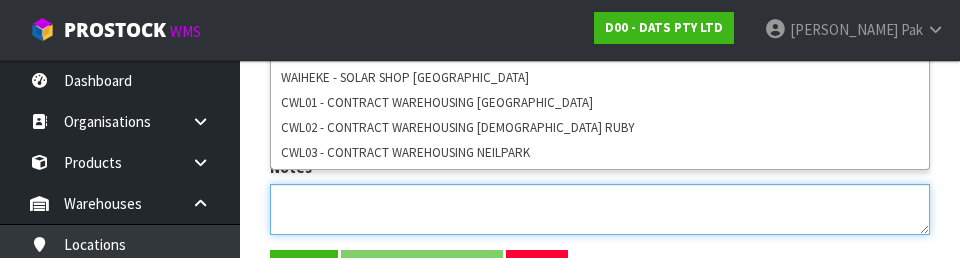 click at bounding box center [600, 209] 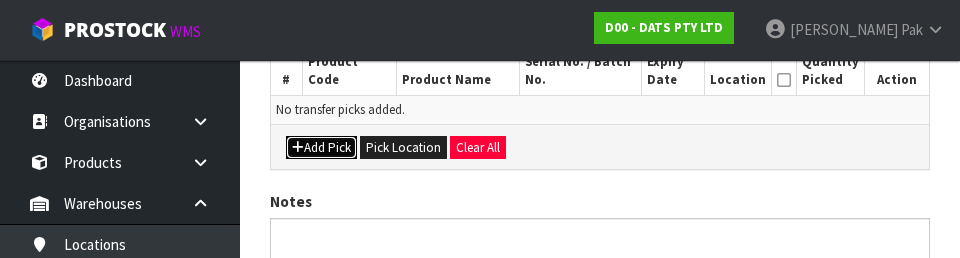 click on "Add Pick" at bounding box center [321, 148] 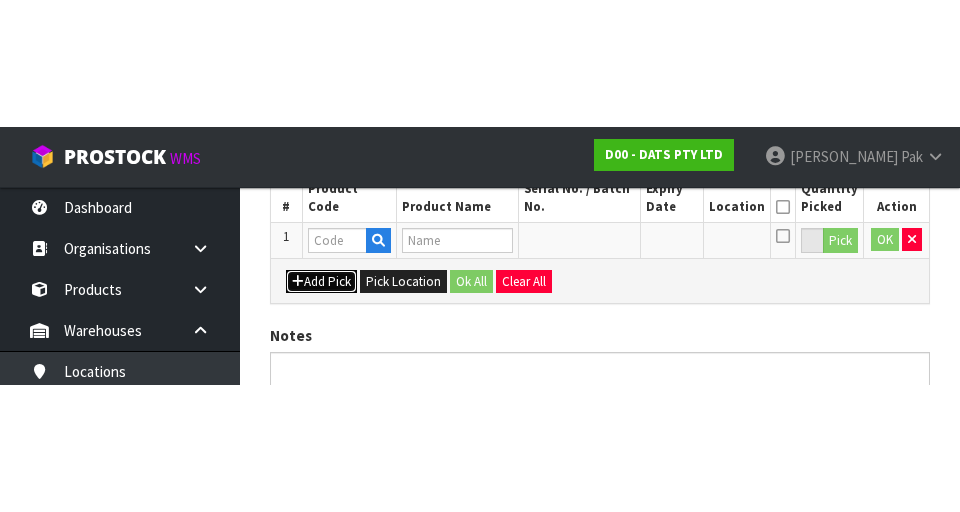 scroll, scrollTop: 456, scrollLeft: 0, axis: vertical 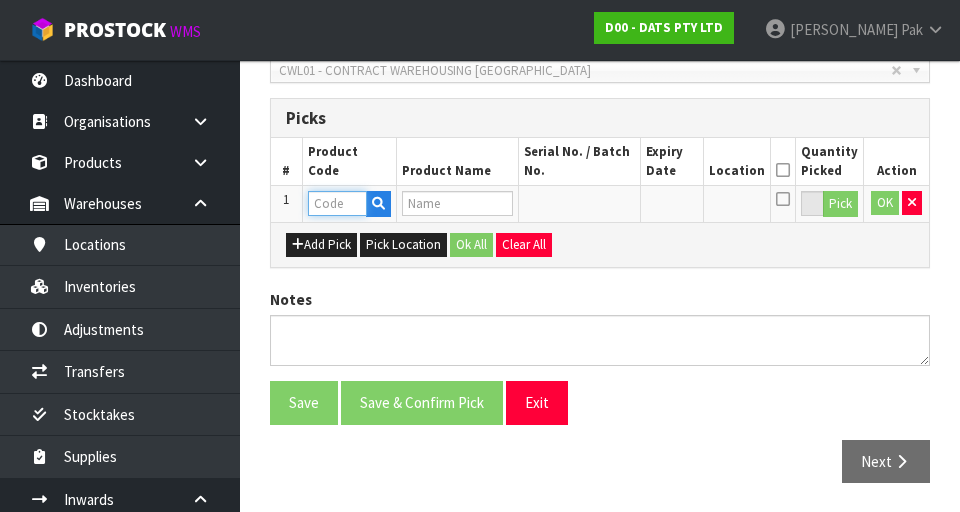 paste on "68800" 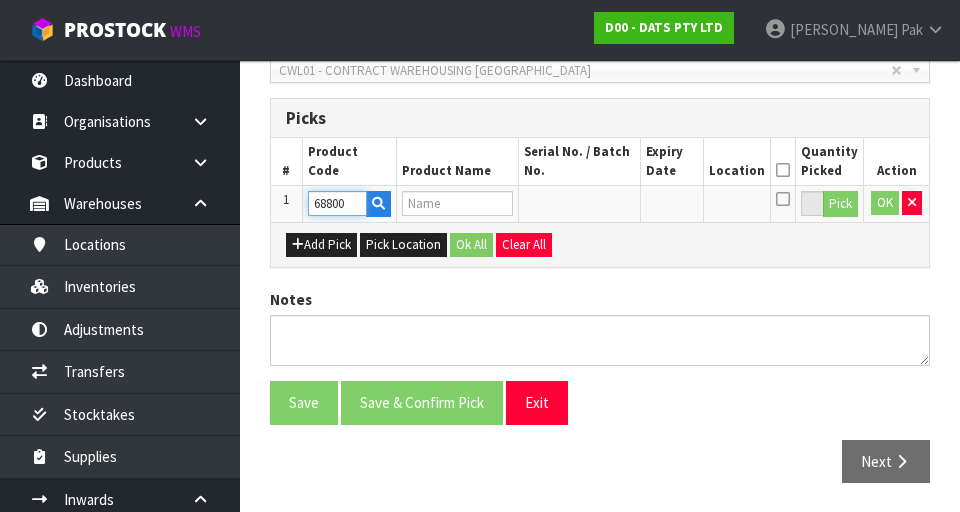 type on "LIGHTS GARDEN W STAKES WARM WHITE SMD LED LV PK15" 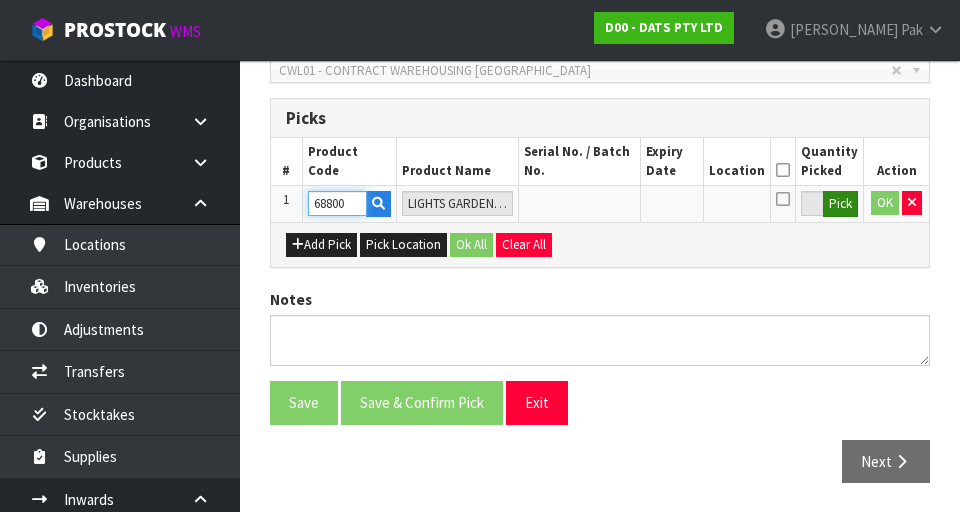 type on "68800" 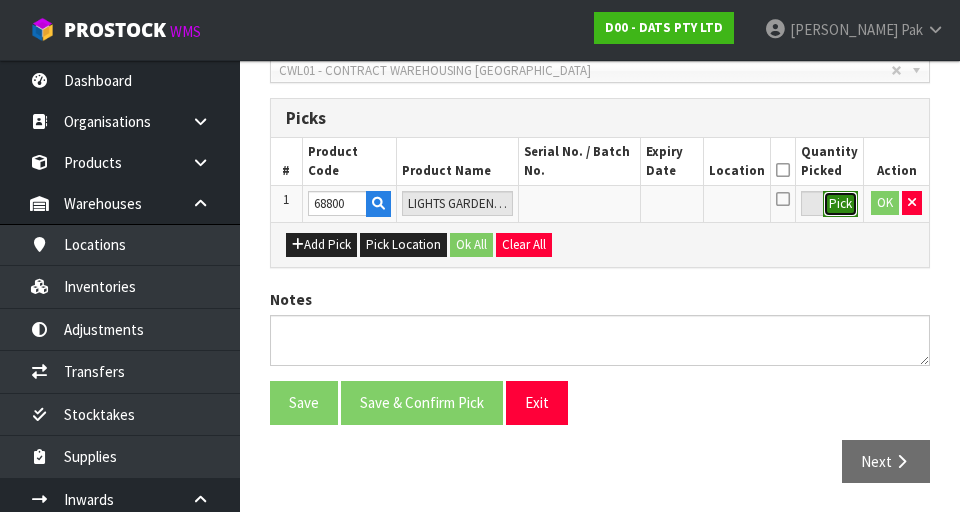 click on "Pick" at bounding box center [840, 204] 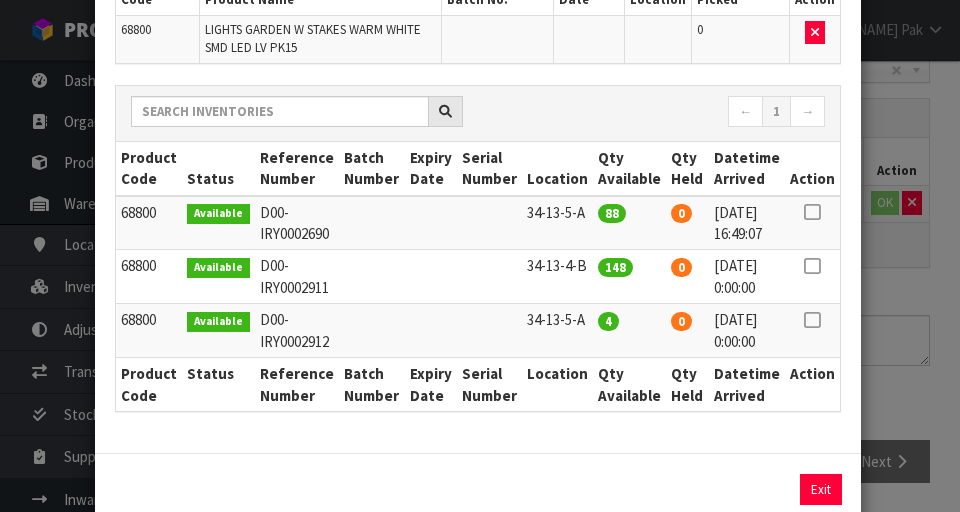 scroll, scrollTop: 236, scrollLeft: 0, axis: vertical 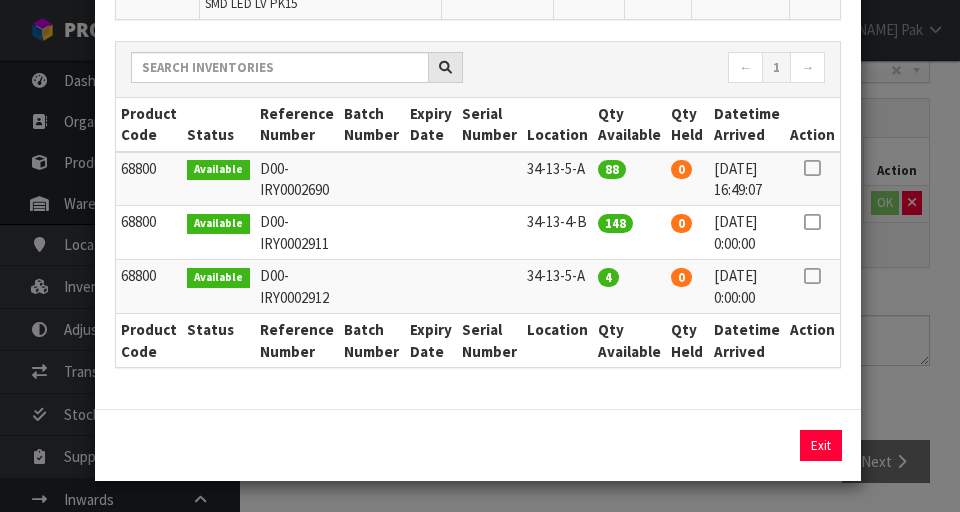 click at bounding box center (812, 168) 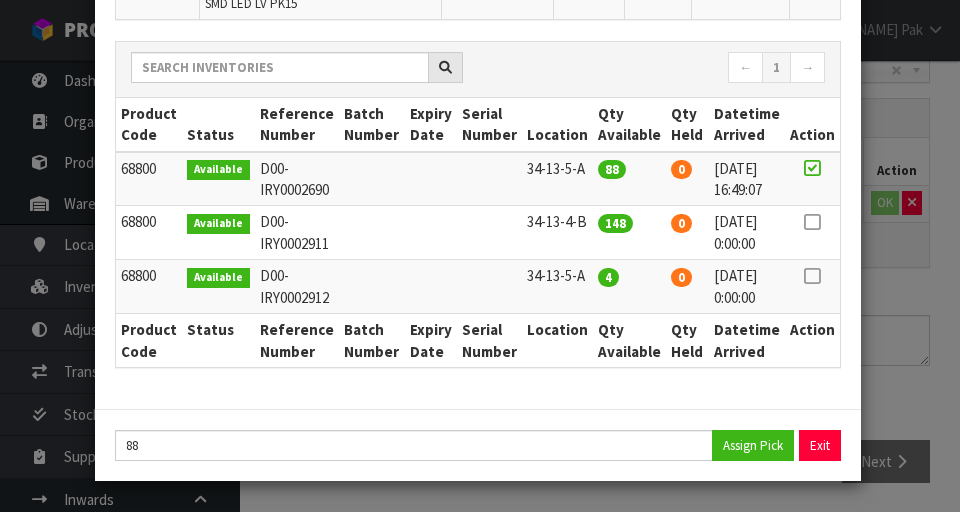 click at bounding box center (812, 276) 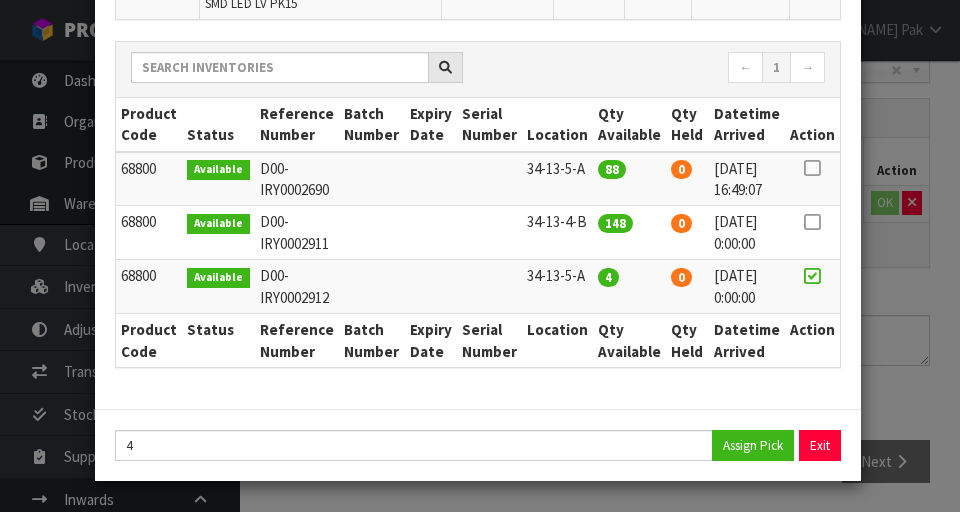 click at bounding box center (812, 168) 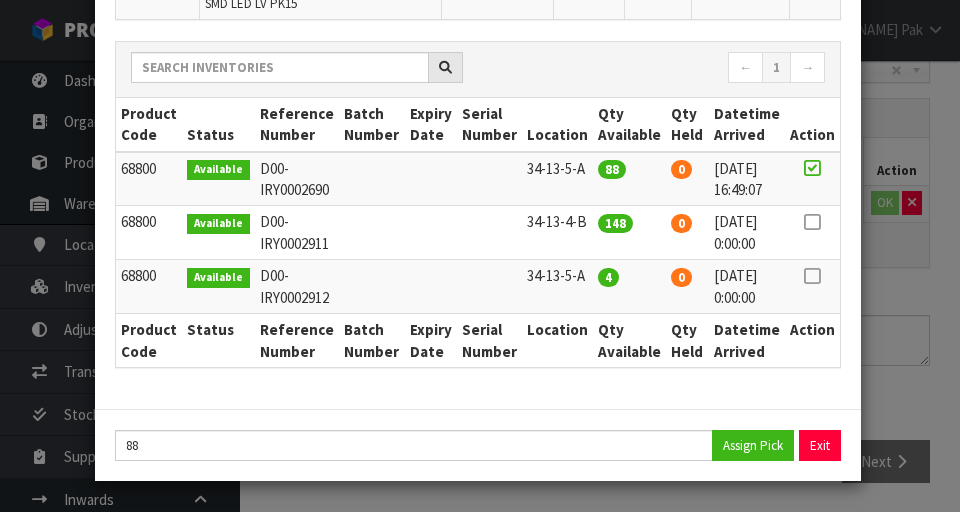 click at bounding box center [812, 276] 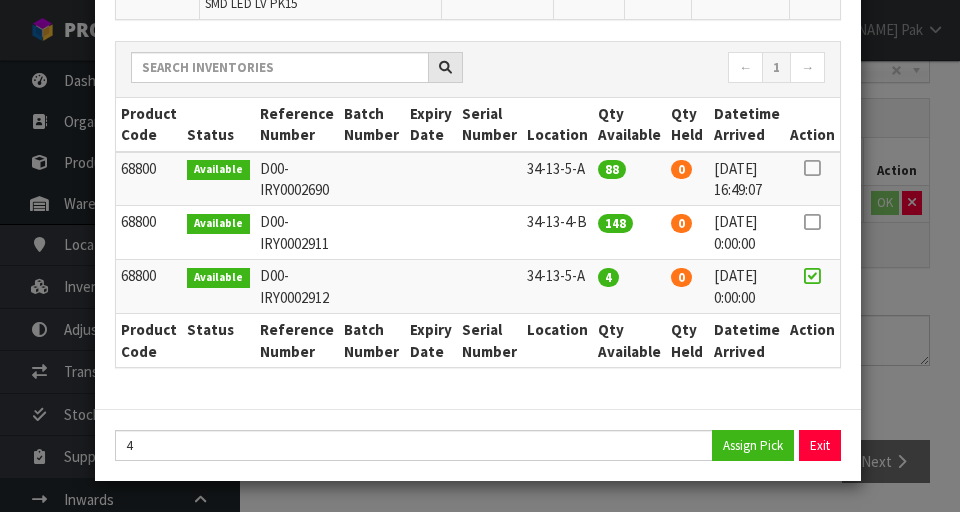 click at bounding box center [812, 168] 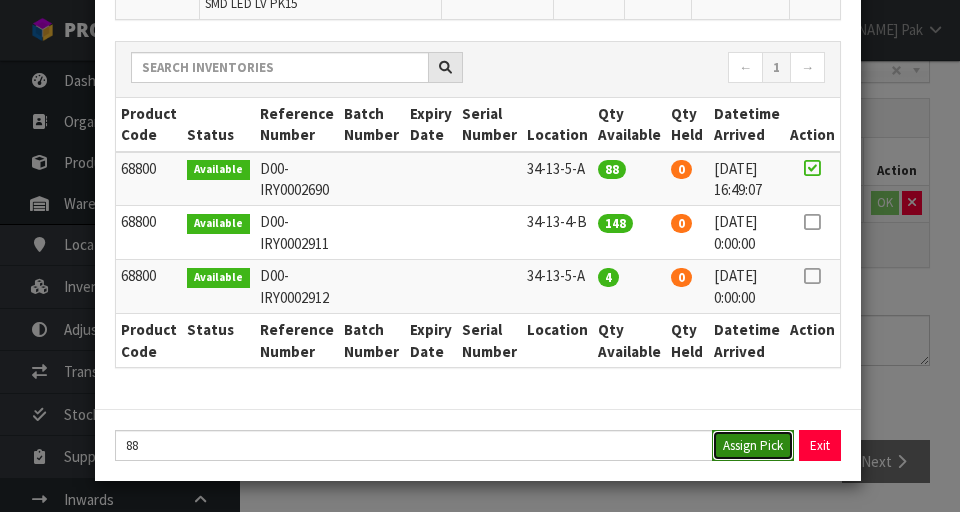click on "Assign Pick" at bounding box center [753, 445] 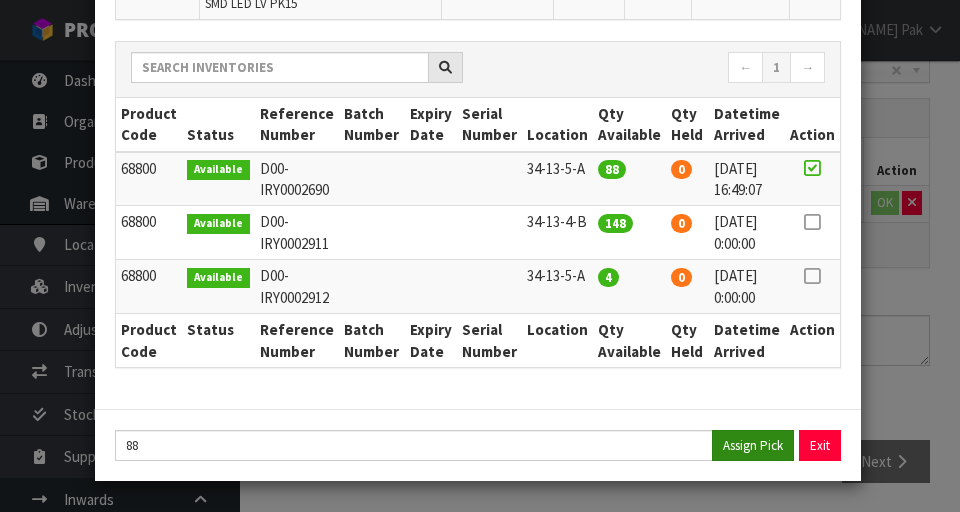 type on "88" 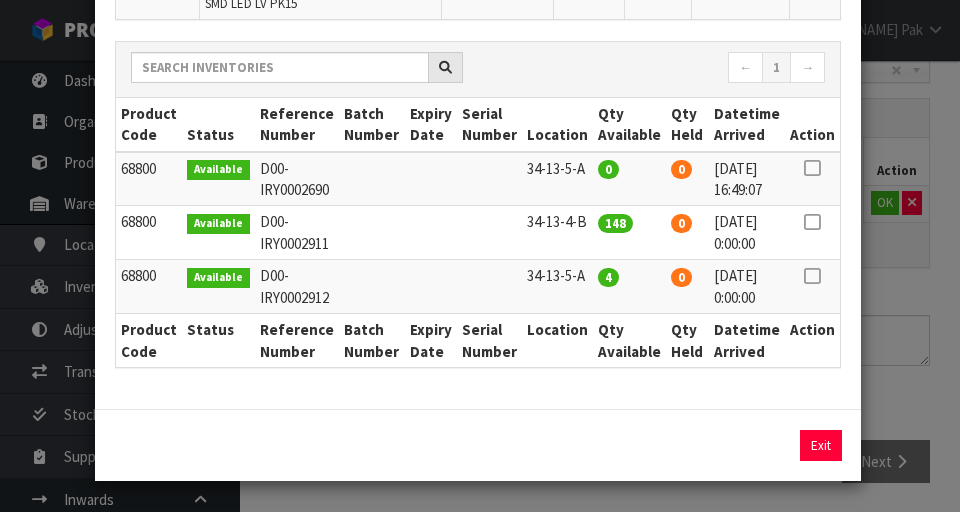 click on "Pick Line
Picks
Product Code
Product Name
Serial No. / Batch No.
Expiry Date
Location
Quantity Picked
Action
68800
LIGHTS GARDEN W STAKES WARM WHITE SMD LED LV PK15
34-13-5-A
88
←
1
→
Product Code
Status
Reference Number
Batch Number
Expiry Date
Serial Number
Location
Qty Available
Qty Held
Datetime Arrived
Action
0 0 0" at bounding box center (480, 256) 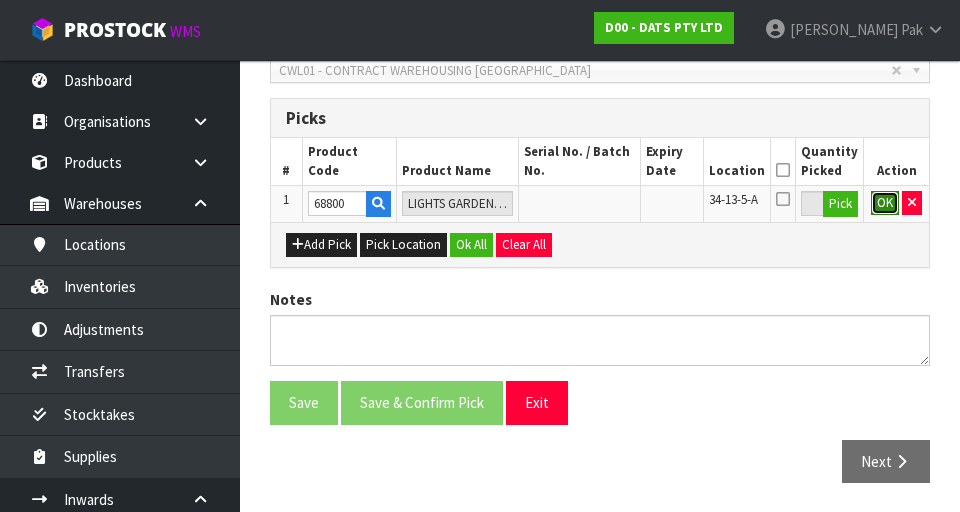 click on "OK" at bounding box center (885, 203) 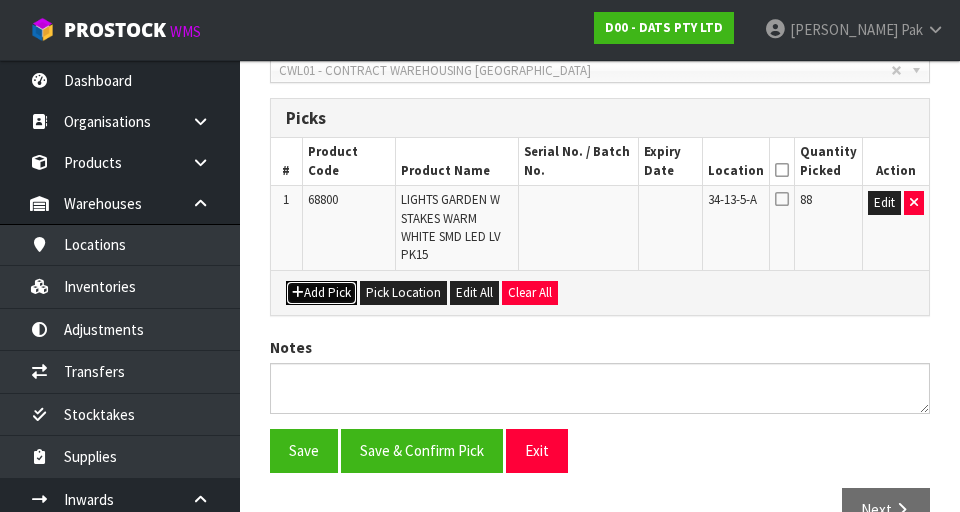 click on "Add Pick" at bounding box center (321, 293) 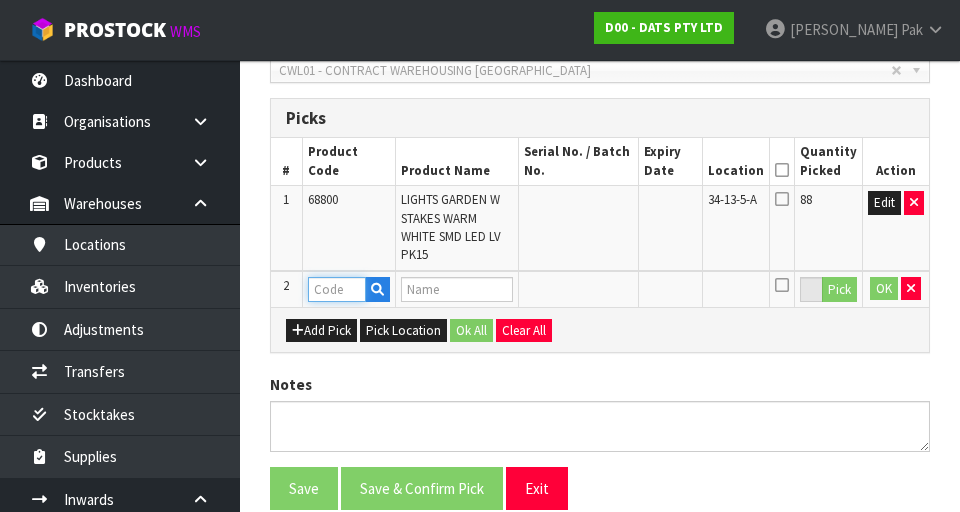paste on "68800" 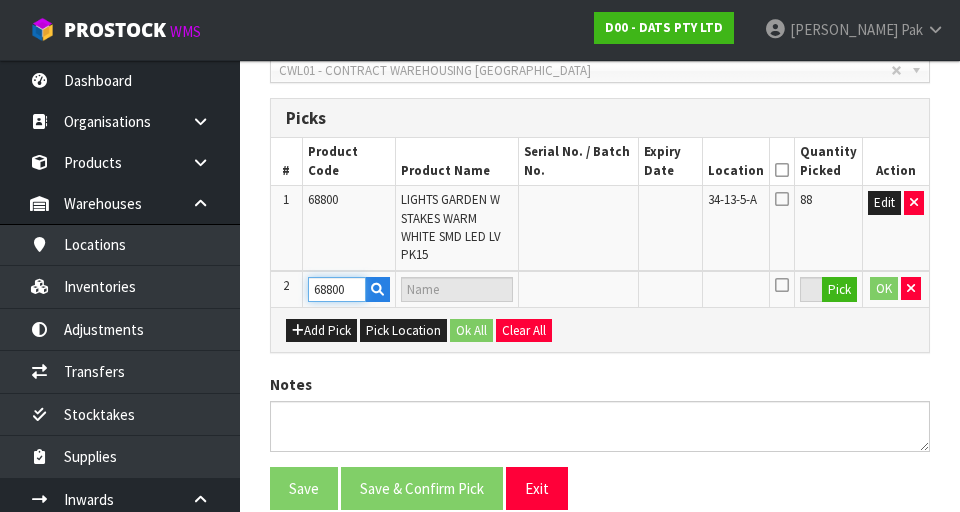 type on "LIGHTS GARDEN W STAKES WARM WHITE SMD LED LV PK15" 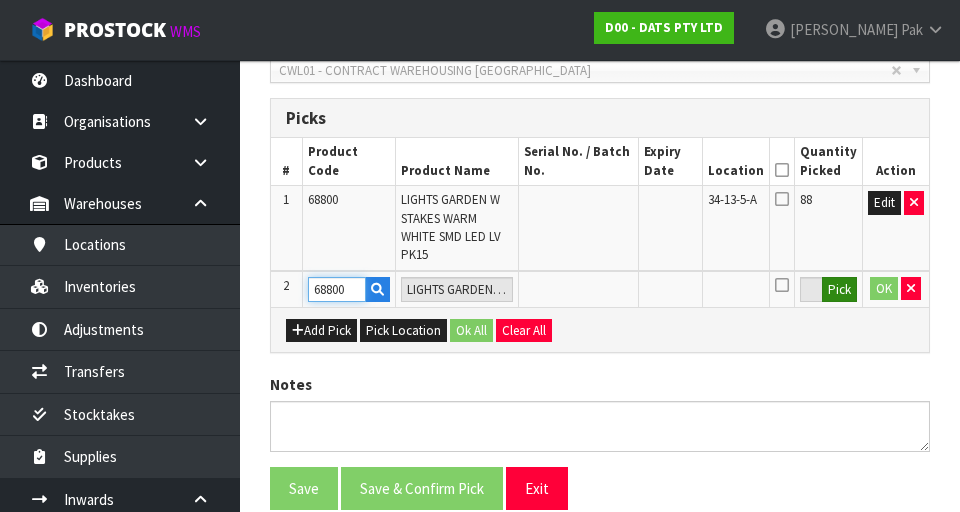 type on "68800" 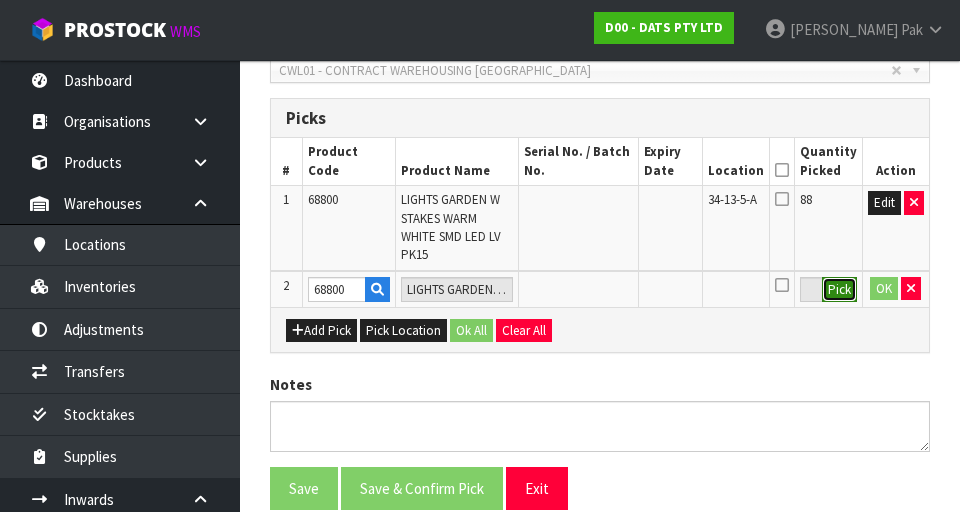 click on "Pick" at bounding box center (839, 290) 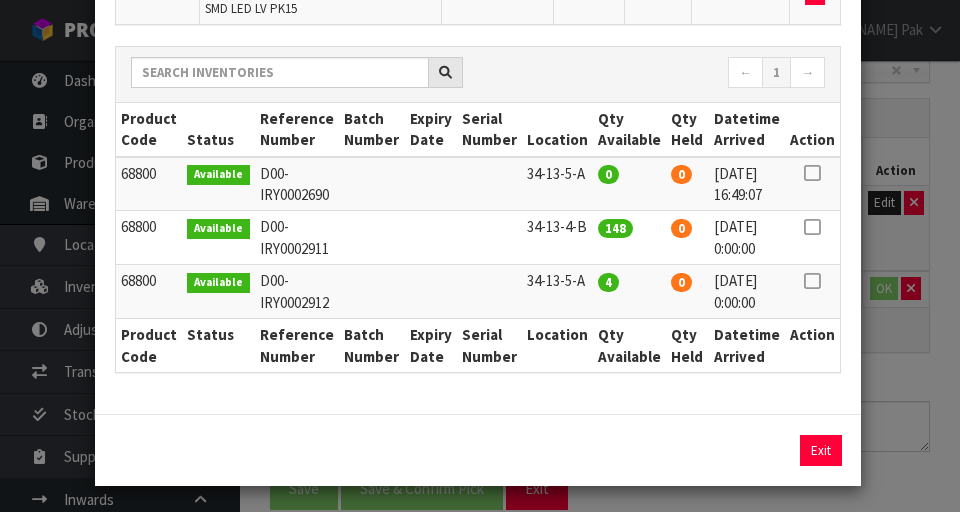 scroll, scrollTop: 236, scrollLeft: 0, axis: vertical 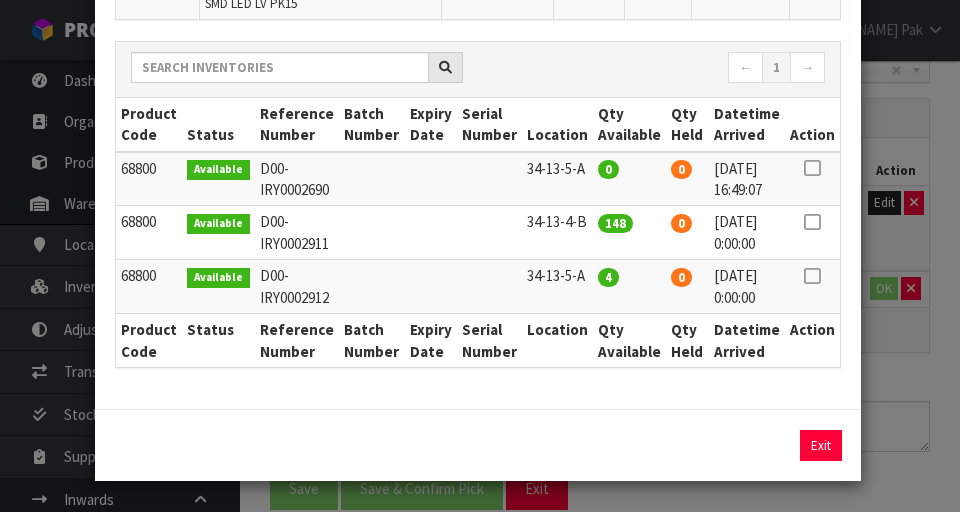 click at bounding box center [812, 276] 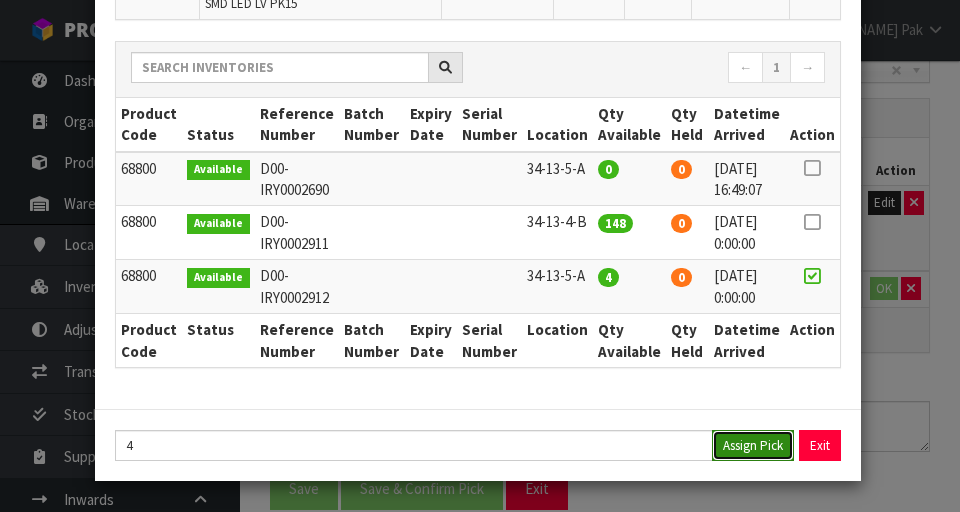 click on "Assign Pick" at bounding box center (753, 445) 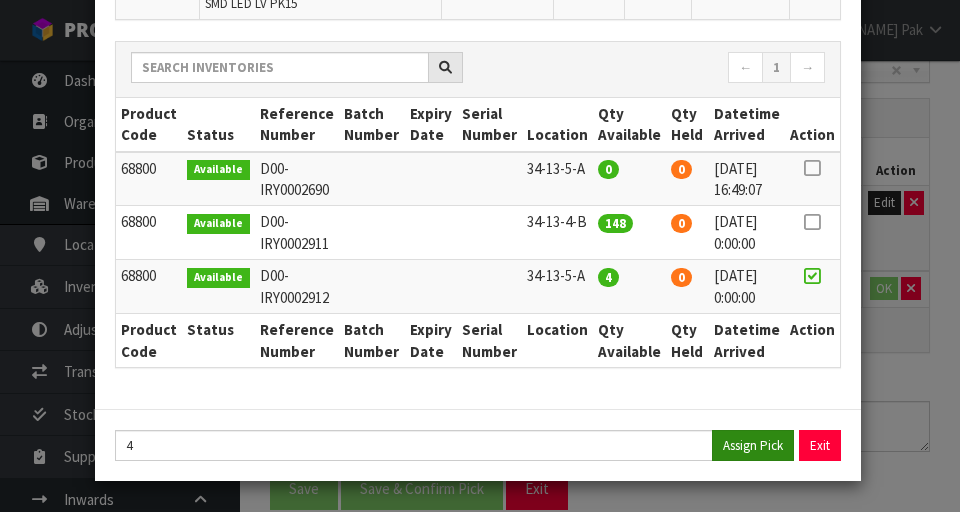 type on "4" 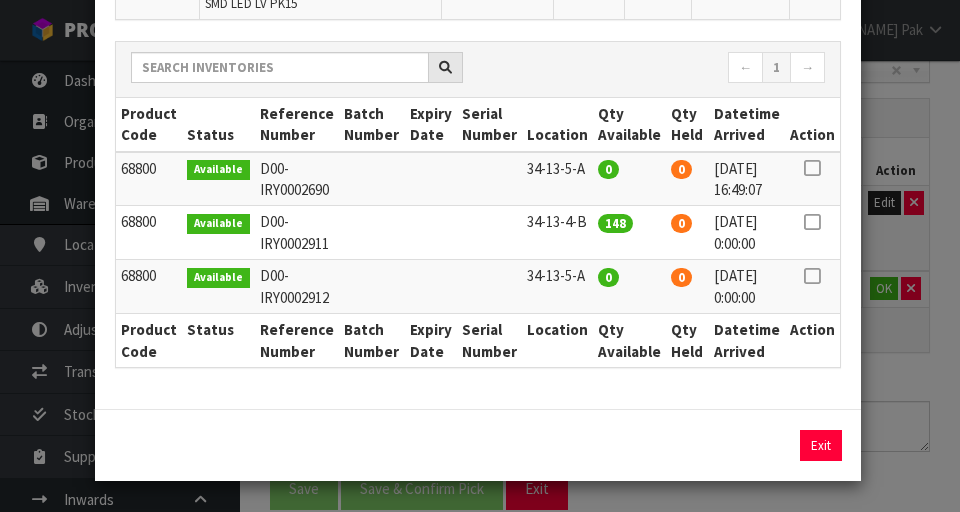 click on "Pick Line
Picks
Product Code
Product Name
Serial No. / Batch No.
Expiry Date
Location
Quantity Picked
Action
68800
LIGHTS GARDEN W STAKES WARM WHITE SMD LED LV PK15
34-13-5-A
4
←
1
→
Product Code
Status
Reference Number
Batch Number
Expiry Date
Serial Number
Location
Qty Available
Qty Held
Datetime Arrived
Action" at bounding box center [480, 256] 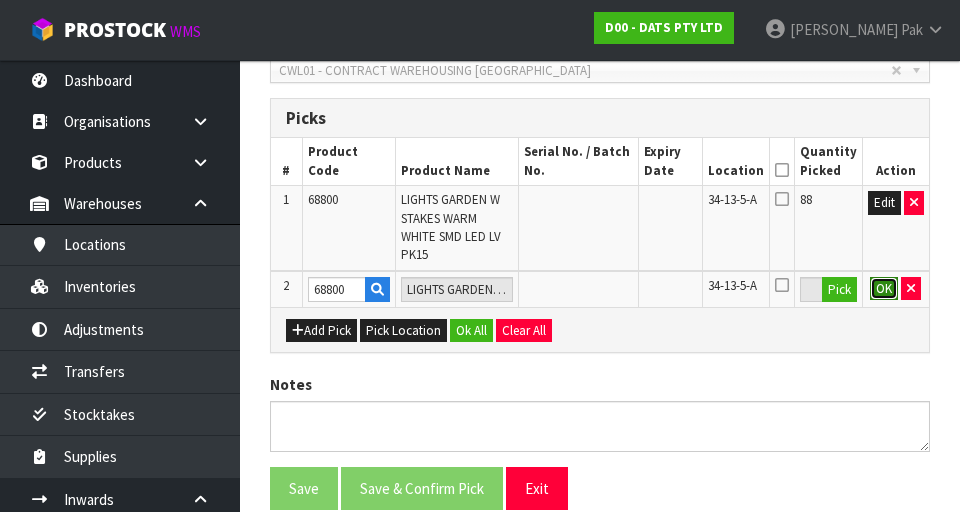 click on "OK" at bounding box center [884, 289] 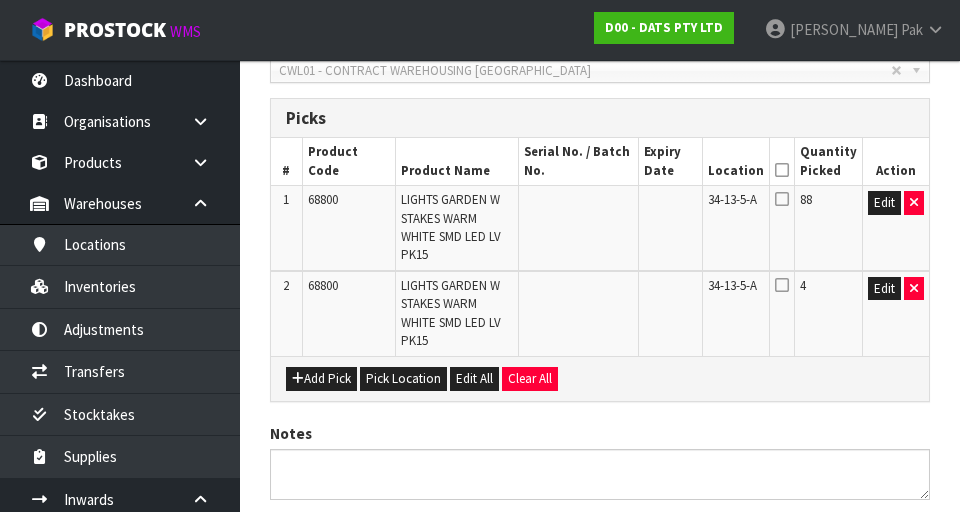 click on "68800" at bounding box center [323, 199] 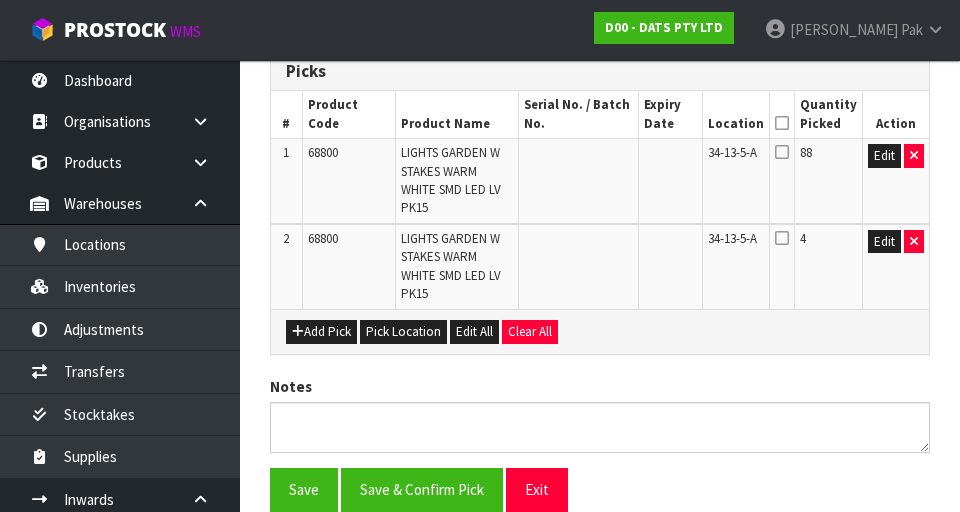 scroll, scrollTop: 480, scrollLeft: 0, axis: vertical 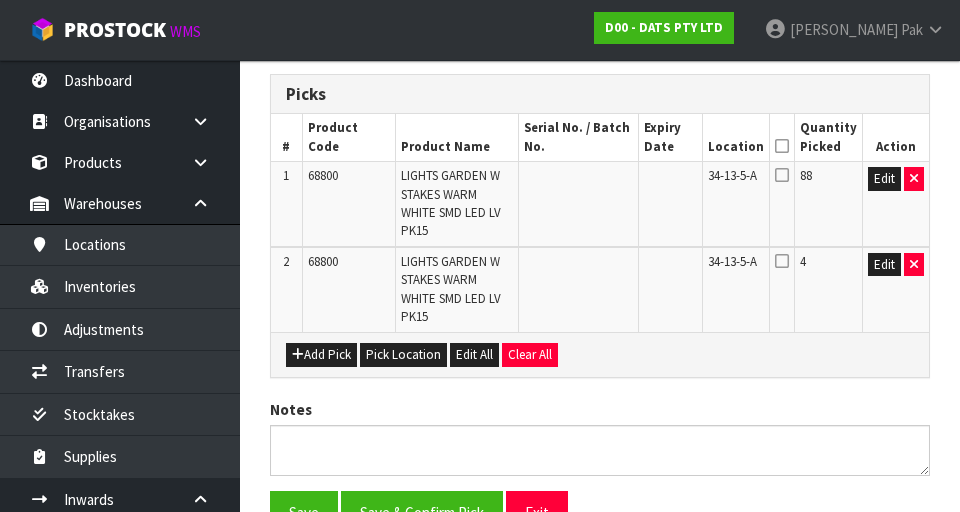click at bounding box center (782, 146) 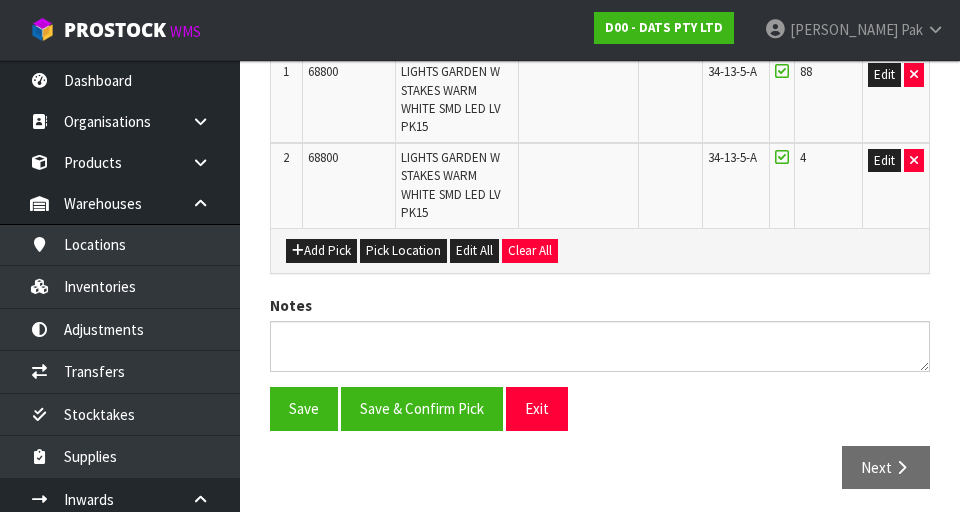 scroll, scrollTop: 590, scrollLeft: 0, axis: vertical 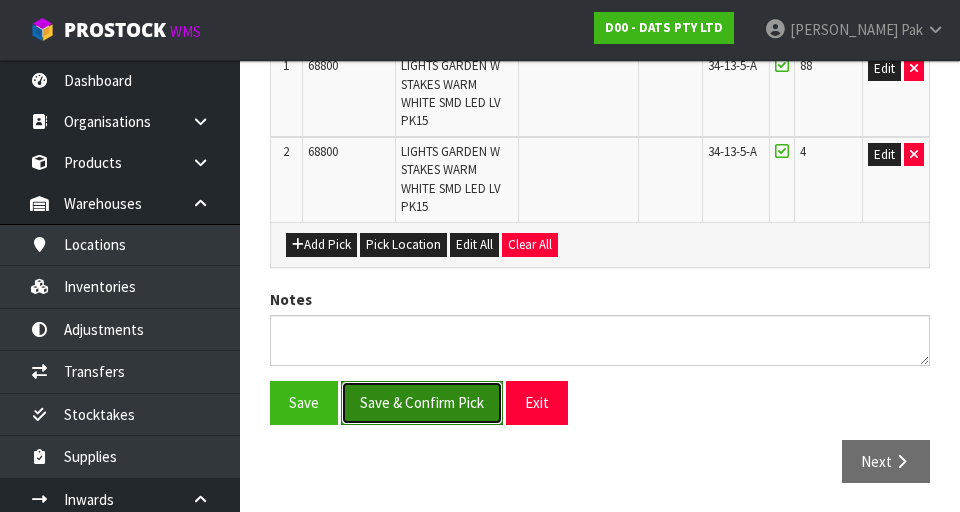 click on "Save & Confirm Pick" at bounding box center [422, 402] 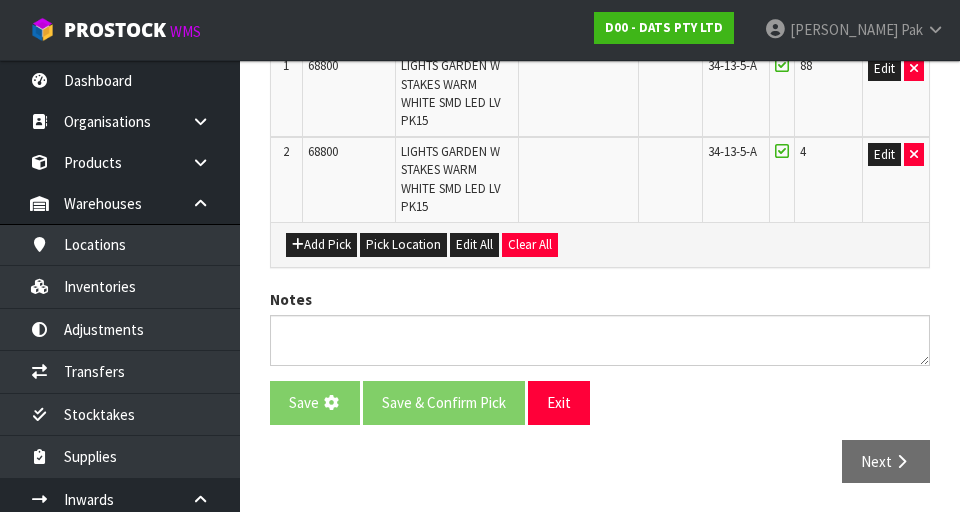 scroll, scrollTop: 0, scrollLeft: 0, axis: both 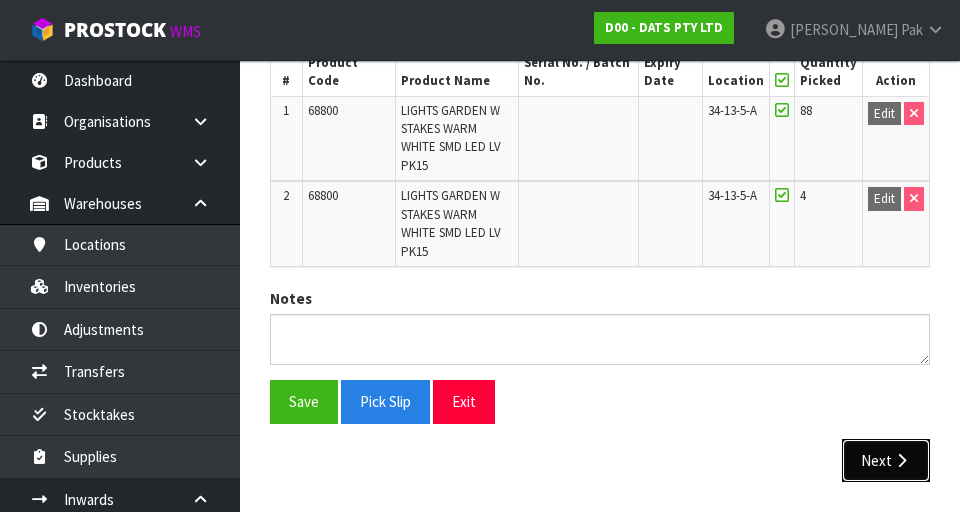 click on "Next" at bounding box center (886, 460) 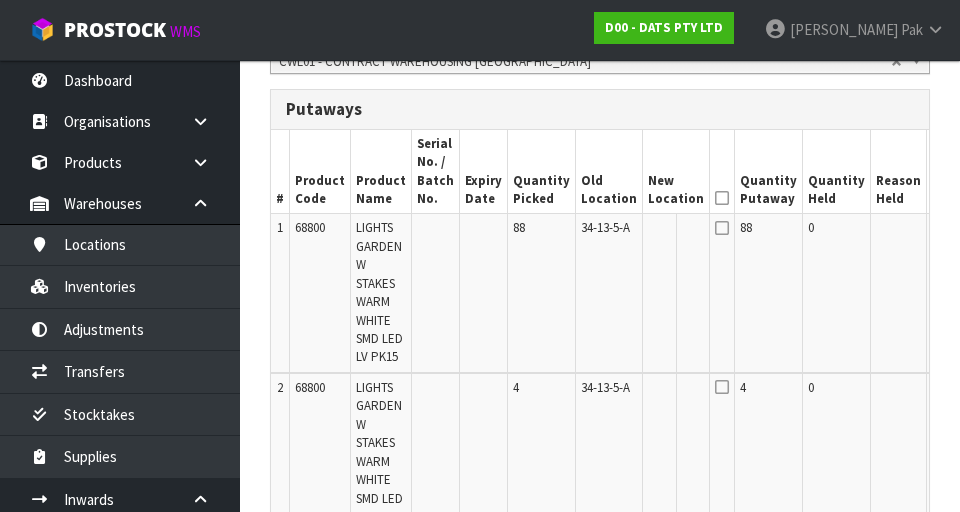 scroll, scrollTop: 541, scrollLeft: 0, axis: vertical 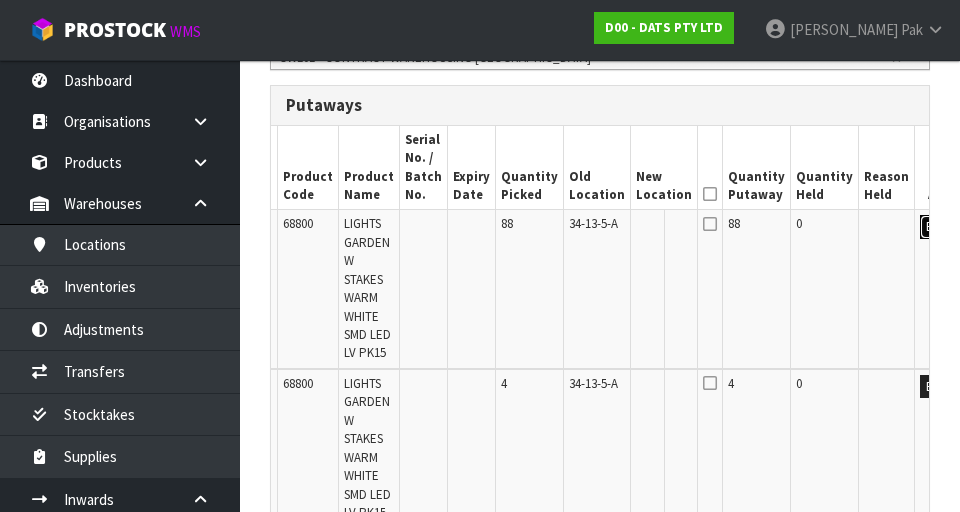 click on "Edit" at bounding box center (936, 227) 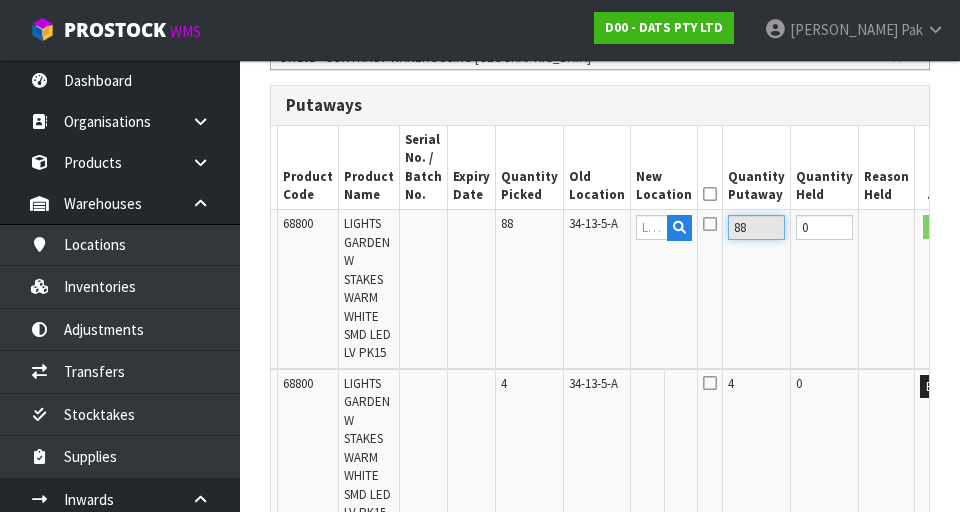 click on "88" at bounding box center (756, 227) 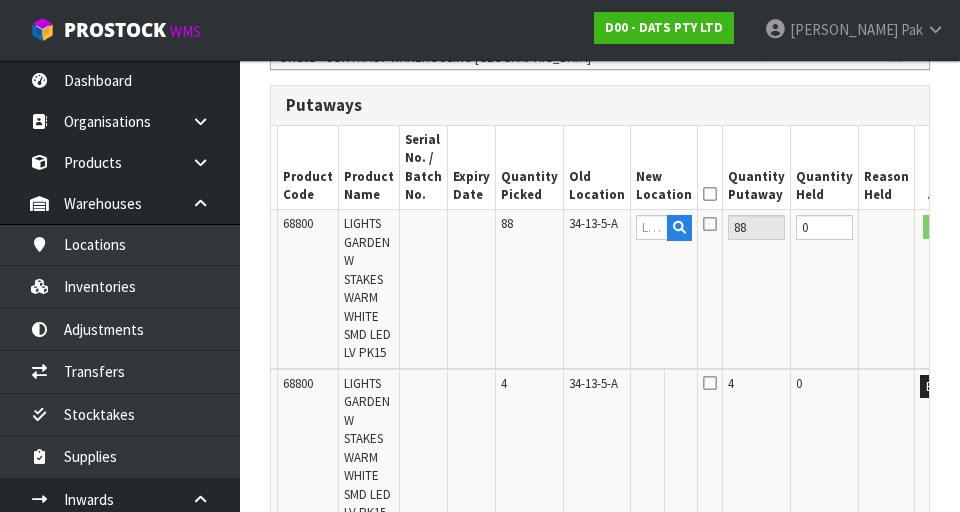 click on "0" at bounding box center (825, 289) 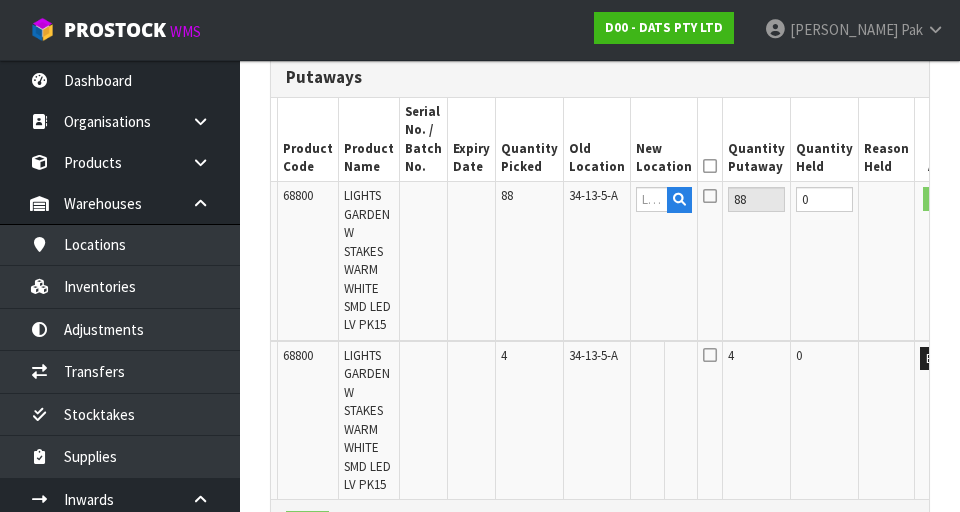 scroll, scrollTop: 570, scrollLeft: 0, axis: vertical 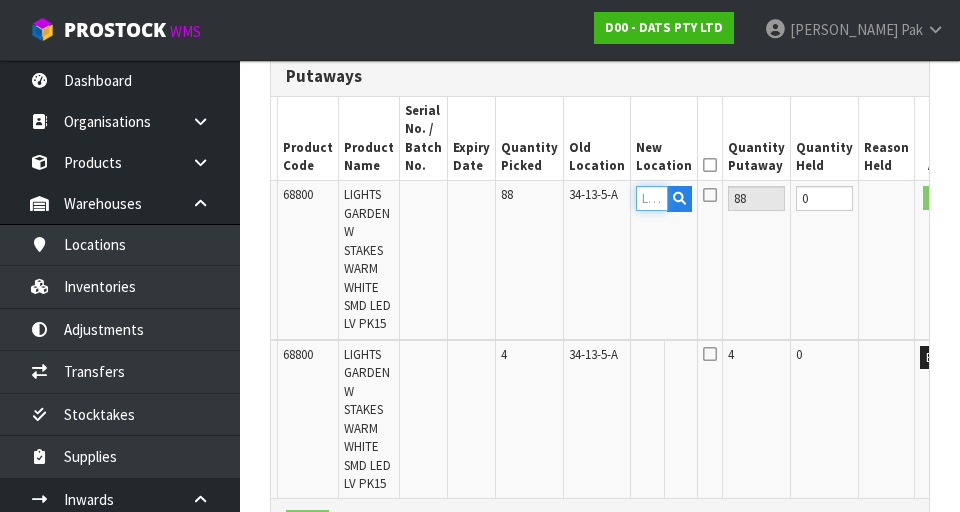 click at bounding box center (652, 198) 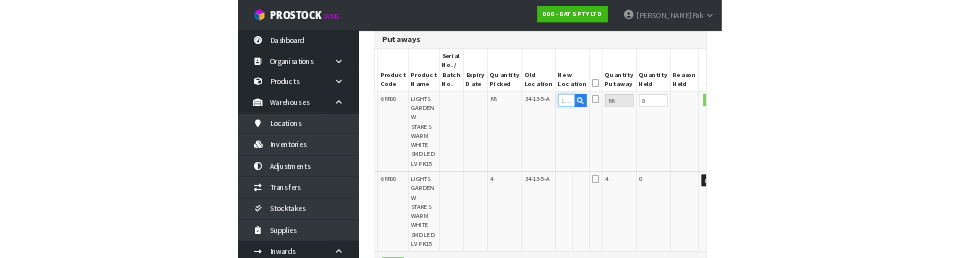 scroll, scrollTop: 561, scrollLeft: 0, axis: vertical 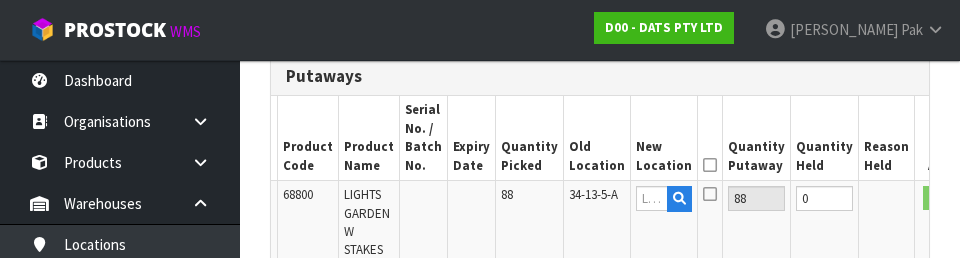 click at bounding box center [887, 260] 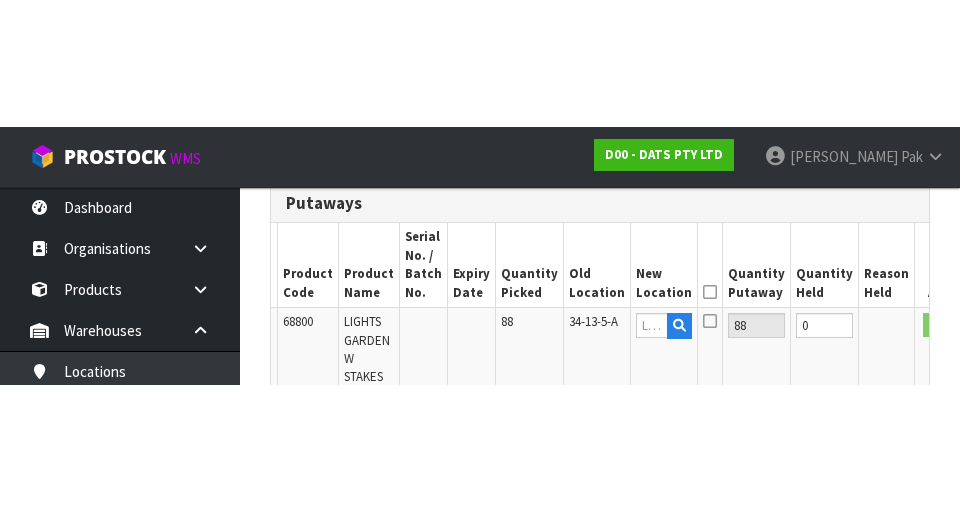 scroll, scrollTop: 570, scrollLeft: 0, axis: vertical 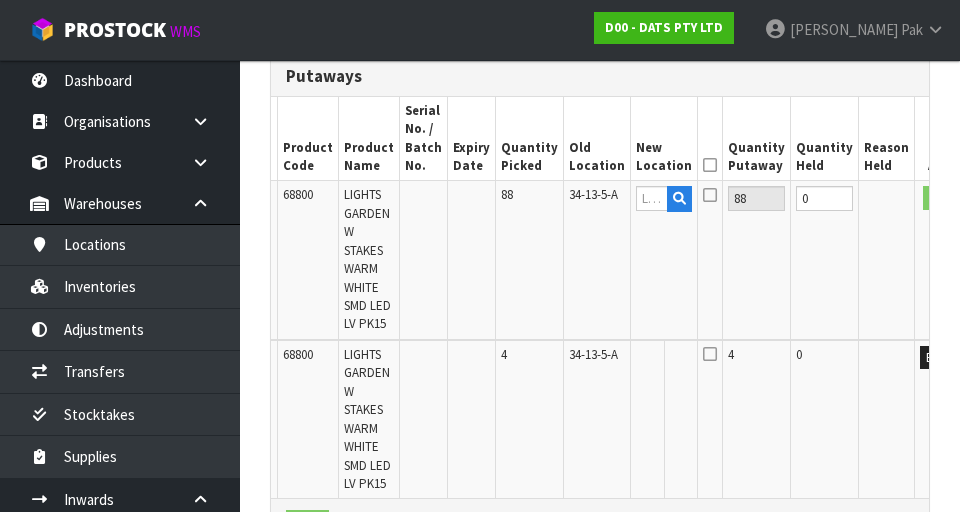 click at bounding box center [710, 195] 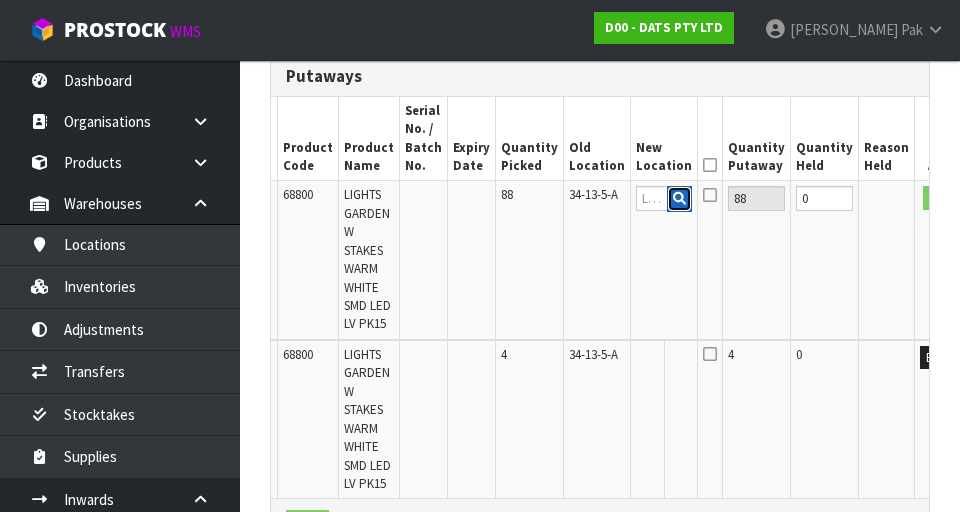 click at bounding box center (679, 199) 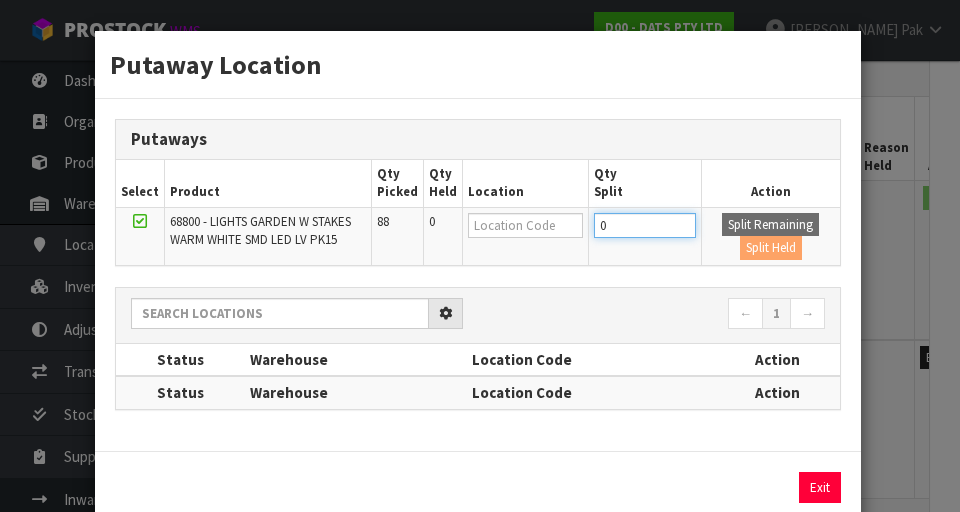 click on "0" at bounding box center (645, 225) 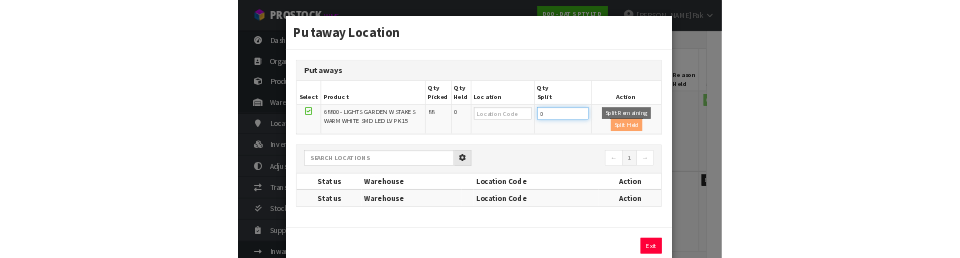 scroll, scrollTop: 561, scrollLeft: 0, axis: vertical 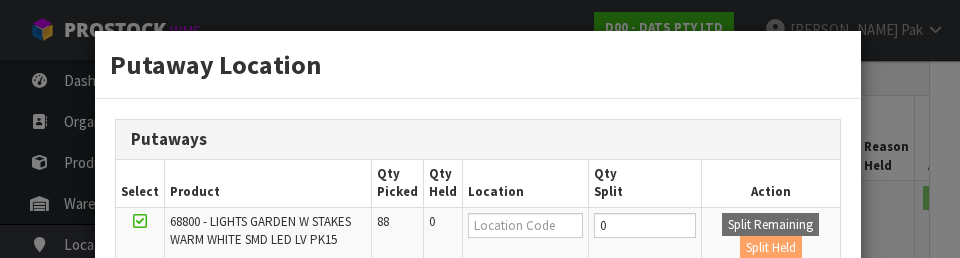 click on "Putaway Location
Putaways
Select
Product
Qty  Picked
Qty  Held
Location
Qty  Split
Action
68800 - LIGHTS GARDEN W STAKES WARM WHITE SMD LED LV PK15
88
0
0
Split Remaining
Split Held
←
1 2 3 4 5
→
Status
Warehouse
Location Code
Action" at bounding box center [480, 129] 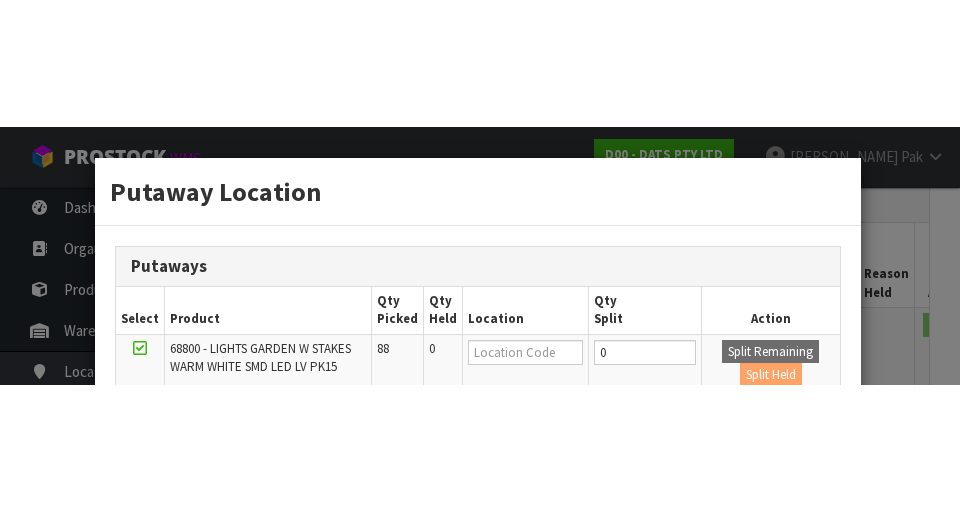 scroll, scrollTop: 570, scrollLeft: 0, axis: vertical 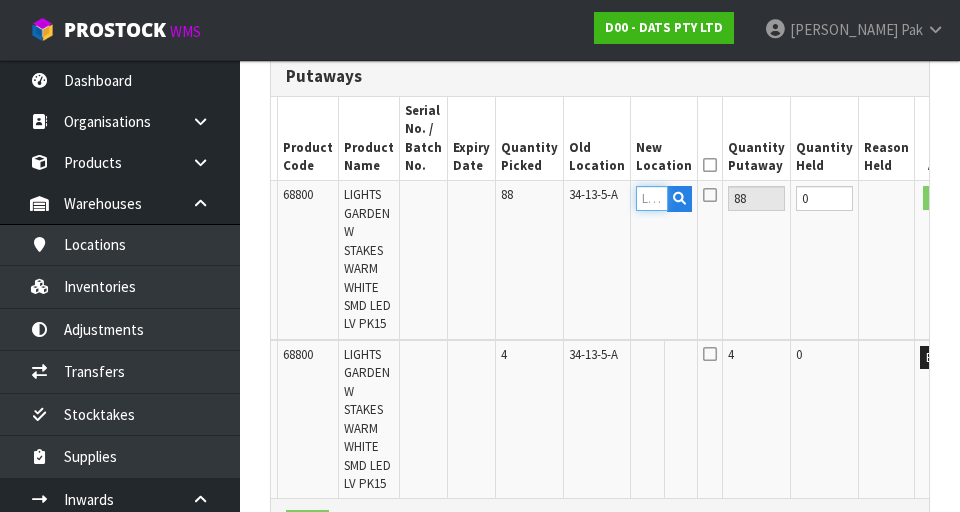click at bounding box center (652, 198) 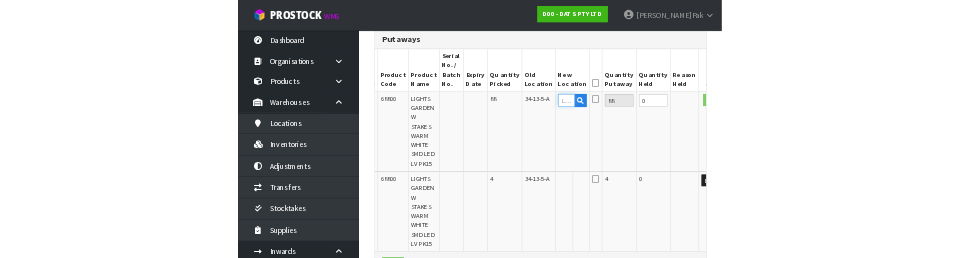 scroll, scrollTop: 561, scrollLeft: 0, axis: vertical 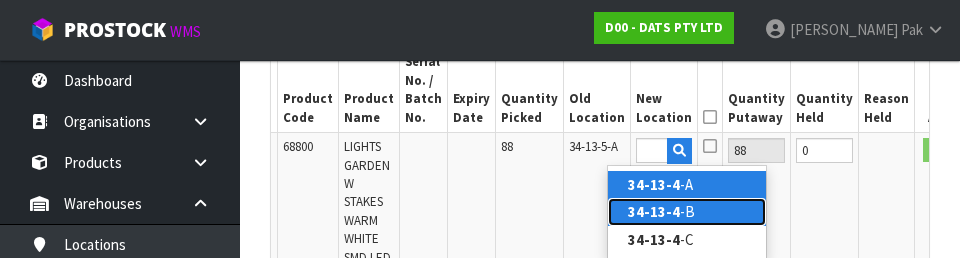 click on "34-13-4 -B" at bounding box center (687, 211) 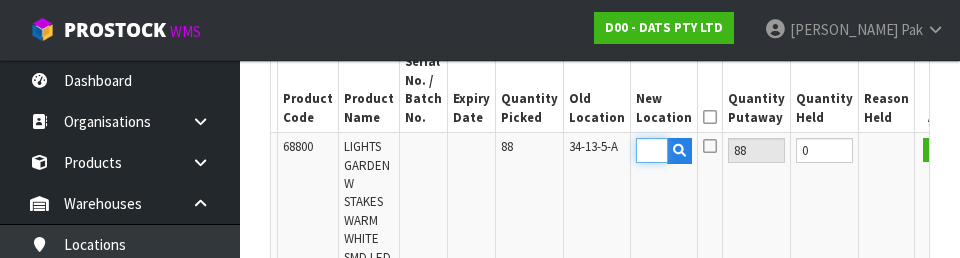 scroll, scrollTop: 0, scrollLeft: 0, axis: both 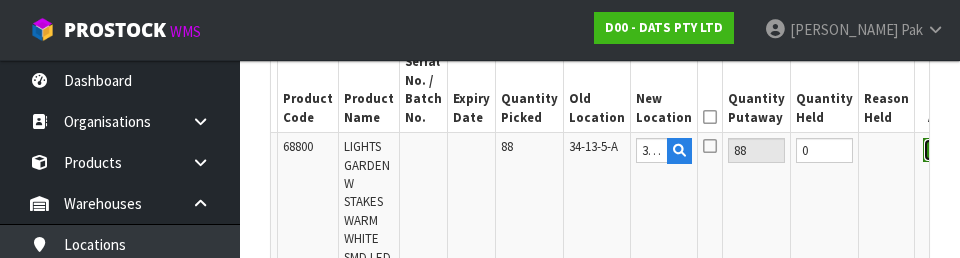 click on "OK" at bounding box center (937, 150) 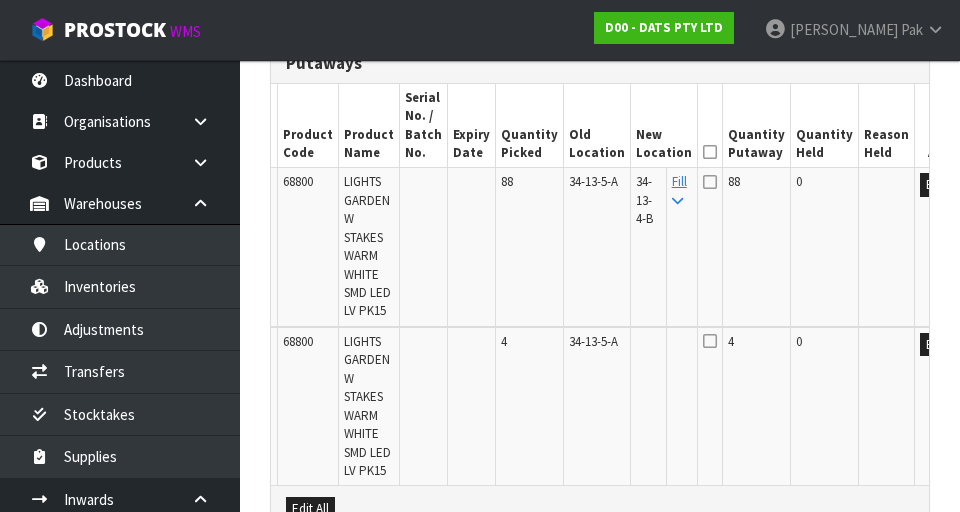 scroll, scrollTop: 575, scrollLeft: 0, axis: vertical 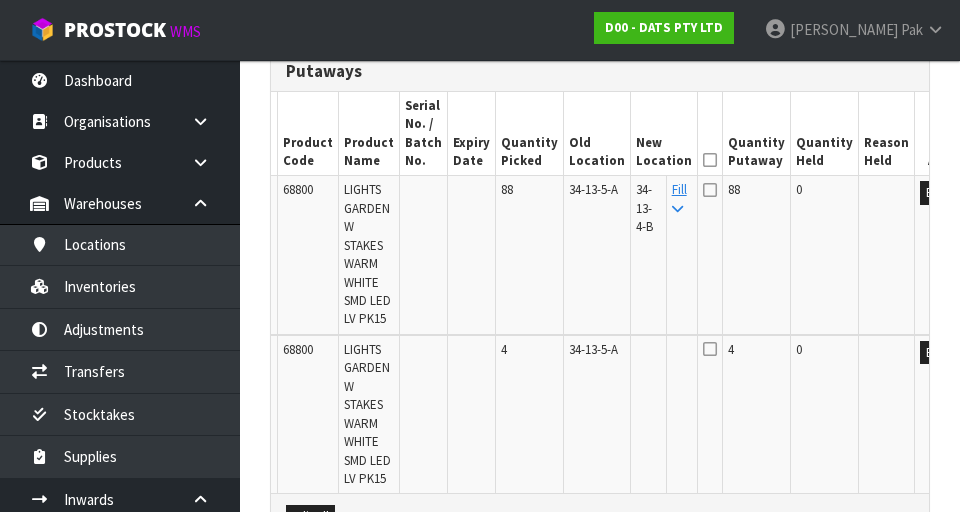 click at bounding box center [710, 190] 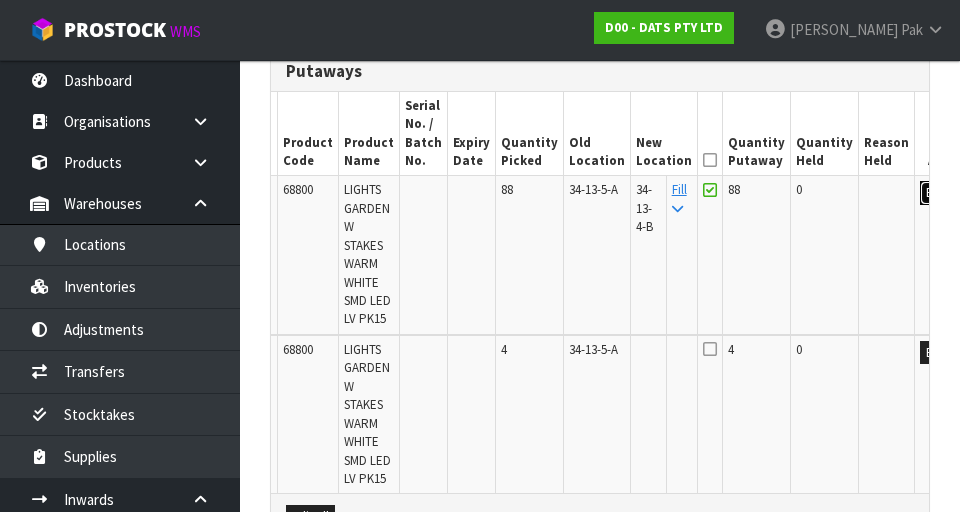 click on "Edit" at bounding box center [936, 193] 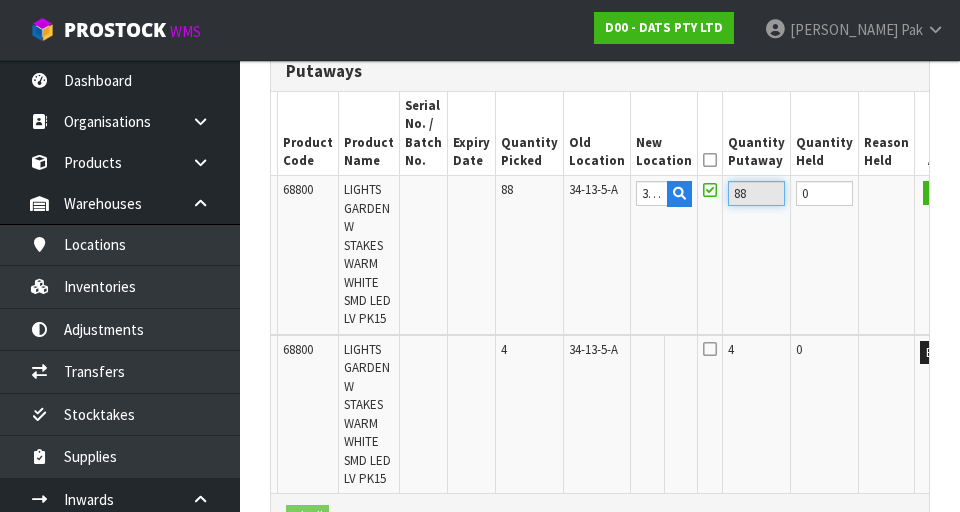 click on "88" at bounding box center (756, 193) 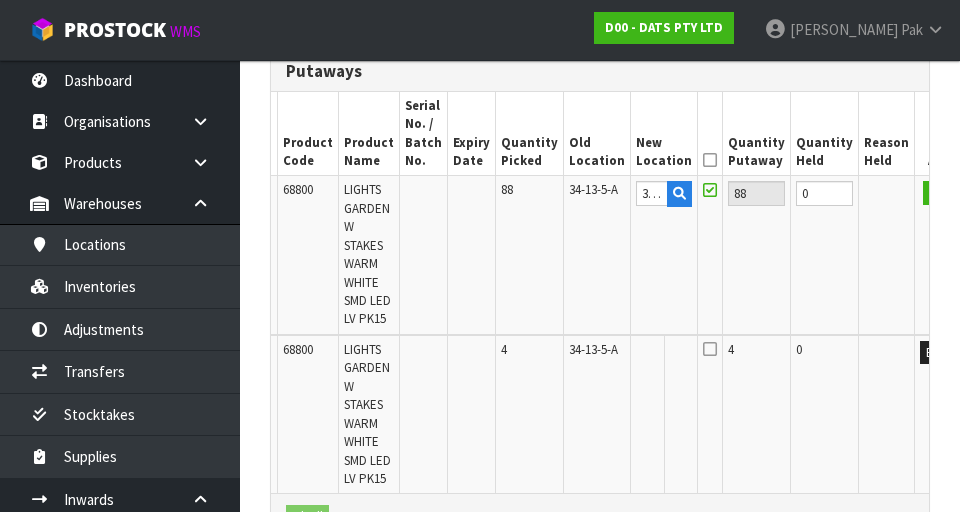 click on "88" at bounding box center (507, 189) 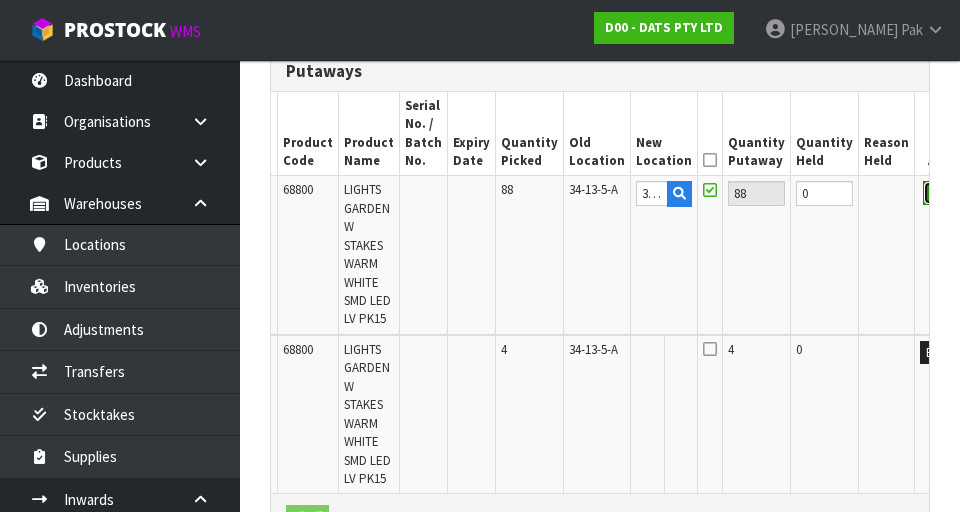 click on "OK" at bounding box center (937, 193) 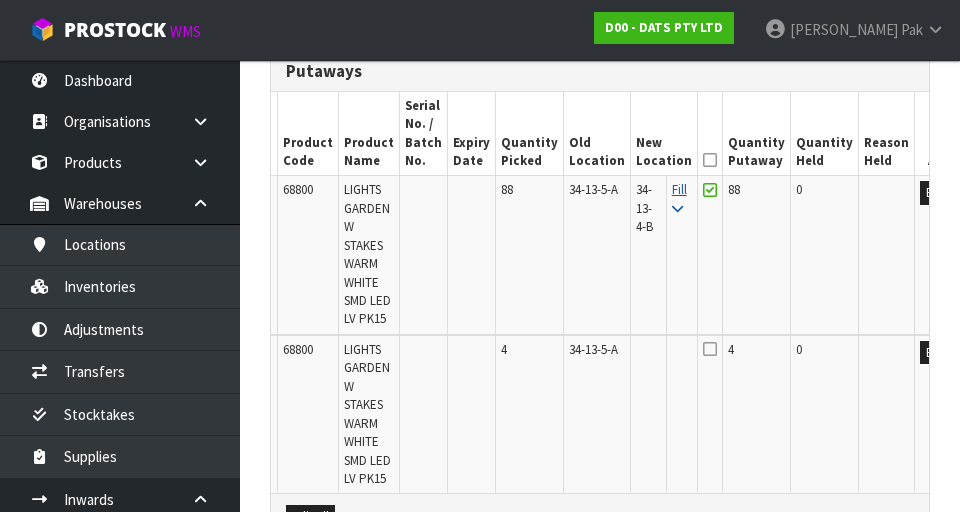 click on "Fill" at bounding box center [679, 198] 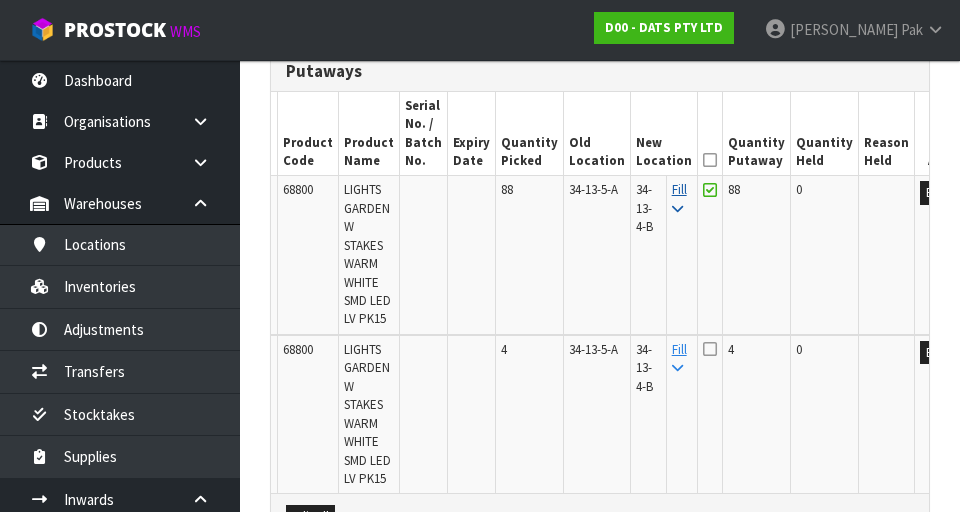 click on "Fill" at bounding box center (679, 198) 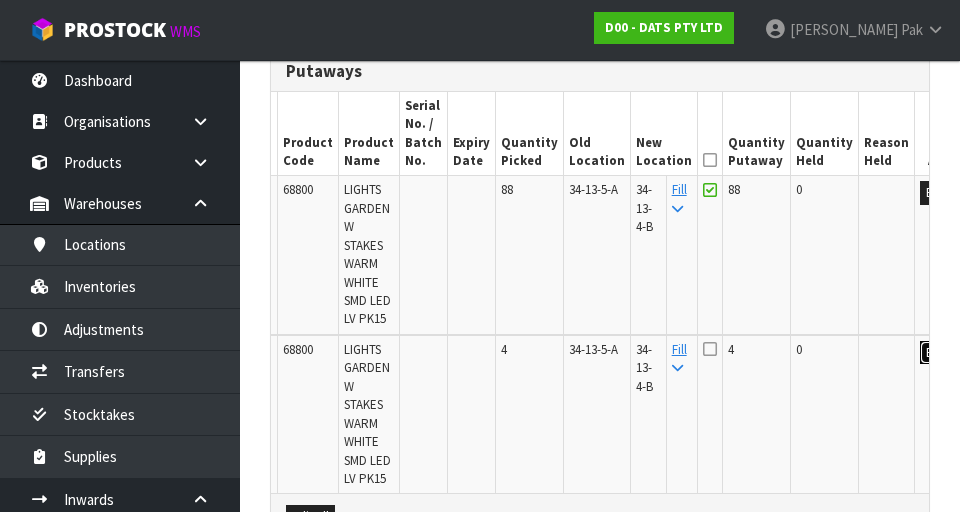 click on "Edit" at bounding box center [936, 353] 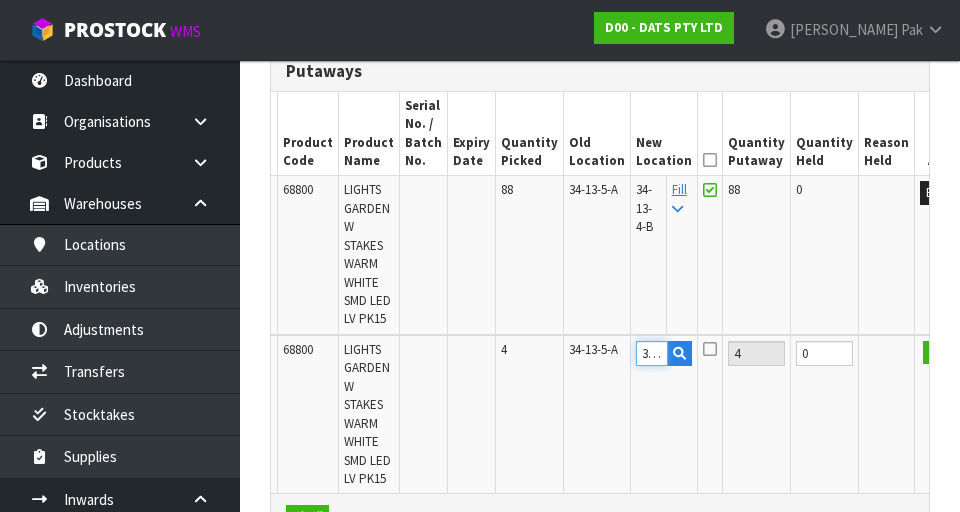 click on "34-13-4-B" at bounding box center (652, 353) 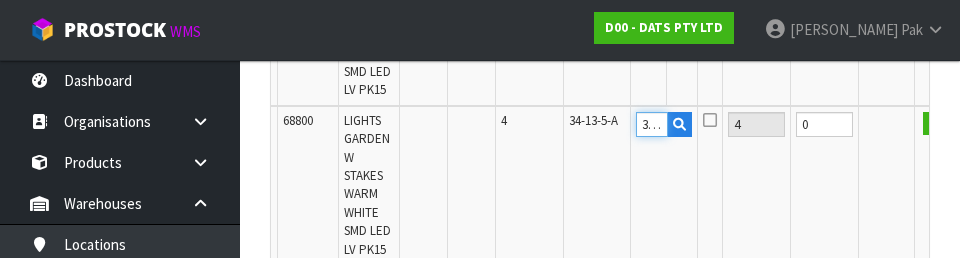 scroll, scrollTop: 808, scrollLeft: 0, axis: vertical 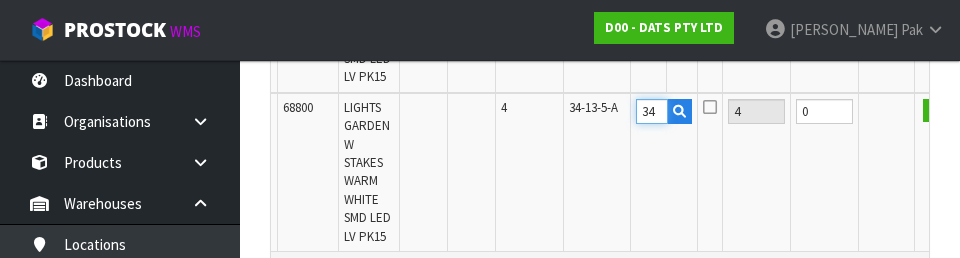 type on "3" 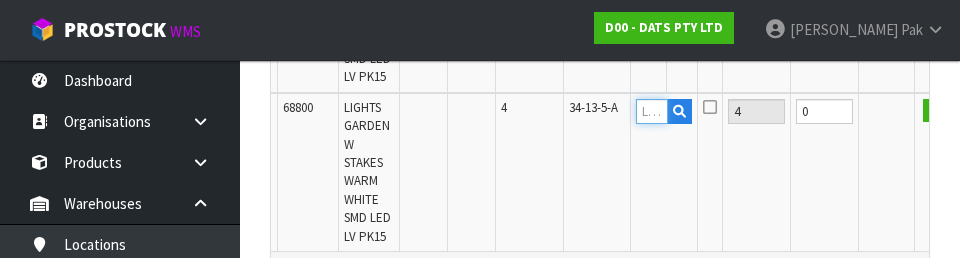 type 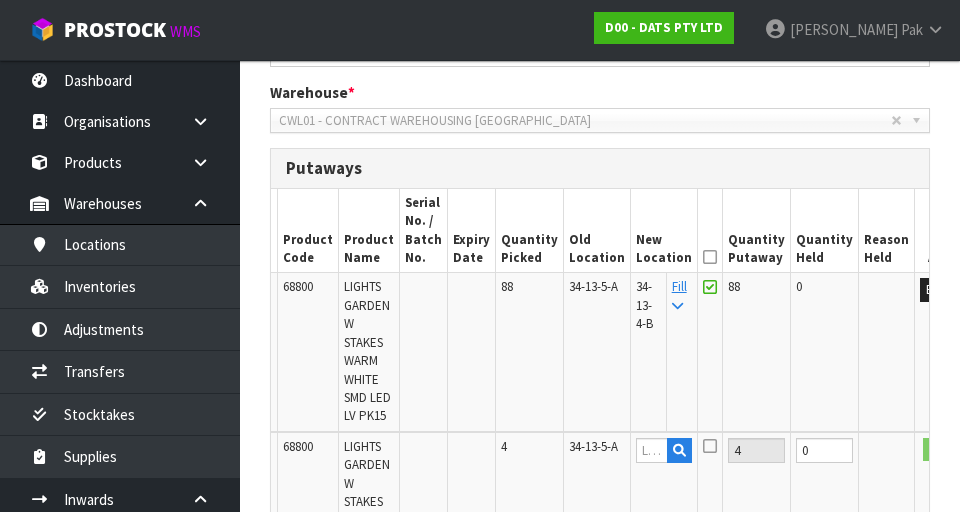 scroll, scrollTop: 483, scrollLeft: 0, axis: vertical 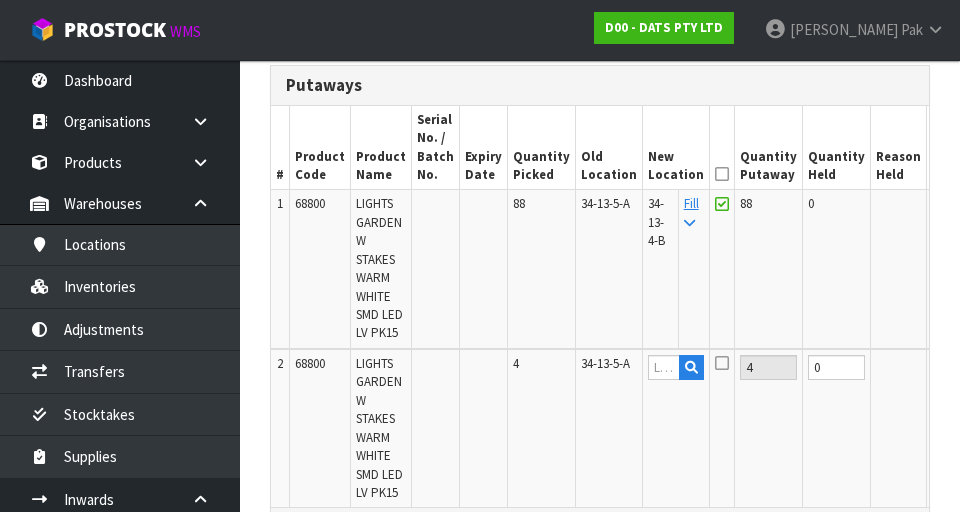 click at bounding box center [722, 204] 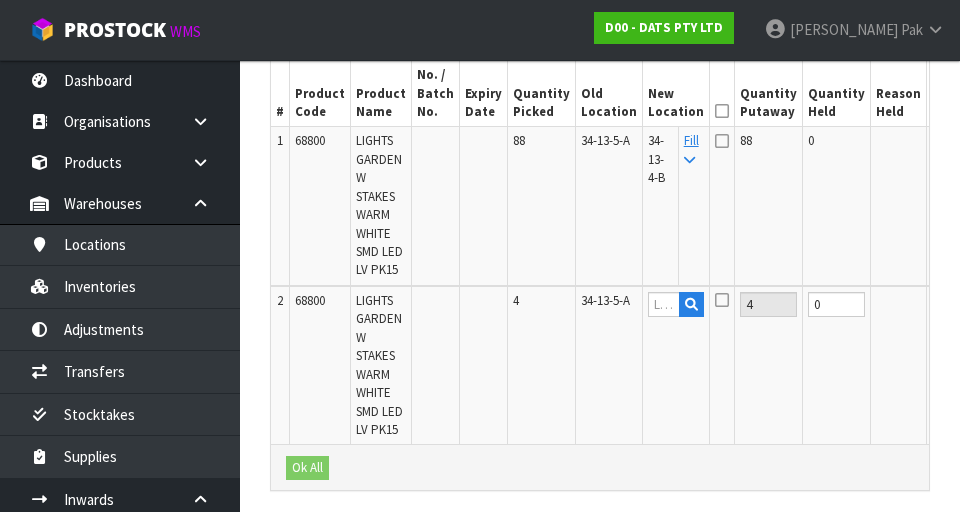 scroll, scrollTop: 625, scrollLeft: 0, axis: vertical 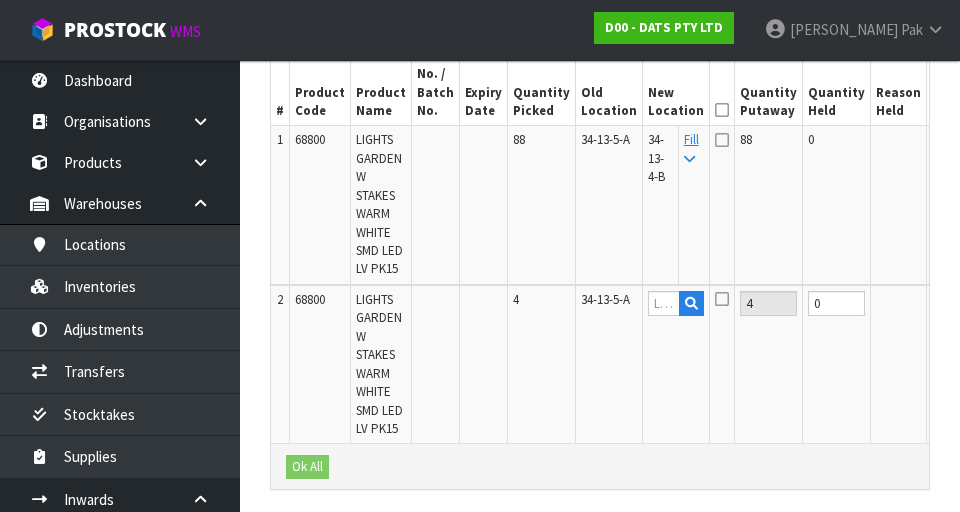 click on "Edit" at bounding box center [948, 143] 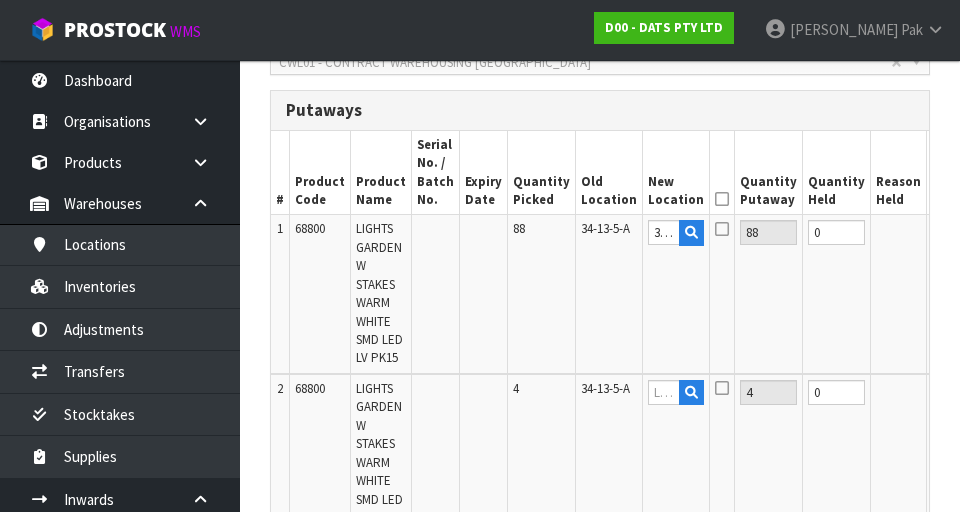 scroll, scrollTop: 535, scrollLeft: 0, axis: vertical 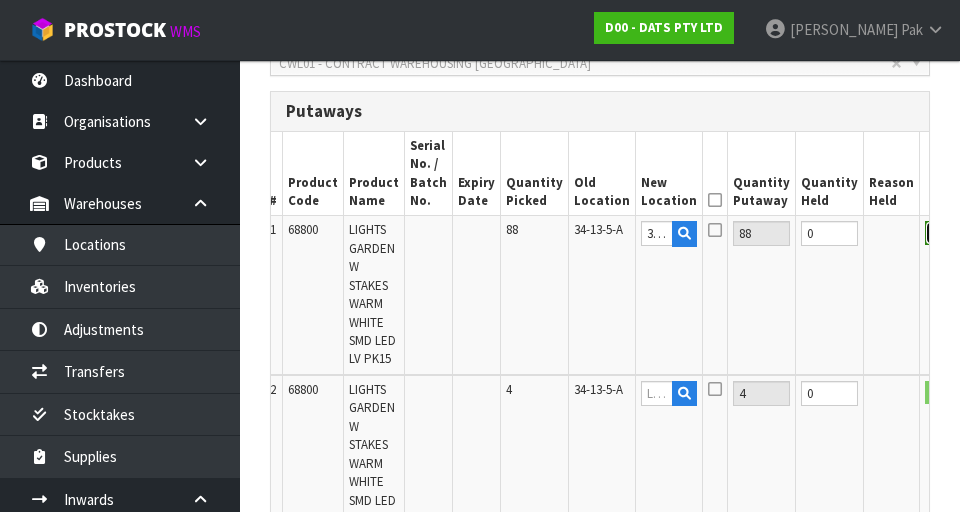 click on "OK" at bounding box center (939, 233) 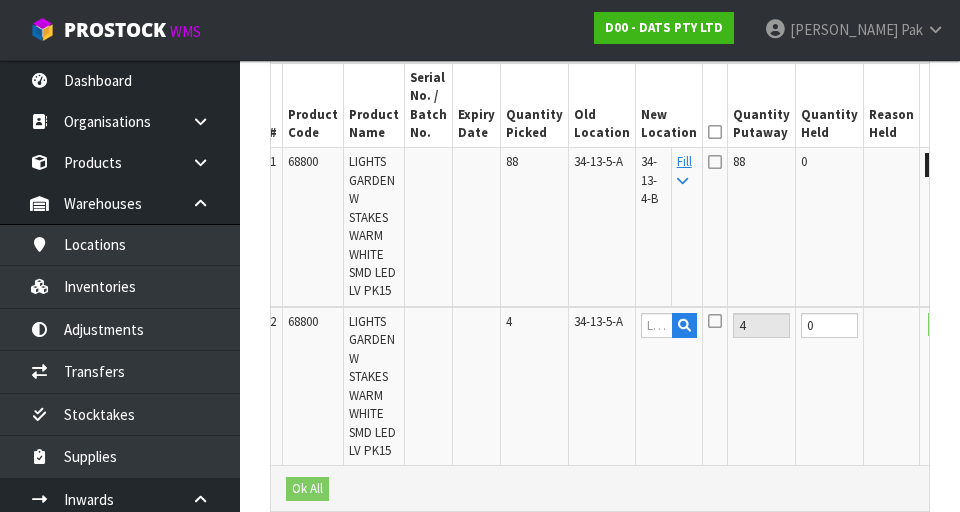 scroll, scrollTop: 644, scrollLeft: 0, axis: vertical 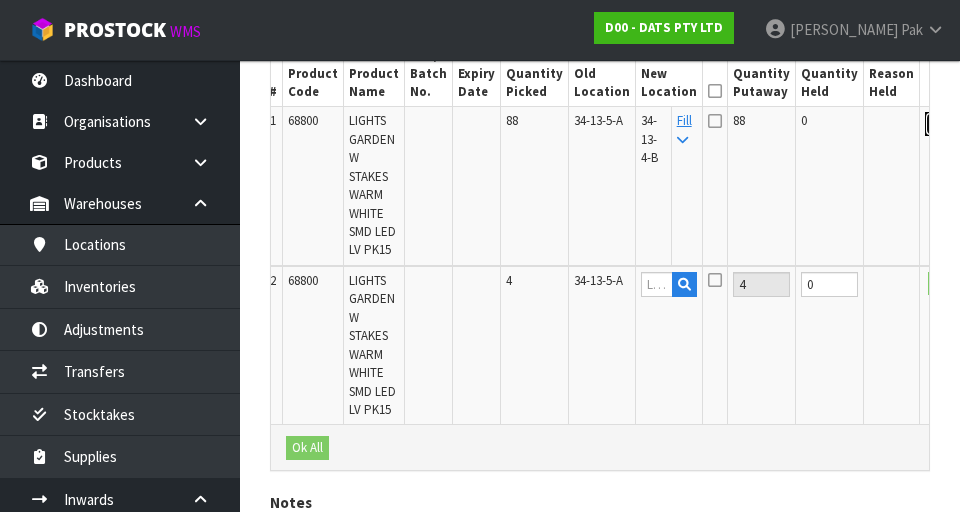 click on "Edit" at bounding box center (941, 124) 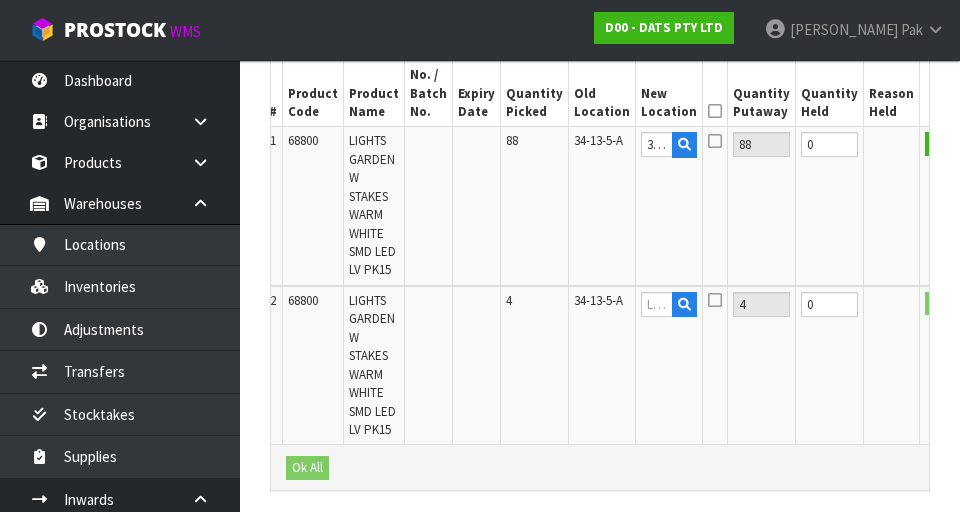 scroll, scrollTop: 603, scrollLeft: 0, axis: vertical 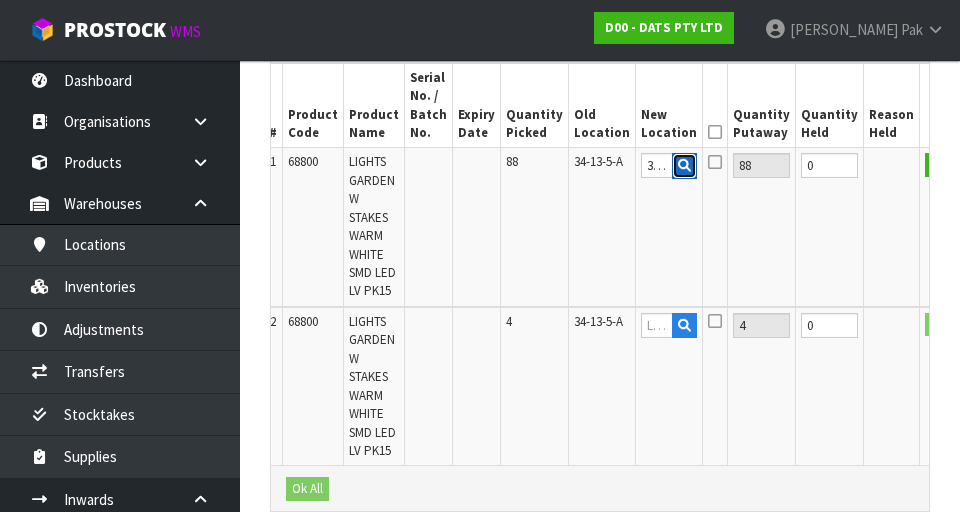 click at bounding box center (684, 165) 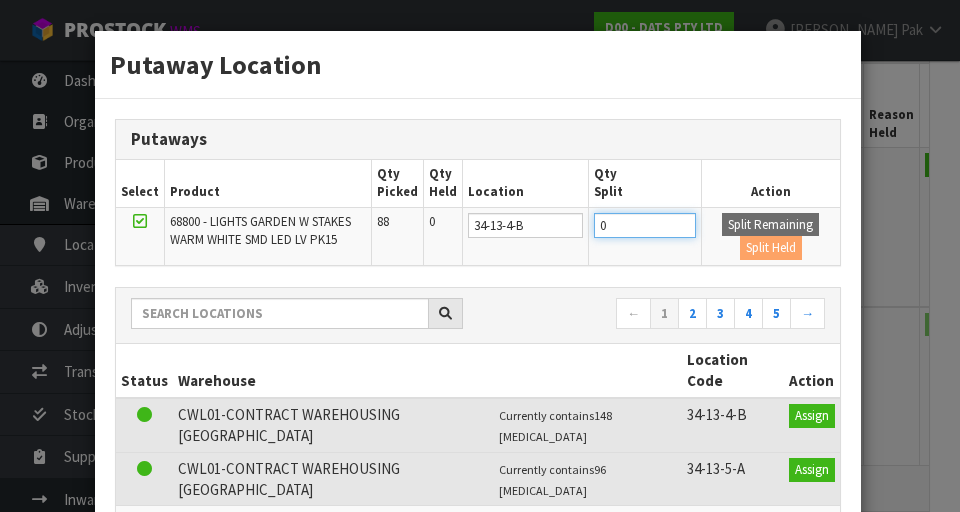 click on "0" at bounding box center [645, 225] 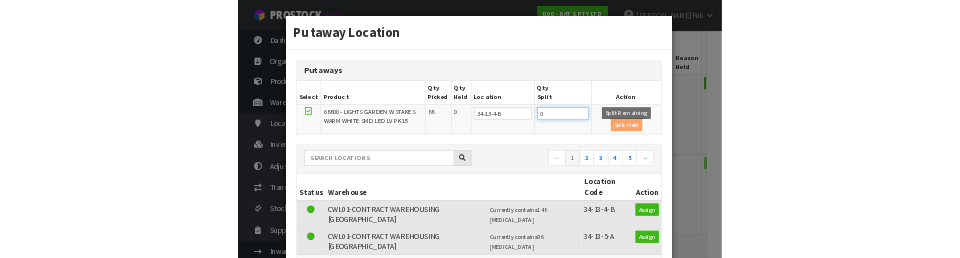 scroll, scrollTop: 593, scrollLeft: 0, axis: vertical 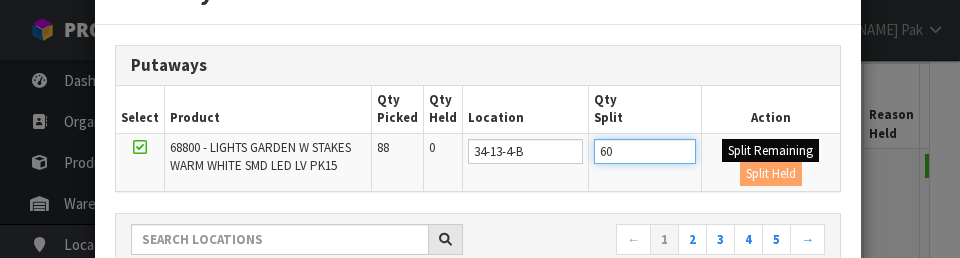 type on "60" 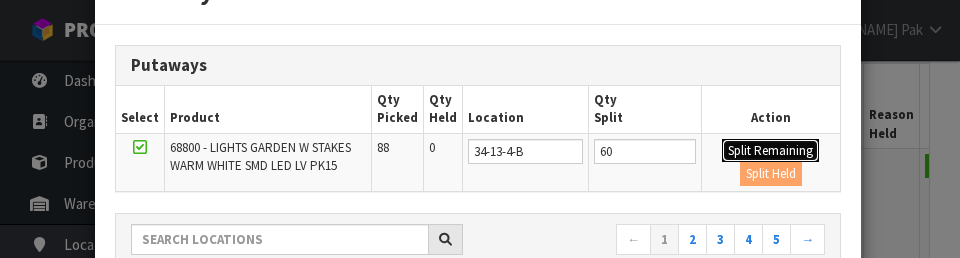 click on "Split Remaining" at bounding box center [770, 151] 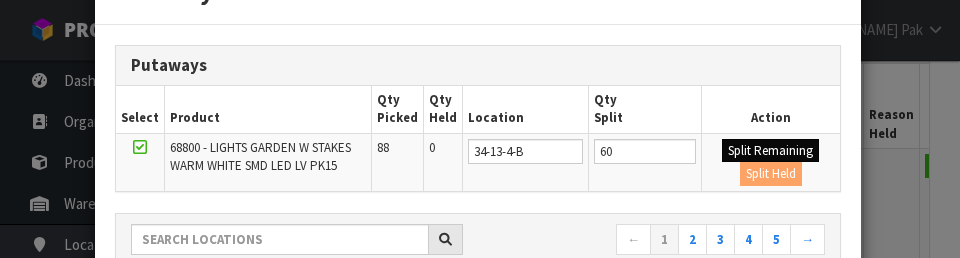type on "60" 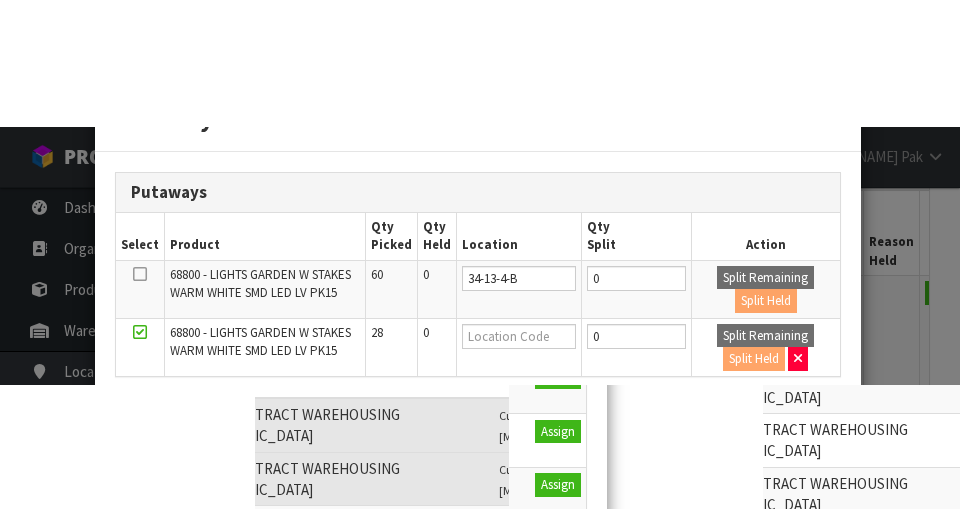 scroll, scrollTop: 603, scrollLeft: 0, axis: vertical 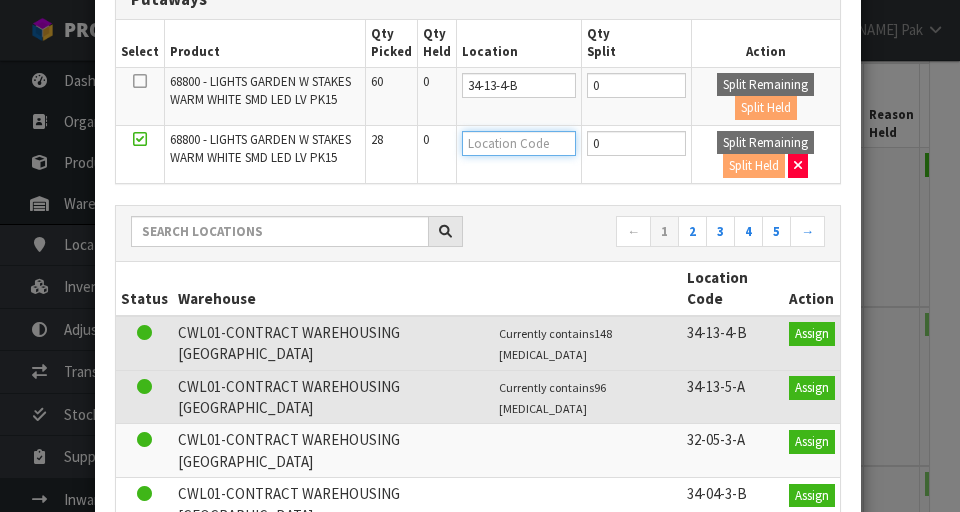 click at bounding box center (518, 143) 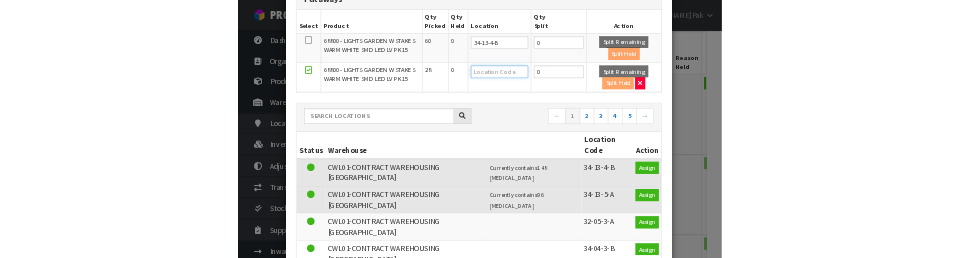 scroll, scrollTop: 593, scrollLeft: 0, axis: vertical 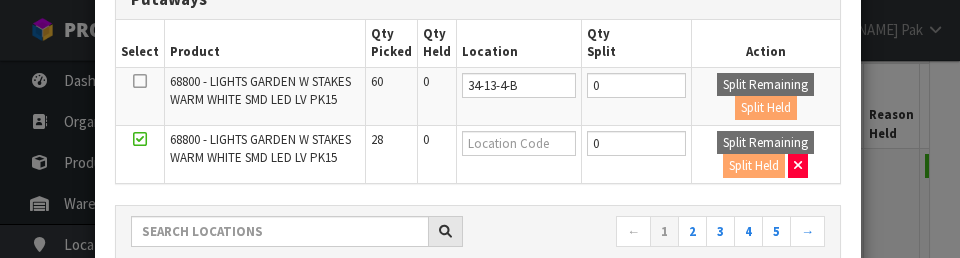 click on "Putaway Location
Putaways
Select
Product
Qty  Picked
Qty  Held
Location
Qty  Split
Action
68800 - LIGHTS GARDEN W STAKES WARM WHITE SMD LED LV PK15
60
0
34-13-4-B
0
Split Remaining
Split Held
68800 - LIGHTS GARDEN W STAKES WARM WHITE SMD LED LV PK15
28
0
0
Split Remaining
Split Held" at bounding box center (480, 129) 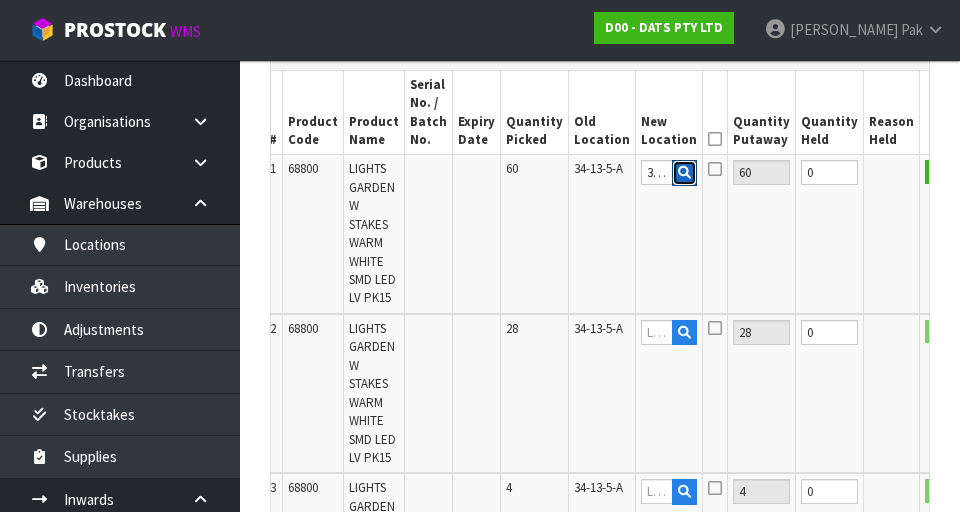scroll, scrollTop: 597, scrollLeft: 0, axis: vertical 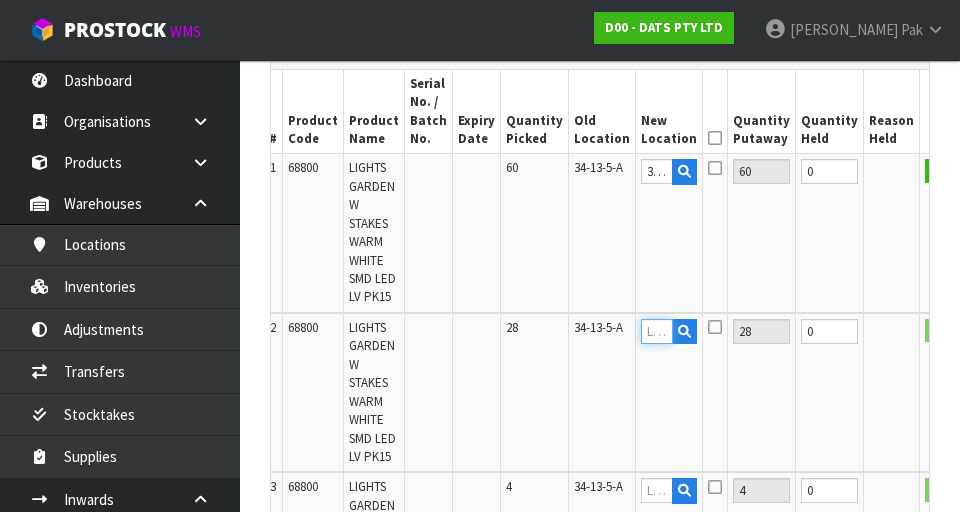 click at bounding box center [657, 331] 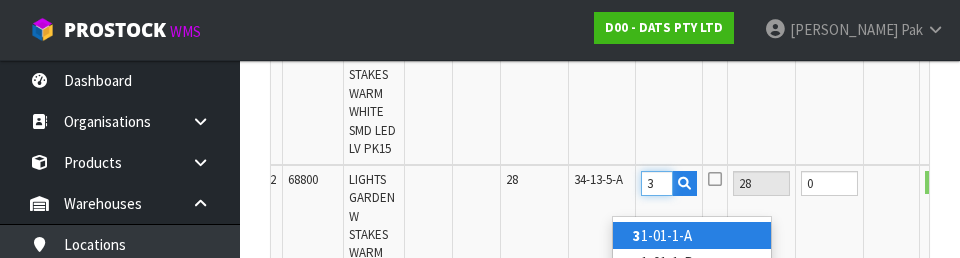 scroll, scrollTop: 742, scrollLeft: 0, axis: vertical 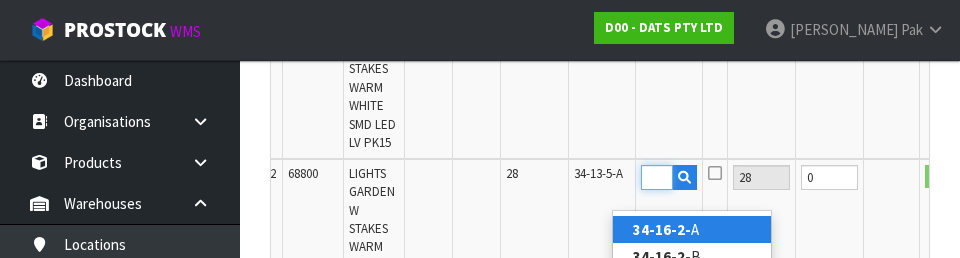 type on "34-16-2-C" 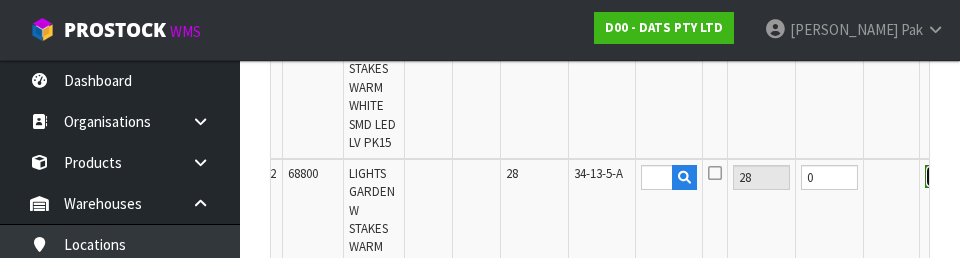 click on "OK" at bounding box center [939, 177] 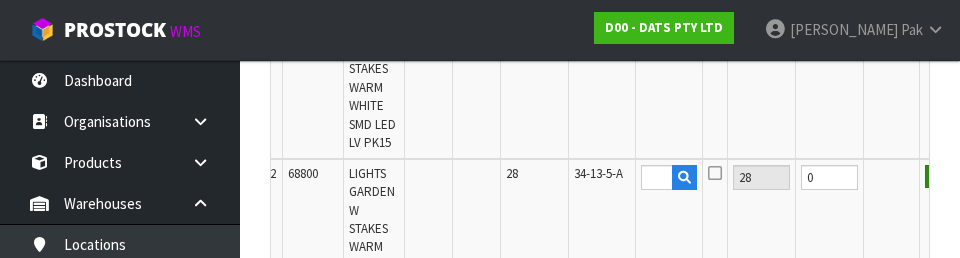 scroll, scrollTop: 0, scrollLeft: 0, axis: both 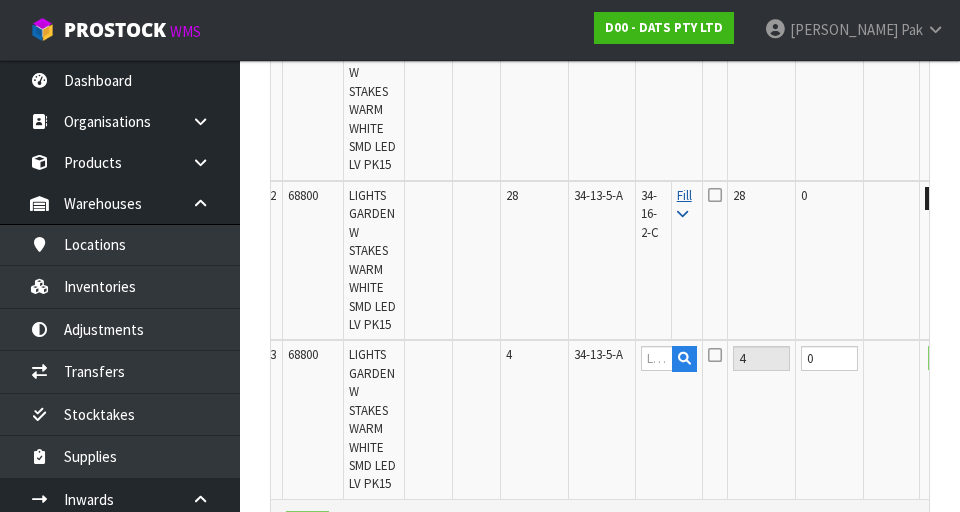 click on "Fill" at bounding box center [684, 204] 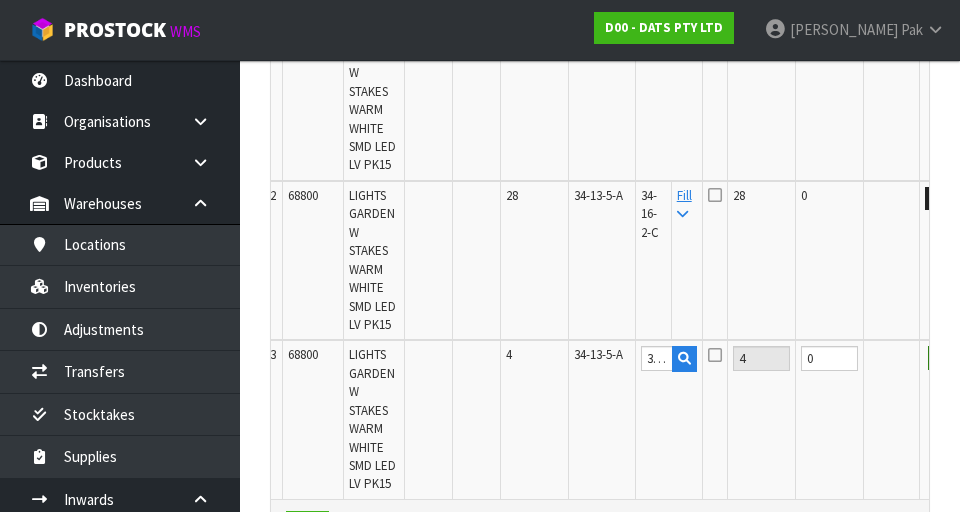 click on "OK" at bounding box center (942, 358) 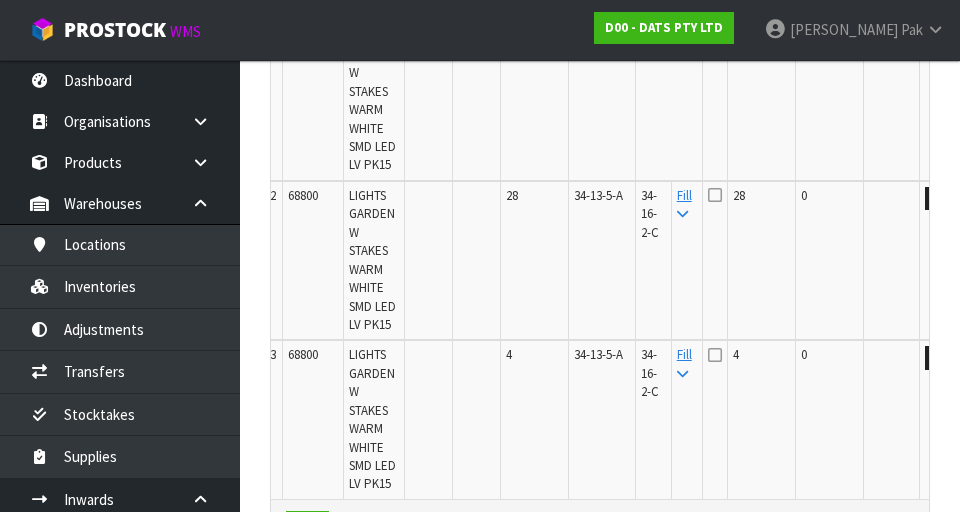 scroll, scrollTop: 0, scrollLeft: 12, axis: horizontal 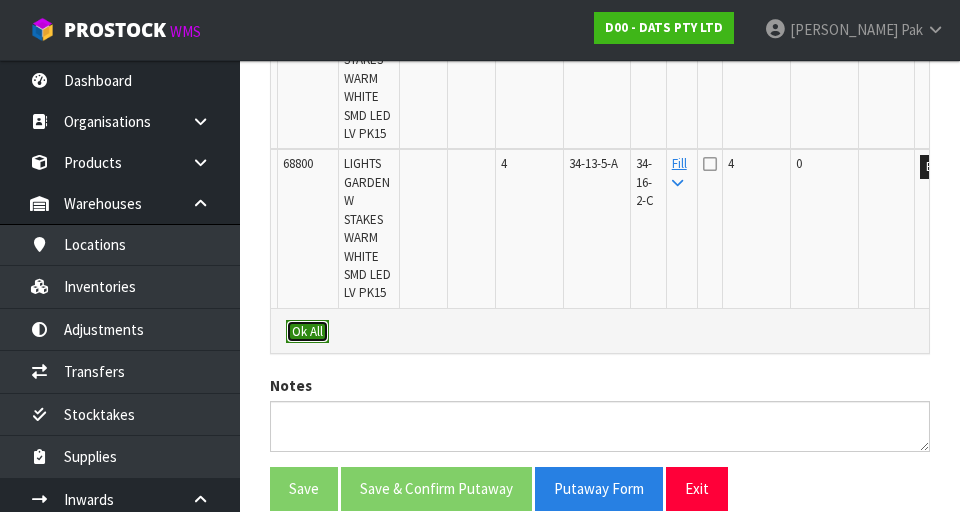 click on "Ok All" at bounding box center [307, 332] 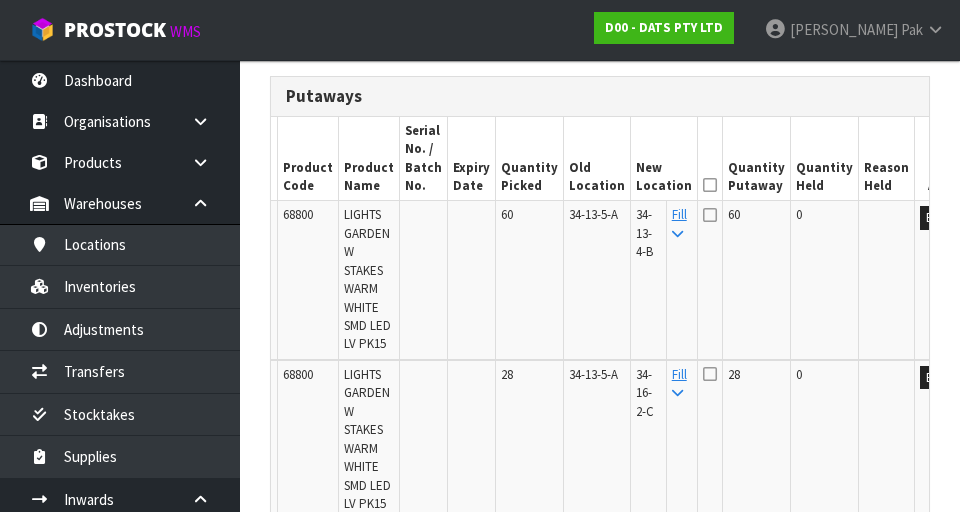 scroll, scrollTop: 546, scrollLeft: 0, axis: vertical 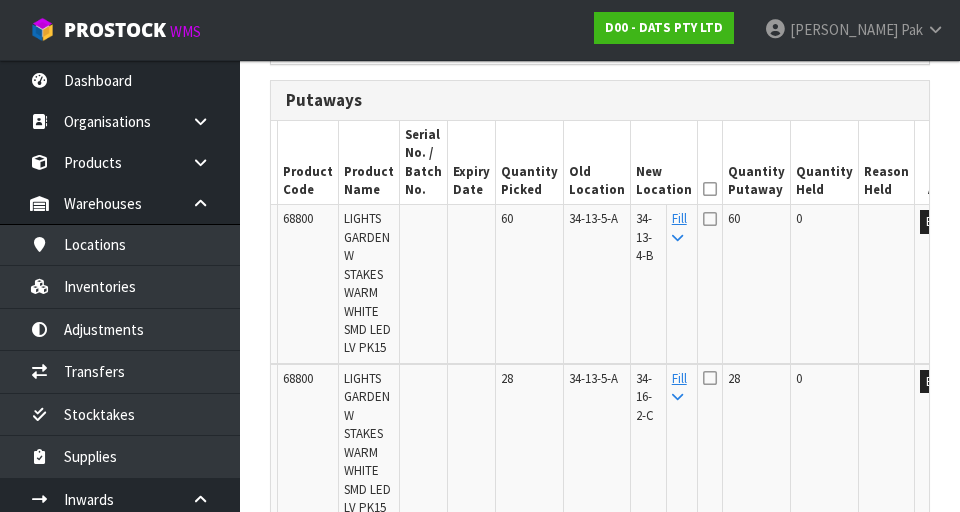 click at bounding box center (710, 189) 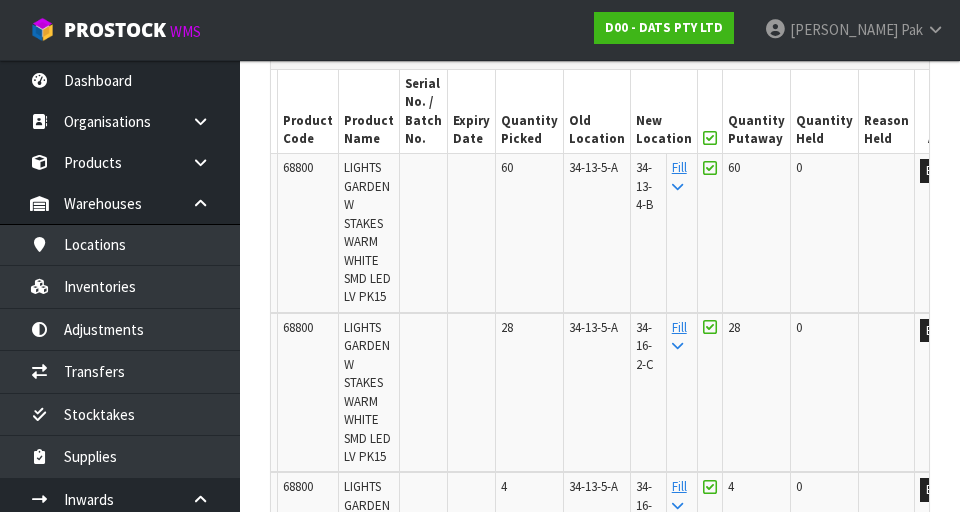 scroll, scrollTop: 1061, scrollLeft: 0, axis: vertical 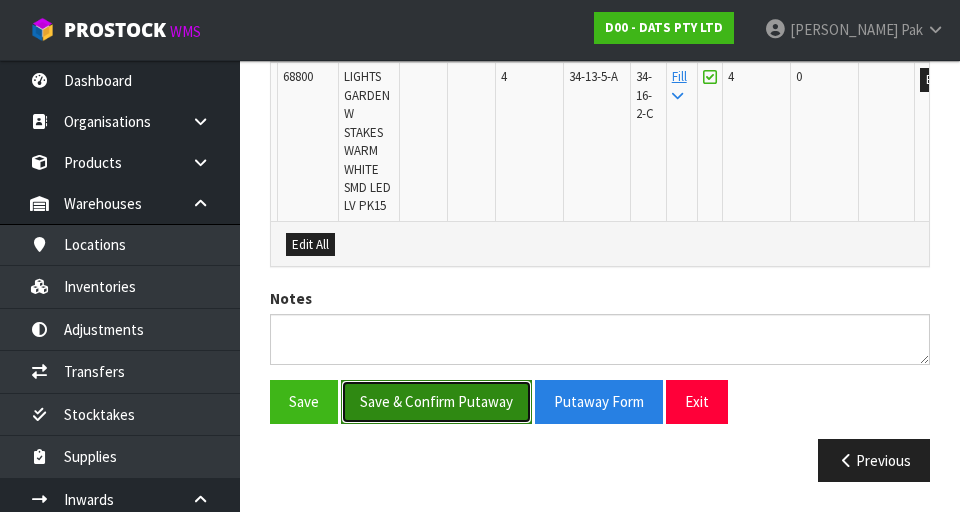 click on "Save & Confirm Putaway" at bounding box center [436, 401] 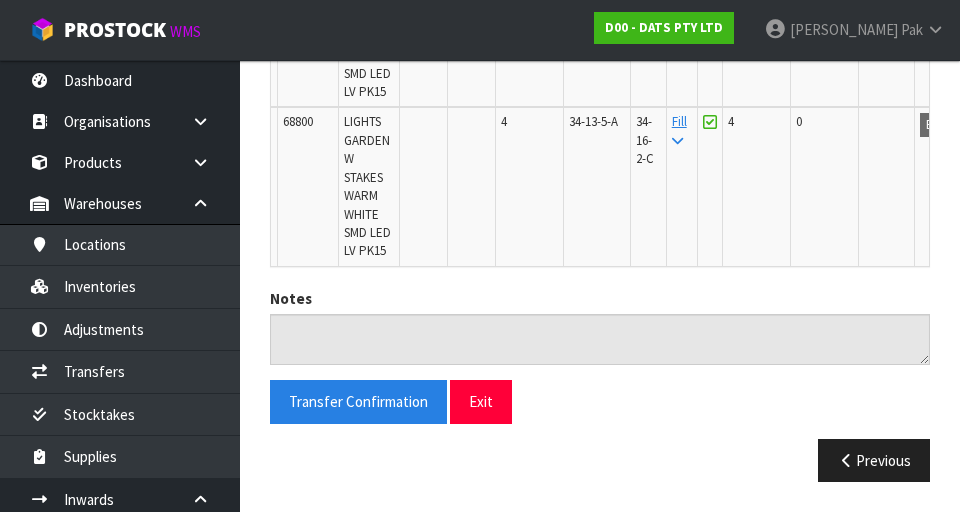 scroll, scrollTop: 0, scrollLeft: 0, axis: both 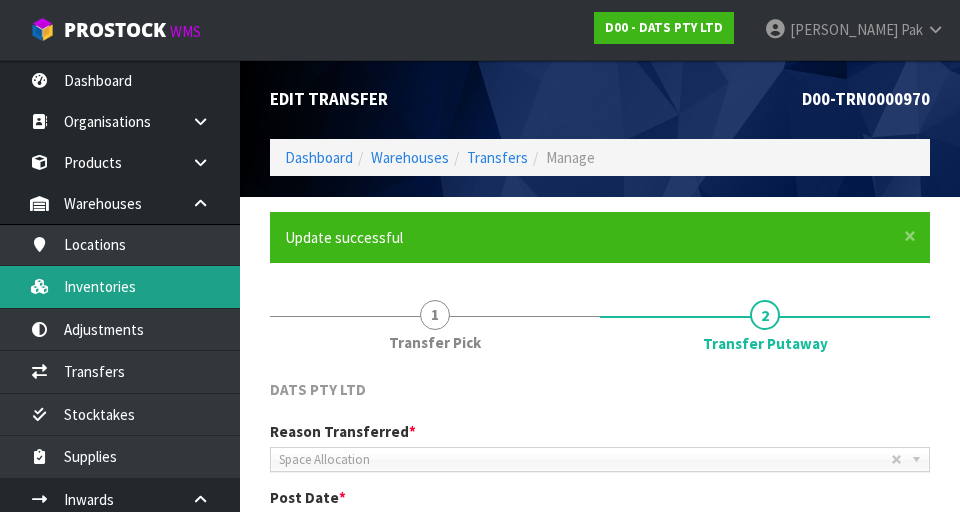 click on "Inventories" at bounding box center [120, 286] 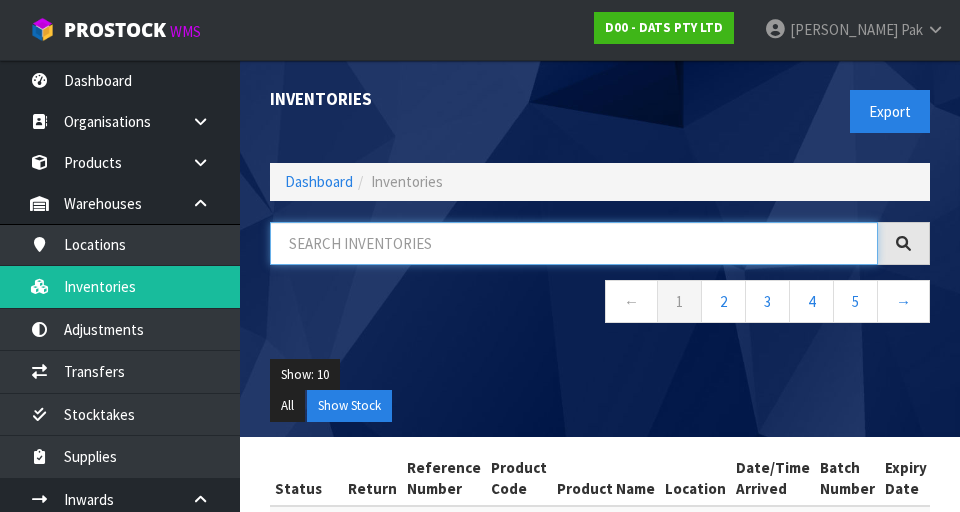click at bounding box center (574, 243) 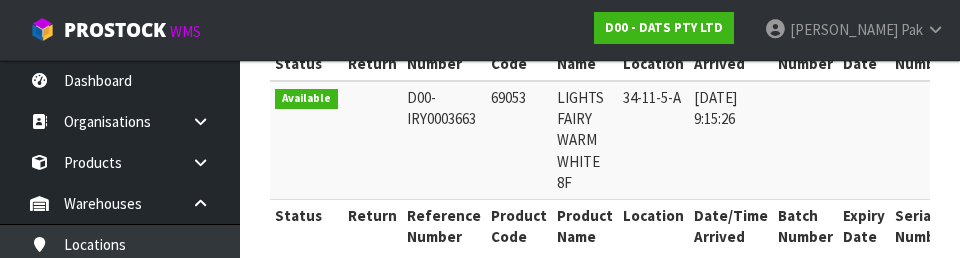 scroll, scrollTop: 425, scrollLeft: 0, axis: vertical 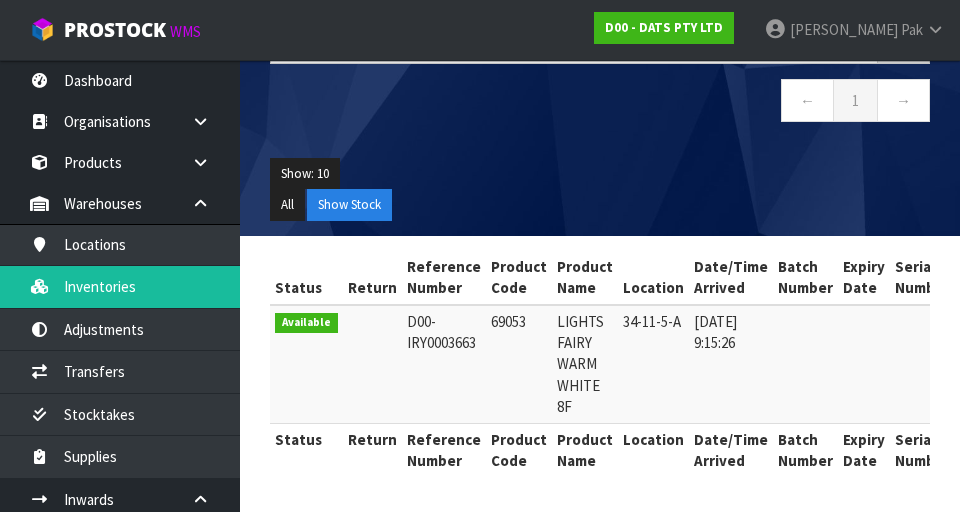 copy on "69053" 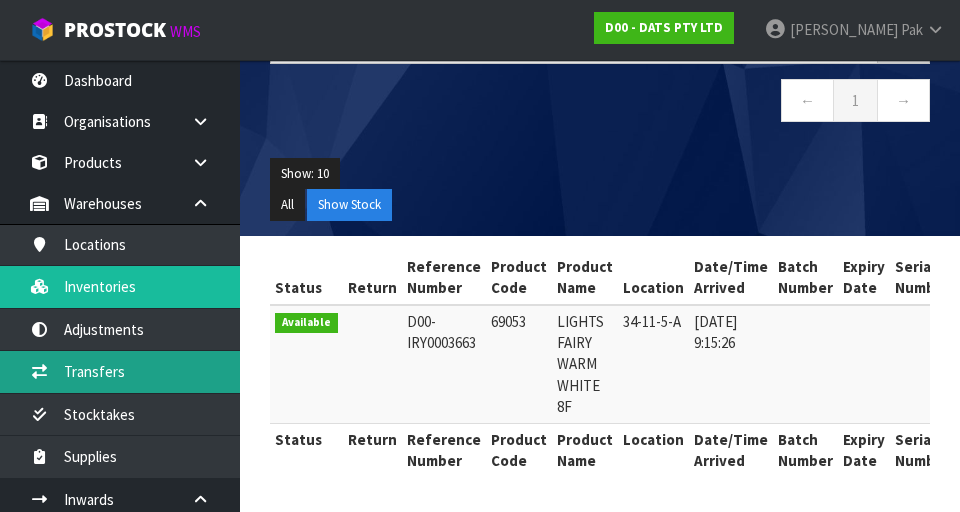 click on "Transfers" at bounding box center [120, 371] 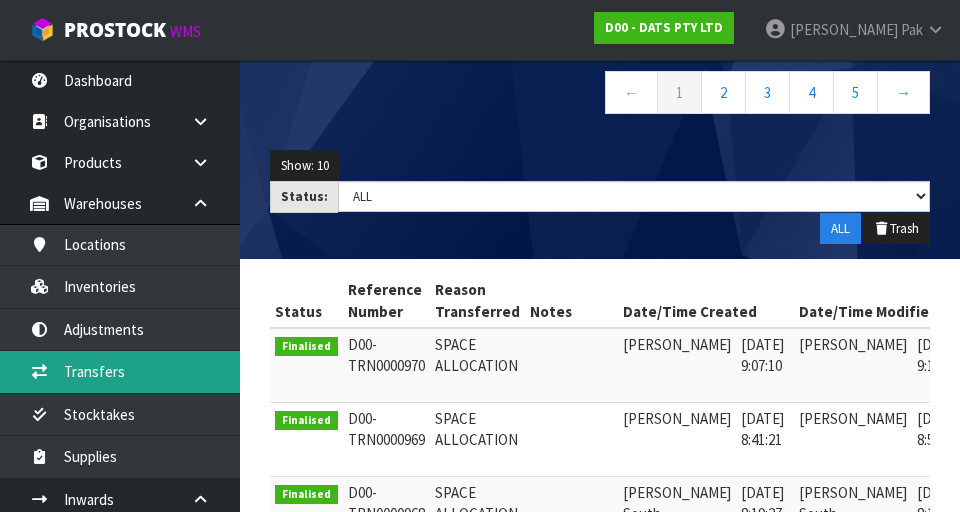 scroll, scrollTop: 0, scrollLeft: 0, axis: both 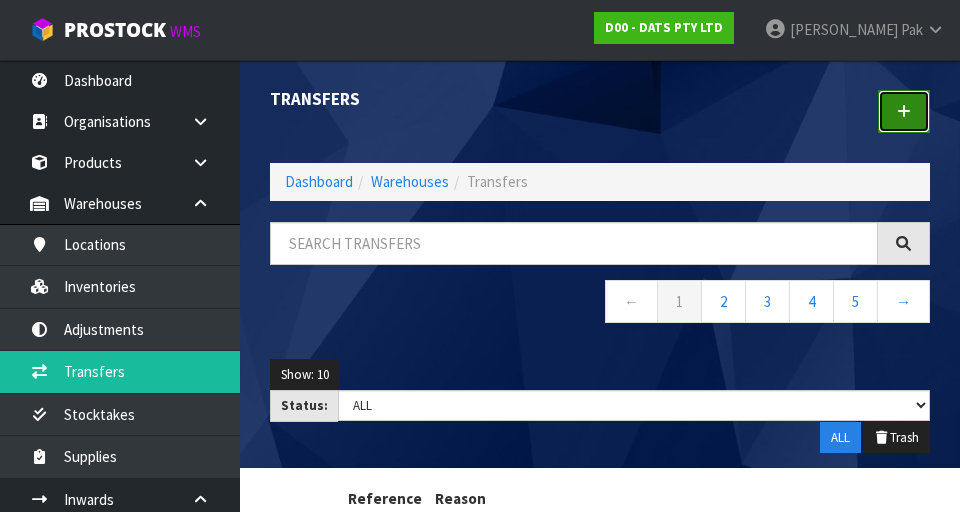 click at bounding box center [904, 111] 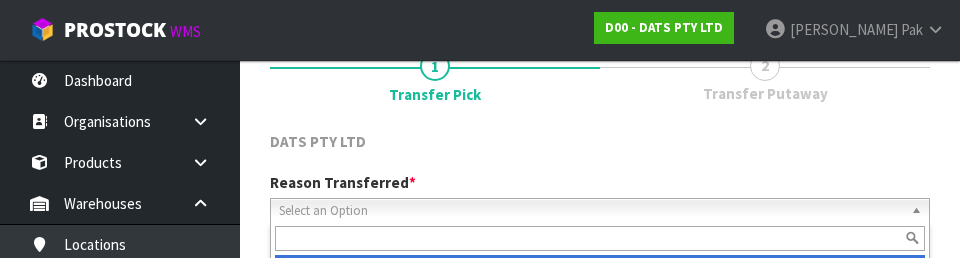 scroll, scrollTop: 276, scrollLeft: 0, axis: vertical 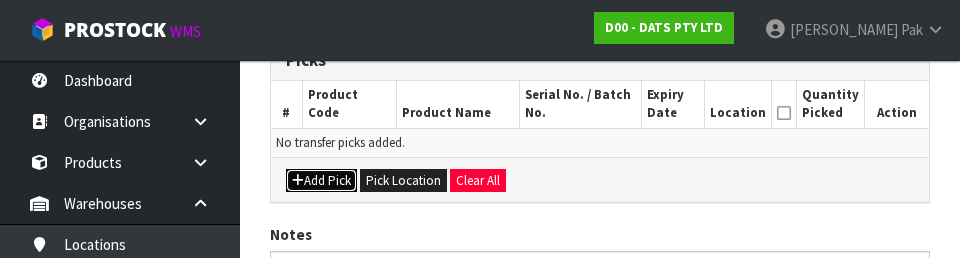 click on "Add Pick" at bounding box center (321, 181) 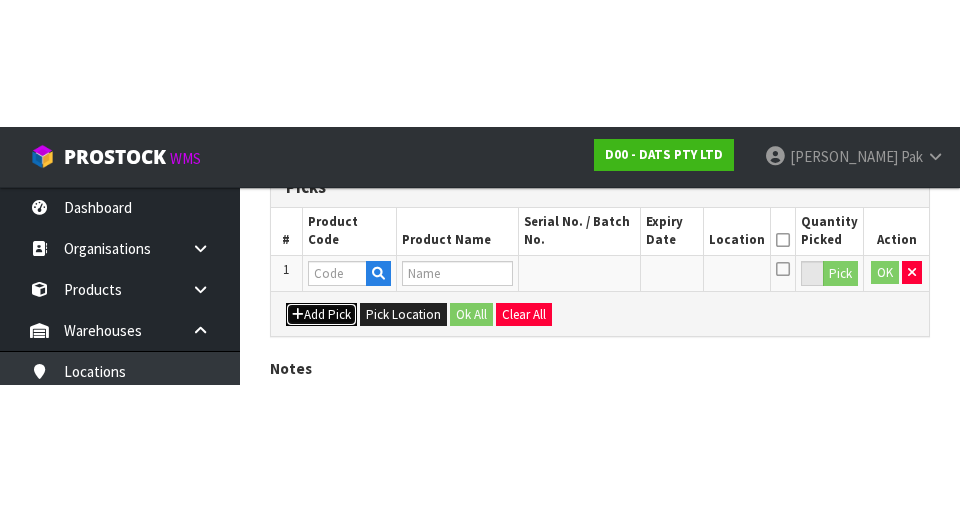 scroll, scrollTop: 456, scrollLeft: 0, axis: vertical 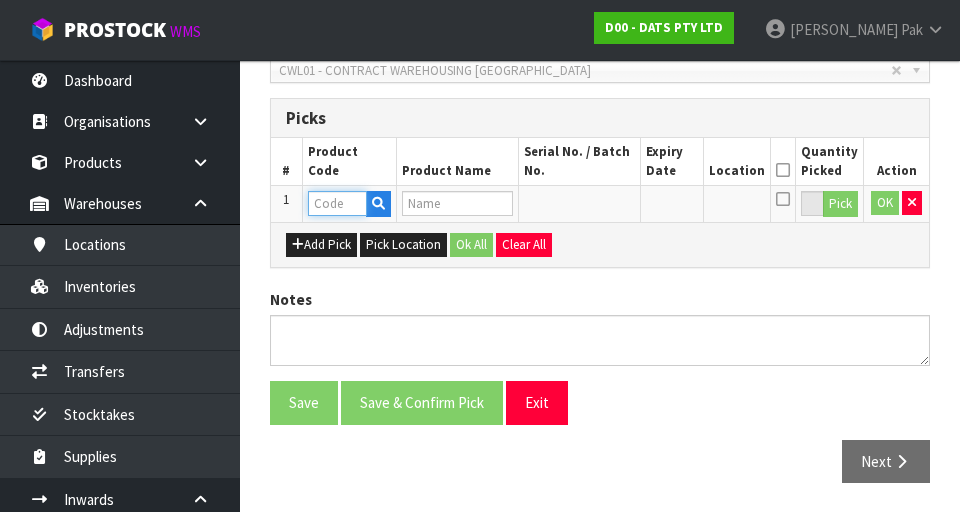paste on "69053" 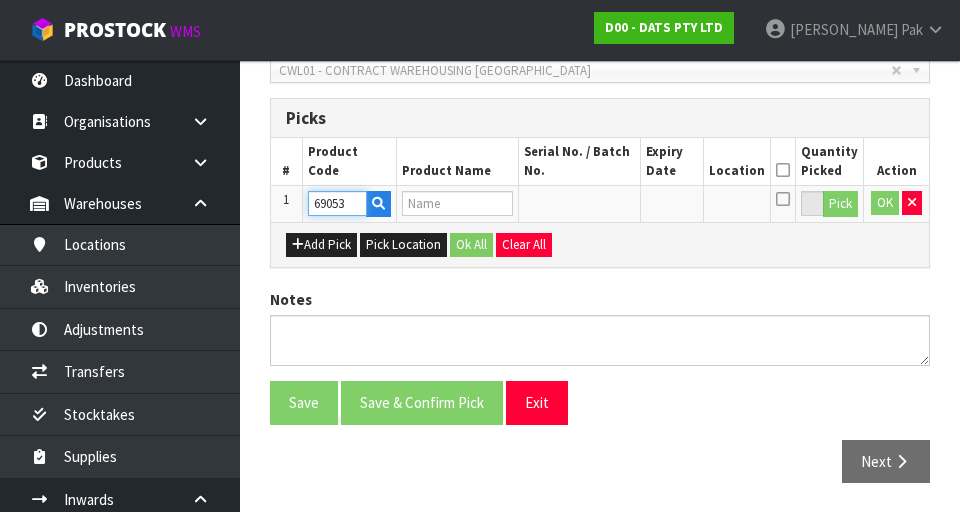 type on "LIGHTS FAIRY WARM WHITE 8F" 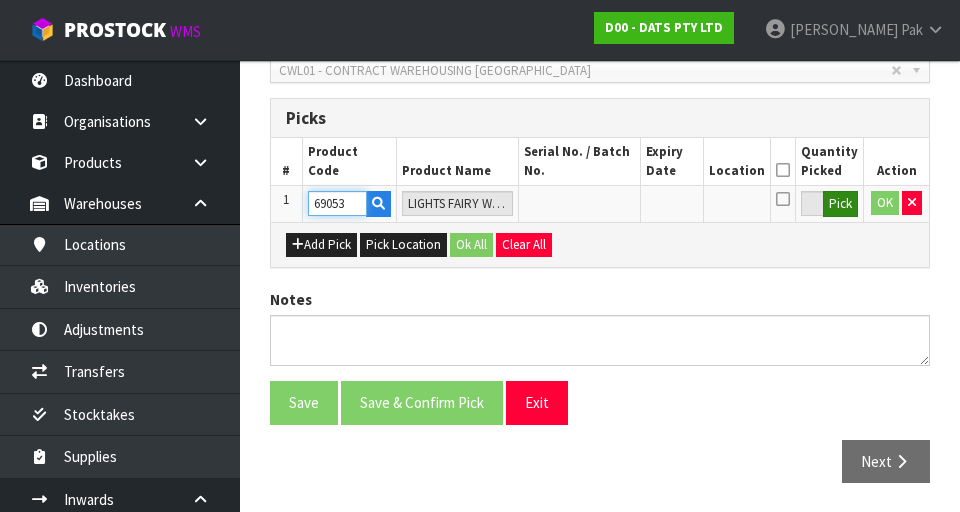 type on "69053" 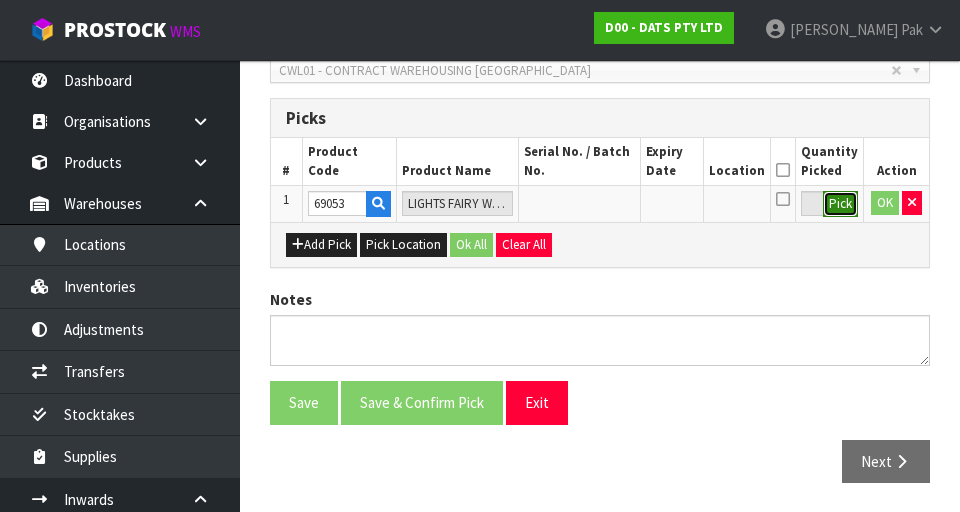 click on "Pick" at bounding box center (840, 204) 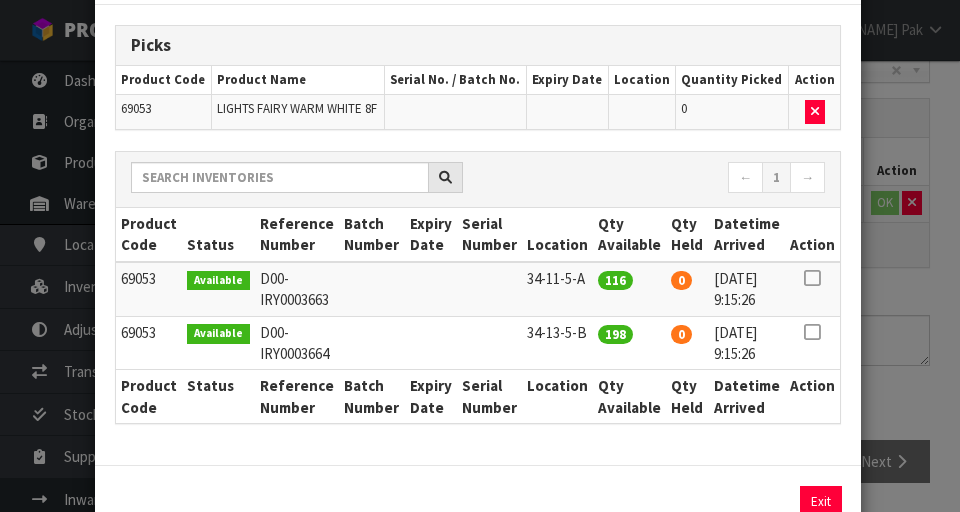 scroll, scrollTop: 151, scrollLeft: 0, axis: vertical 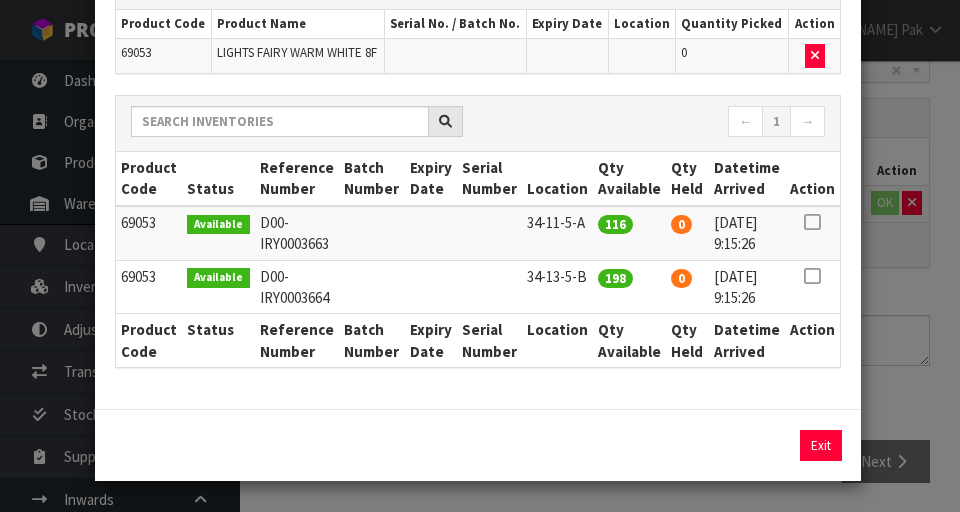 click at bounding box center [812, 222] 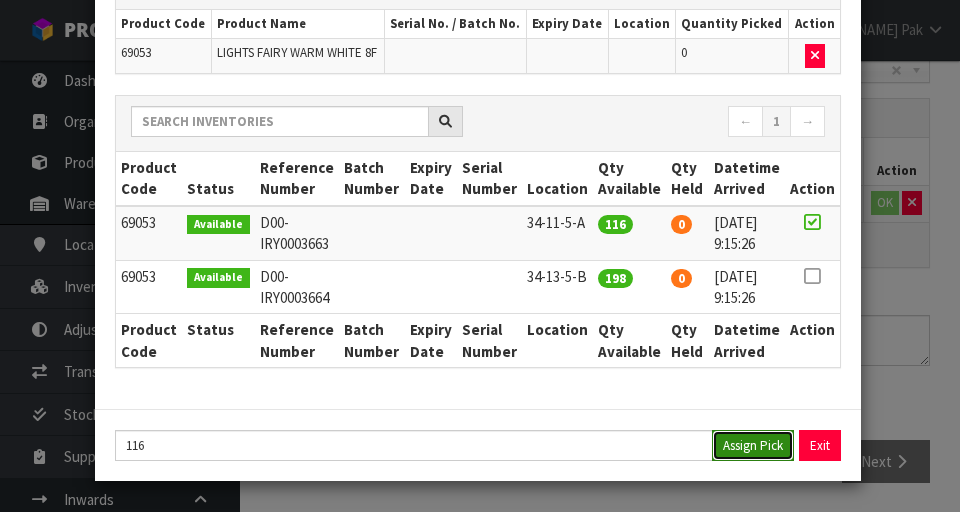 click on "Assign Pick" at bounding box center [753, 445] 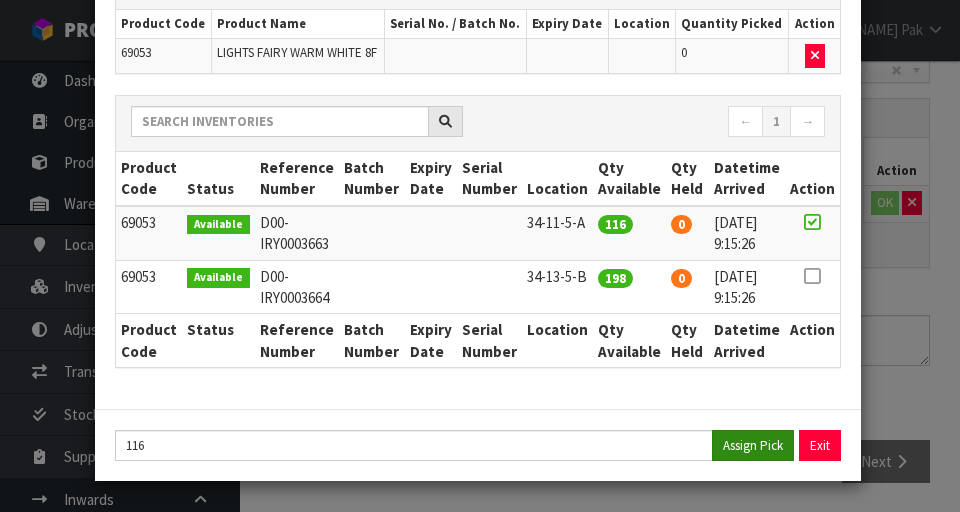 type on "116" 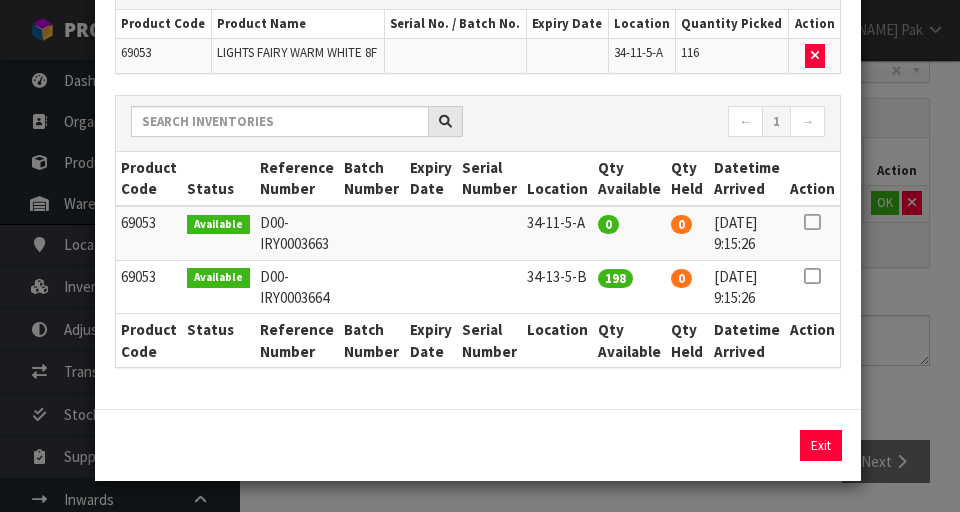 click on "Pick Line
Picks
Product Code
Product Name
Serial No. / Batch No.
Expiry Date
Location
Quantity Picked
Action
69053
LIGHTS FAIRY WARM WHITE 8F
34-11-5-A
116
←
1
→
Product Code
Status
Reference Number
Batch Number
Expiry Date
Serial Number
Location
Qty Available
Qty Held
Datetime Arrived
Action" at bounding box center [480, 256] 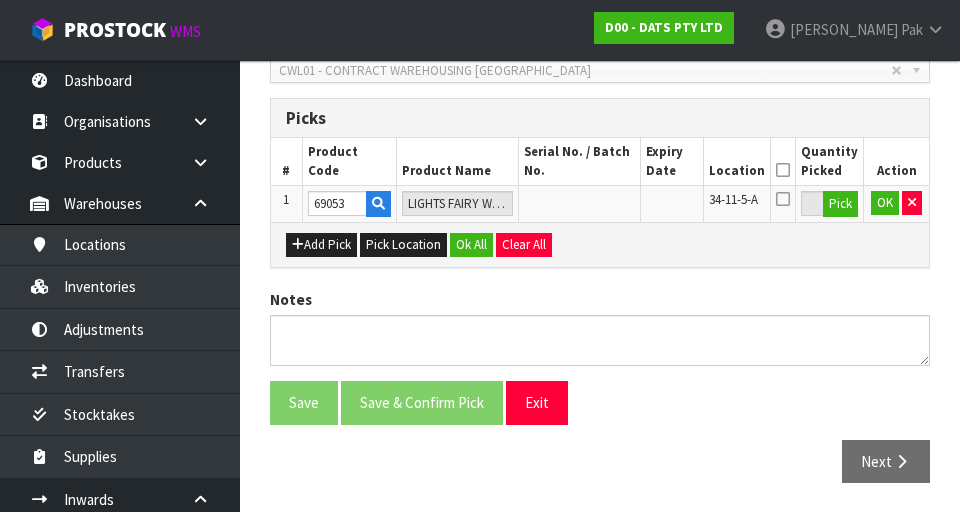 click at bounding box center [783, 170] 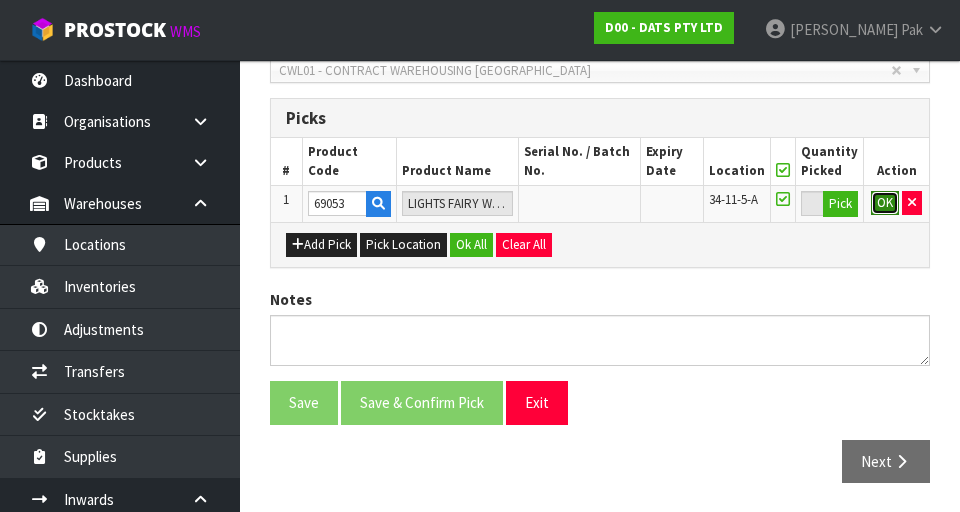 click on "OK" at bounding box center (885, 203) 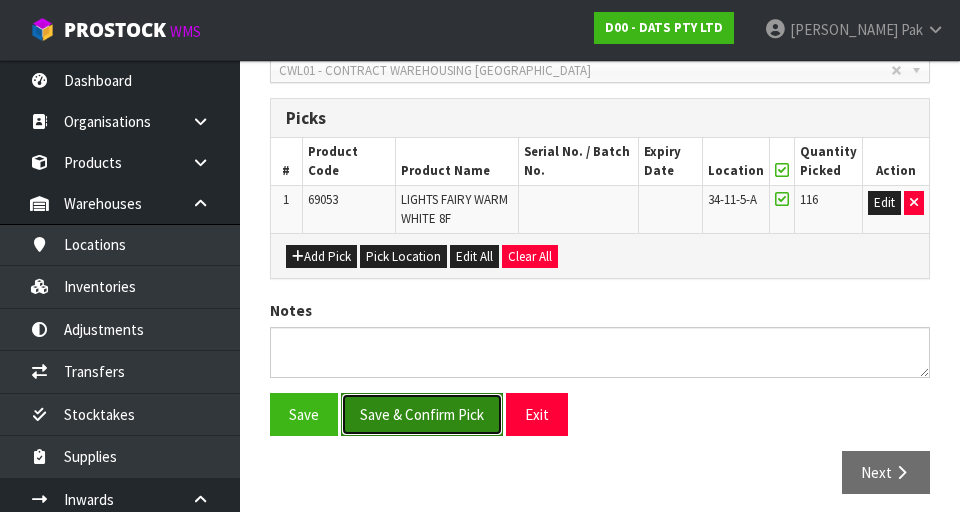 click on "Save & Confirm Pick" at bounding box center (422, 414) 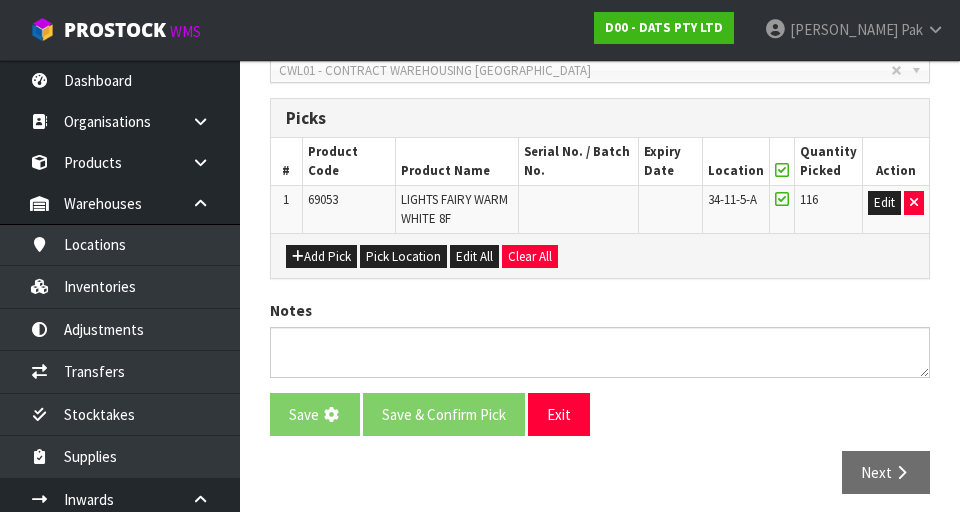 scroll, scrollTop: 0, scrollLeft: 0, axis: both 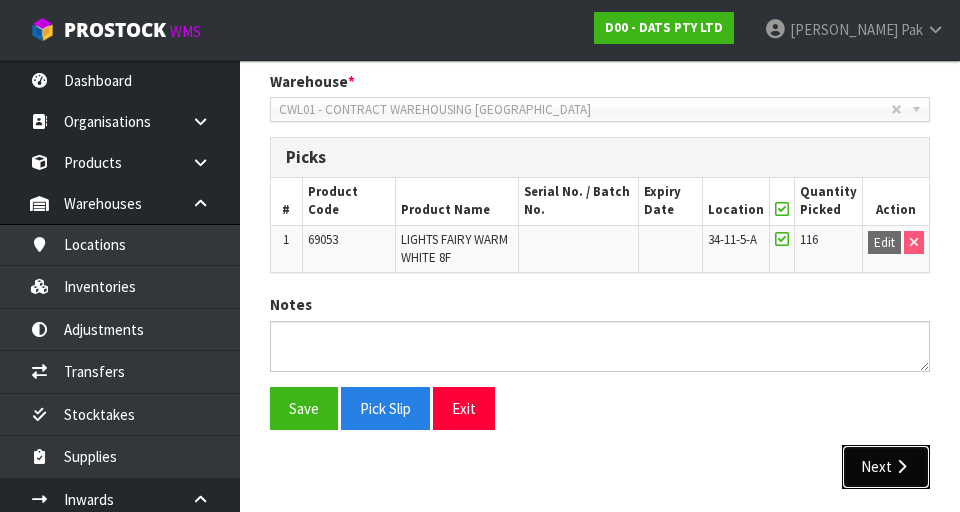 click on "Next" at bounding box center [886, 466] 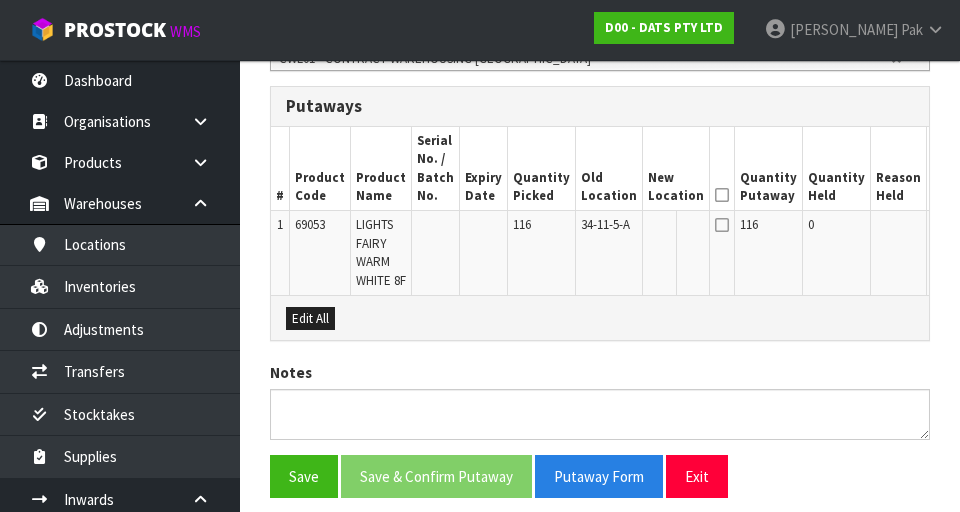 scroll, scrollTop: 535, scrollLeft: 0, axis: vertical 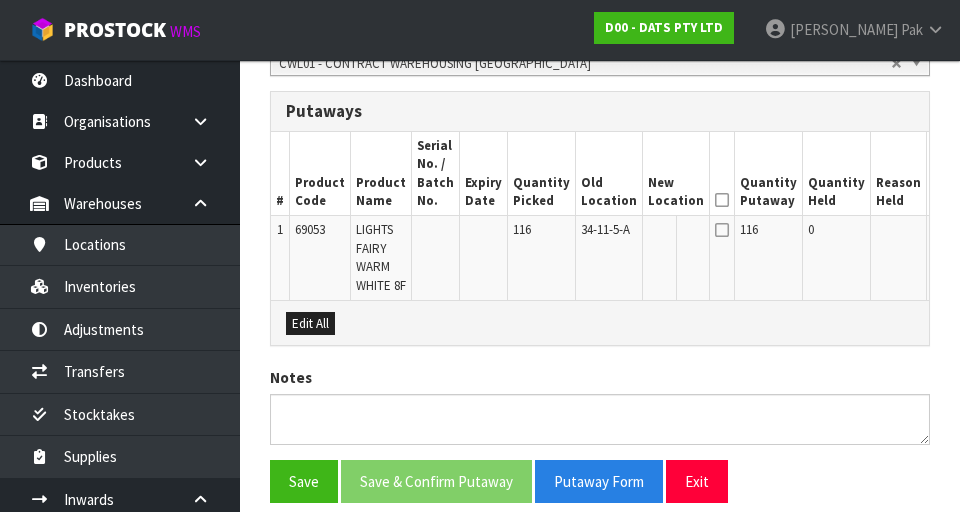 click on "Edit" at bounding box center (948, 233) 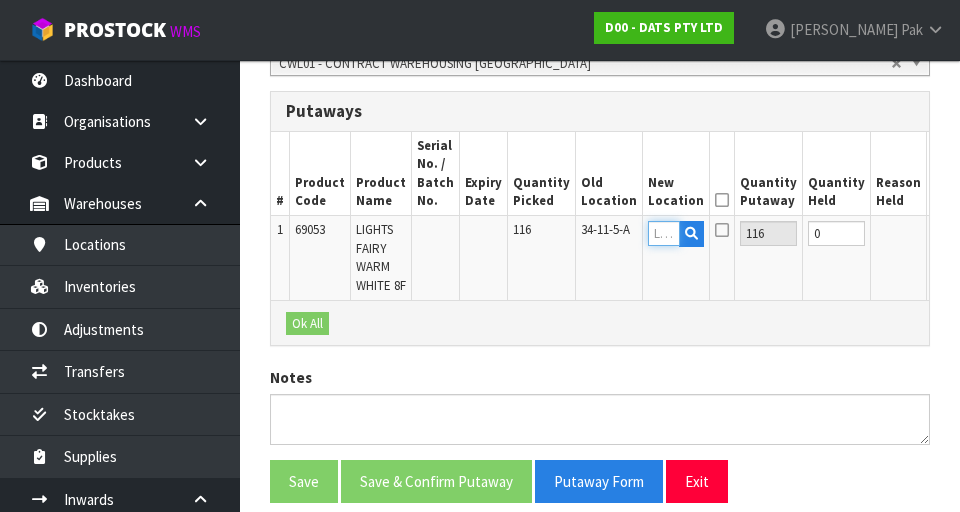 click at bounding box center [664, 233] 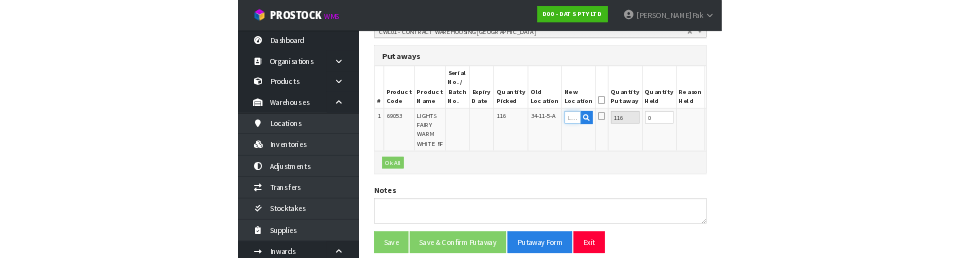 scroll, scrollTop: 525, scrollLeft: 0, axis: vertical 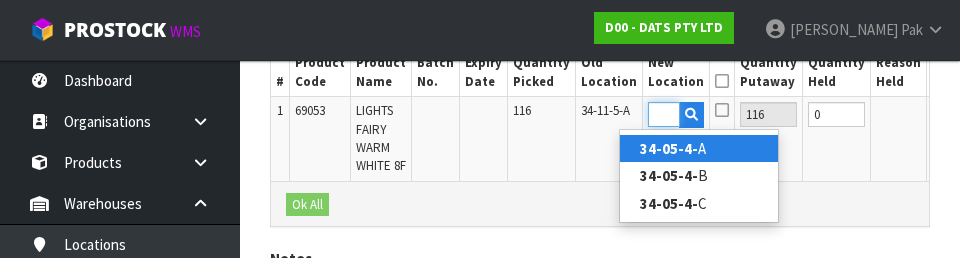 type on "34-05-4-B" 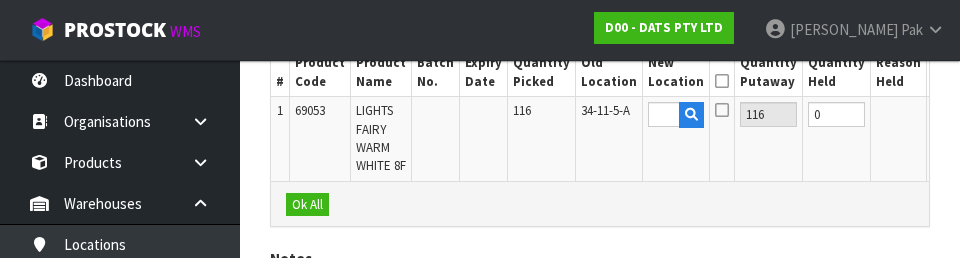 click on "OK" at bounding box center (946, 114) 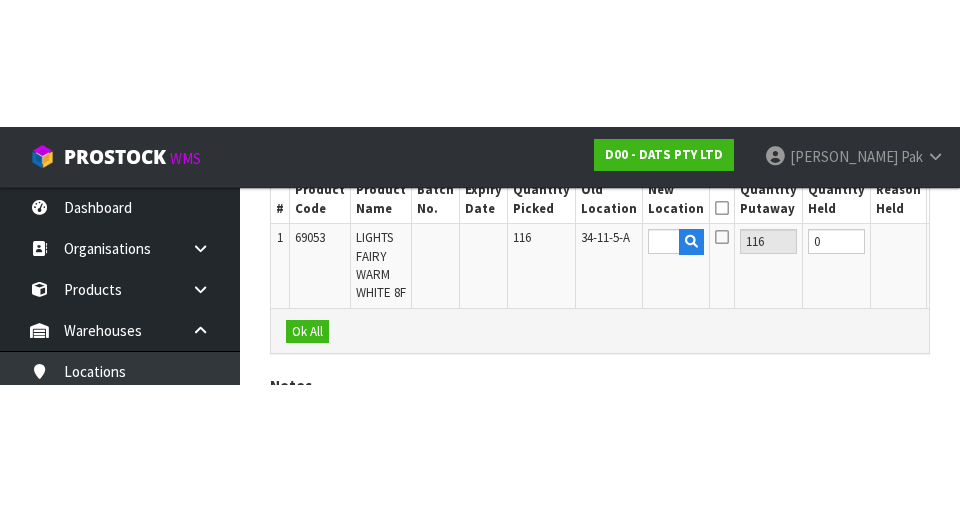scroll, scrollTop: 632, scrollLeft: 0, axis: vertical 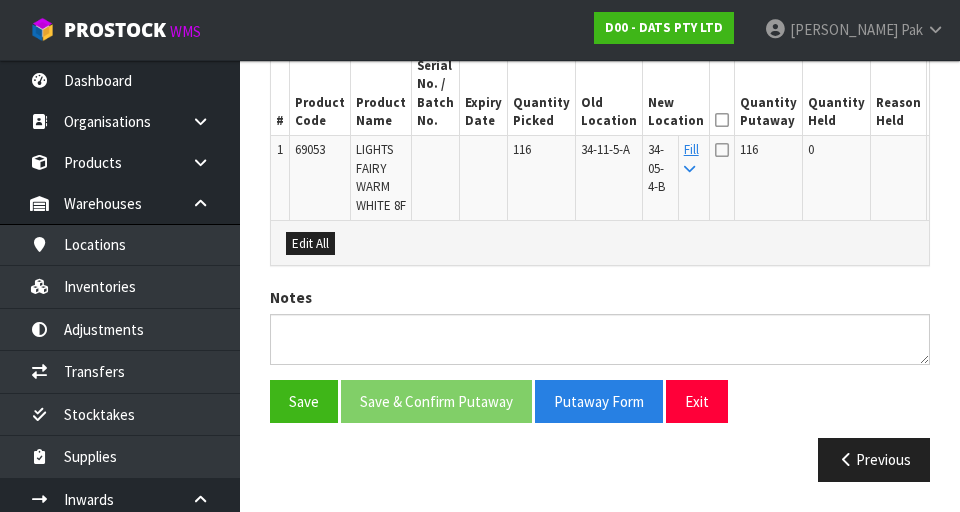 click at bounding box center [722, 120] 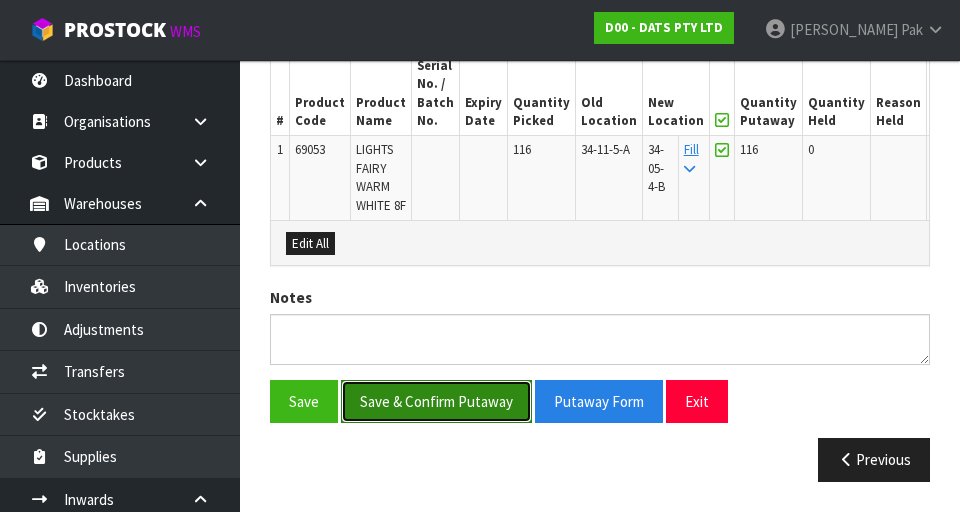 click on "Save & Confirm Putaway" at bounding box center (436, 401) 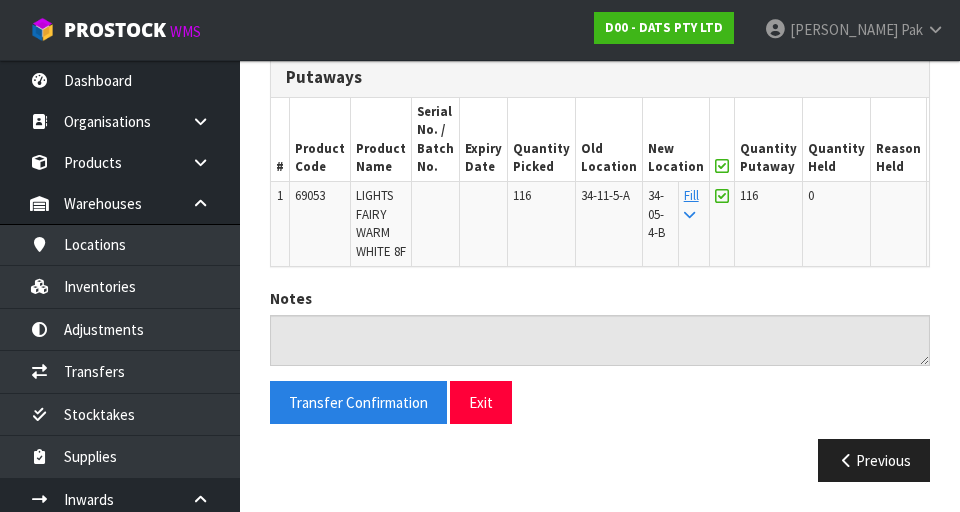 scroll, scrollTop: 0, scrollLeft: 0, axis: both 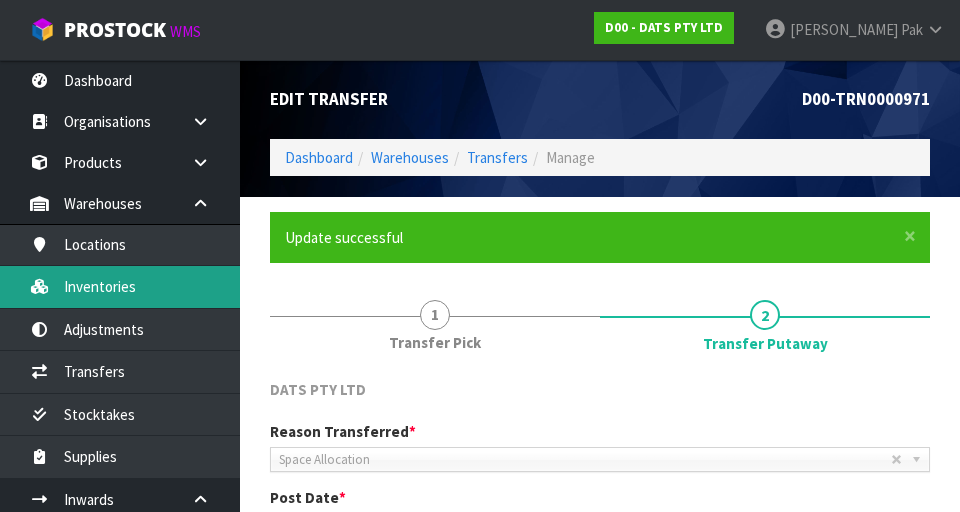 click on "Inventories" at bounding box center (120, 286) 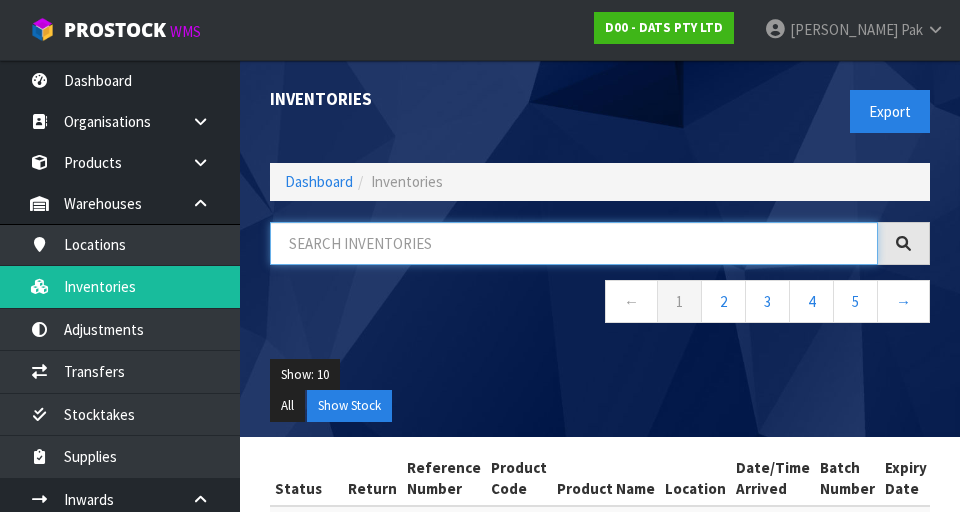 click at bounding box center [574, 243] 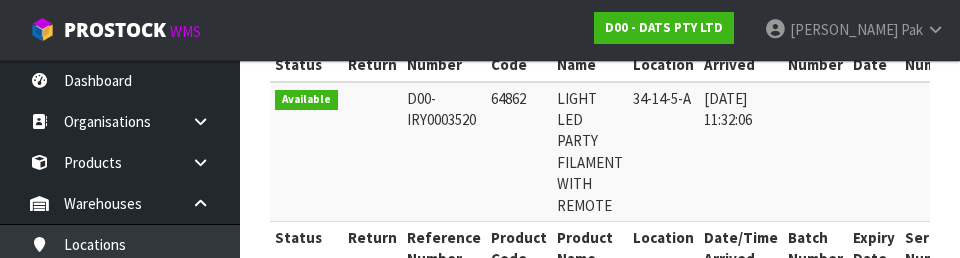 scroll, scrollTop: 423, scrollLeft: 0, axis: vertical 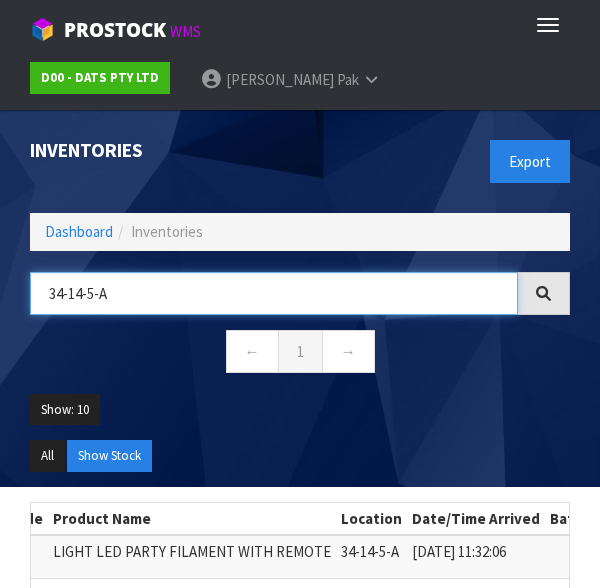 type on "34-14-5-A" 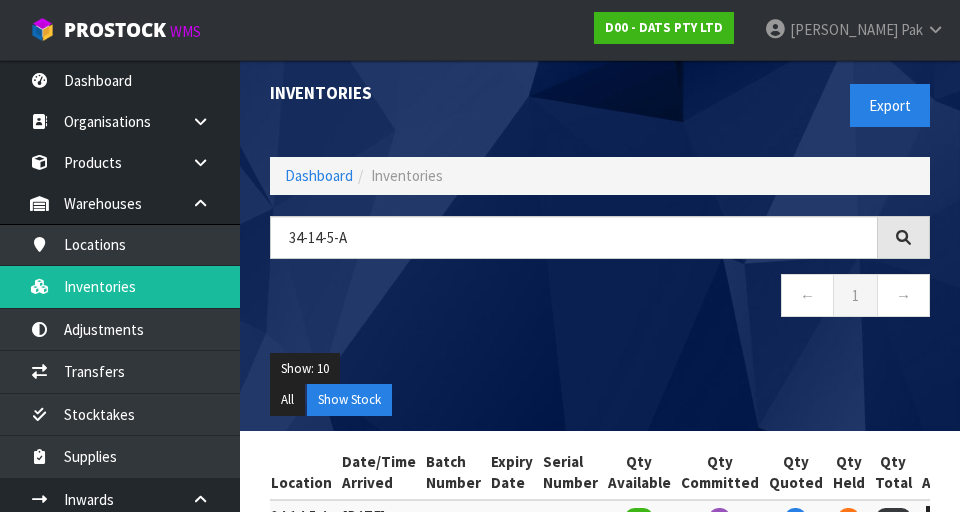 scroll, scrollTop: 0, scrollLeft: 0, axis: both 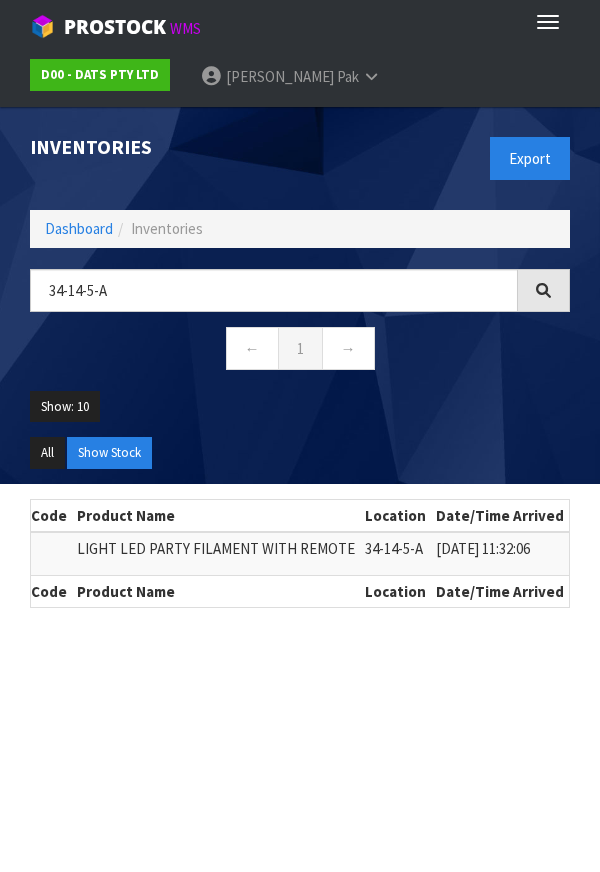 click on "Inventories
Export
Dashboard Inventories
34-14-5-A
←
1
→
Show: 10
5
10
25
50
All
Show Stock" at bounding box center (300, 295) 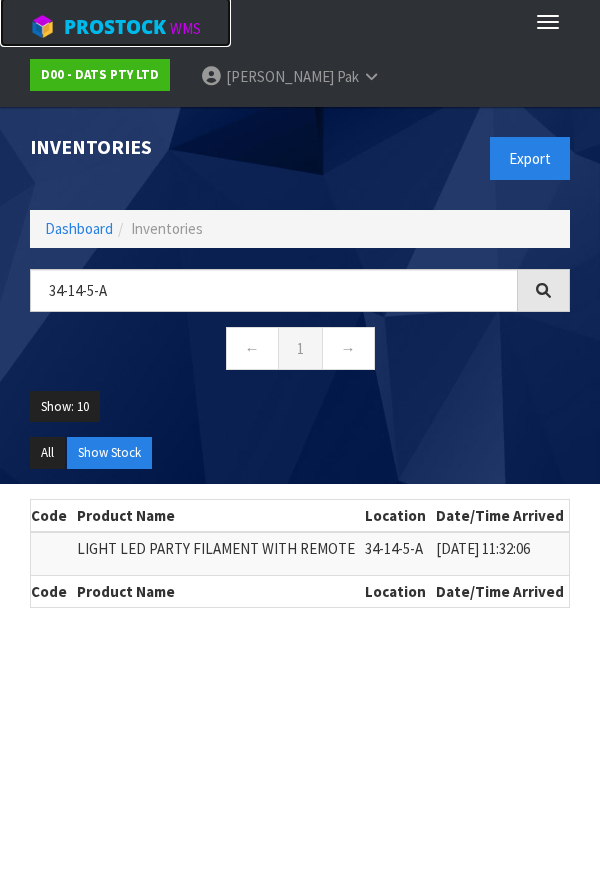 click on "ProStock" at bounding box center (115, 27) 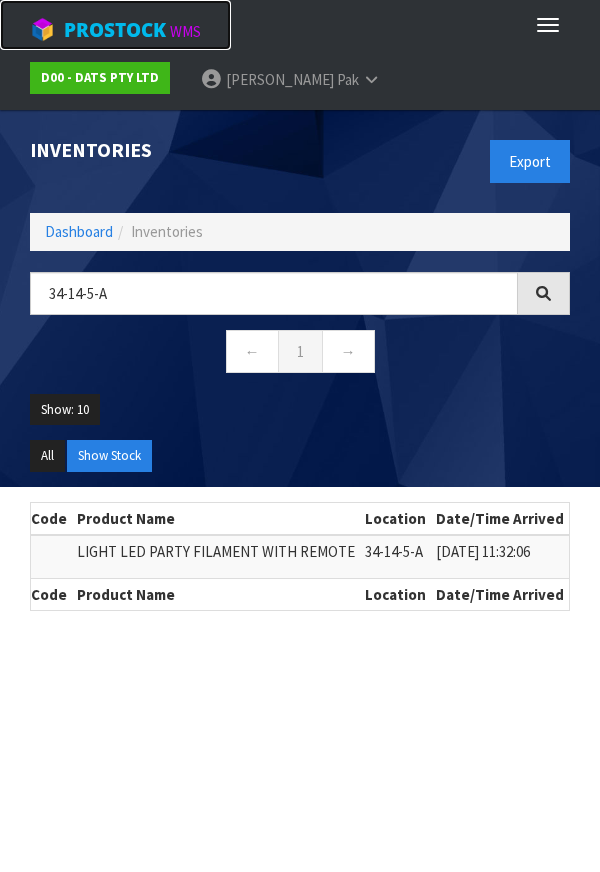 click on "ProStock" at bounding box center (115, 30) 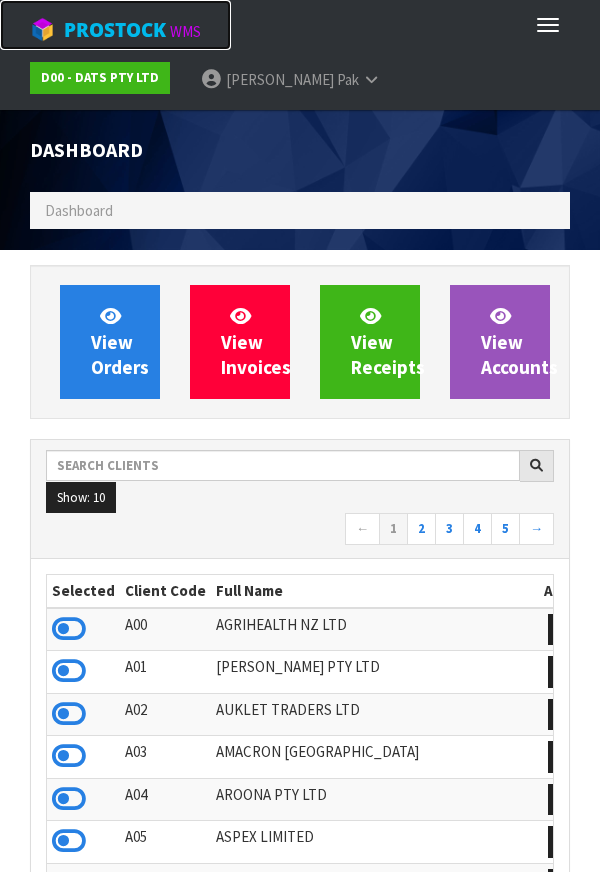 scroll, scrollTop: 998416, scrollLeft: 999430, axis: both 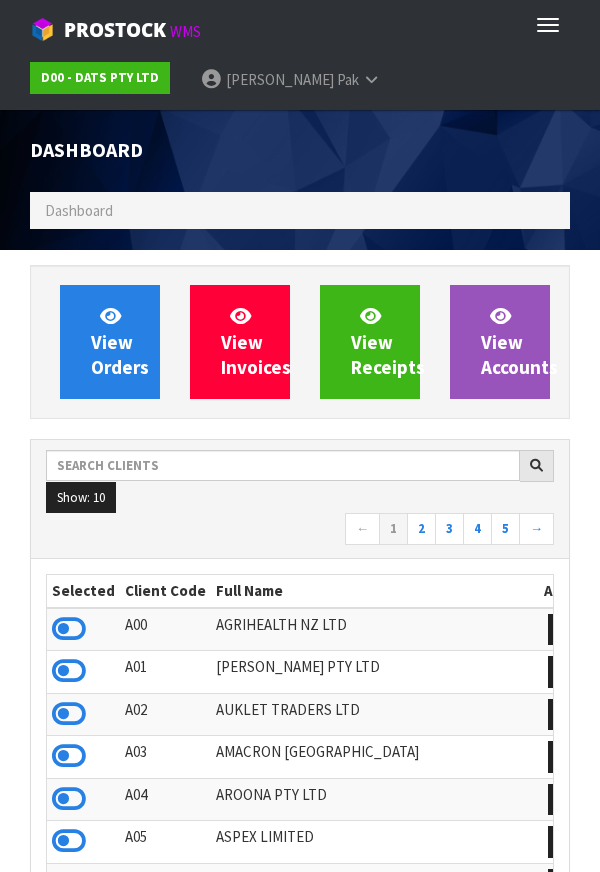 click on "View
Orders
View
Invoices
View
Receipts
View
Accounts
Show: 10
5
10
25" at bounding box center (300, 1076) 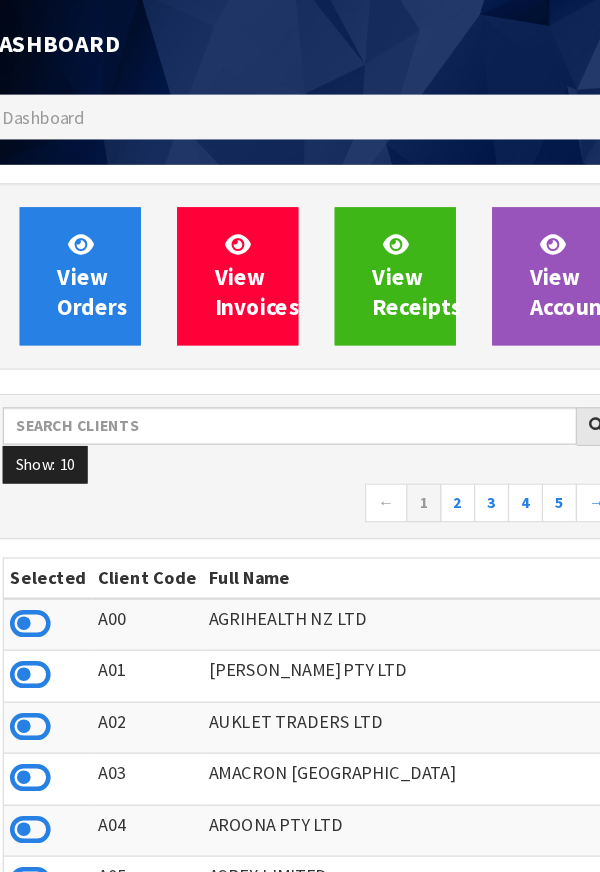 click on "View
Orders
View
Invoices
View
Receipts
View
Accounts
Show: 10
5
10
25" at bounding box center [300, 1076] 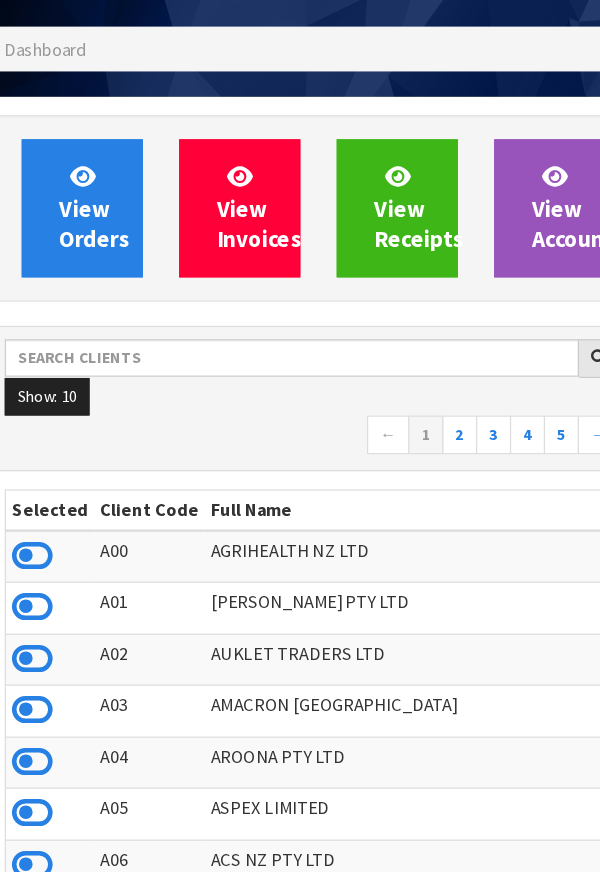 click on "←
1 2 3 4 5
→" at bounding box center (300, 507) 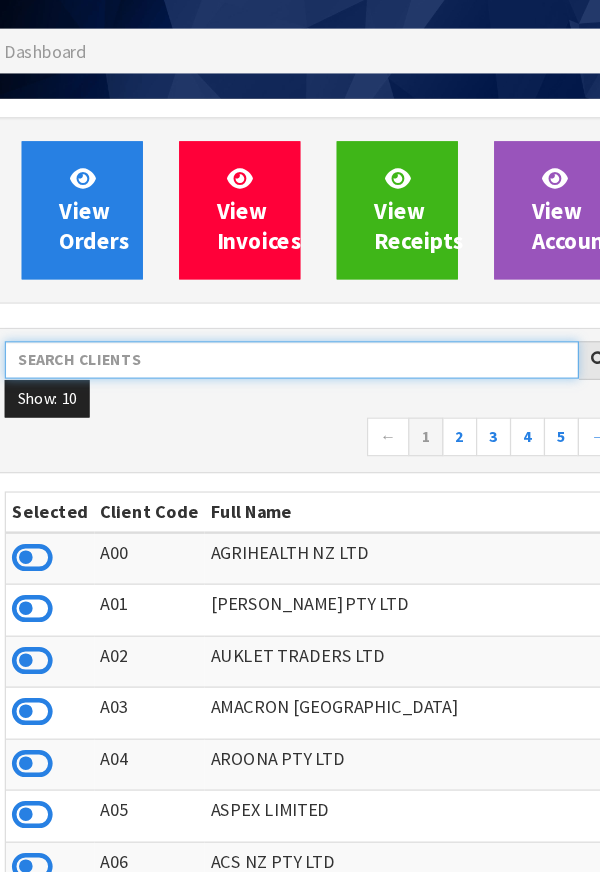 click at bounding box center (283, 442) 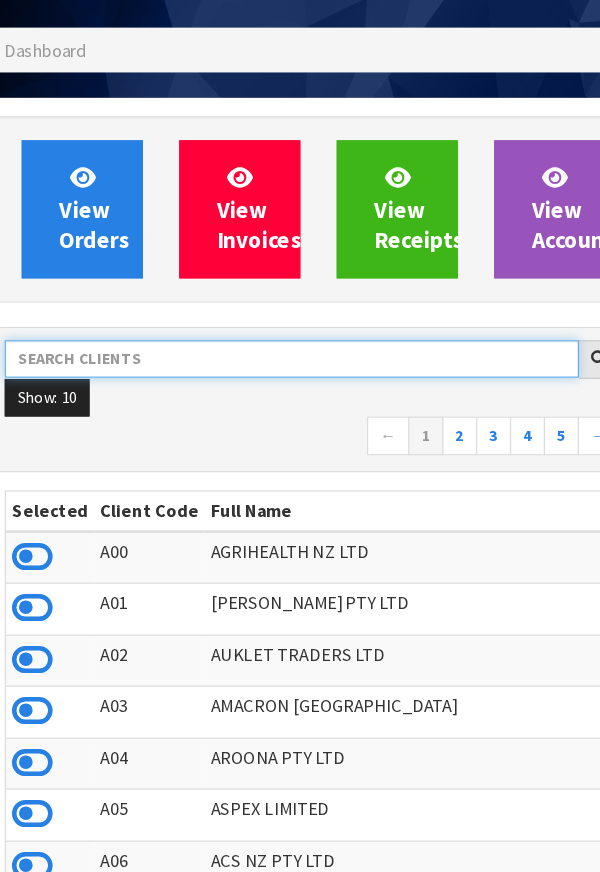 scroll, scrollTop: 82, scrollLeft: 0, axis: vertical 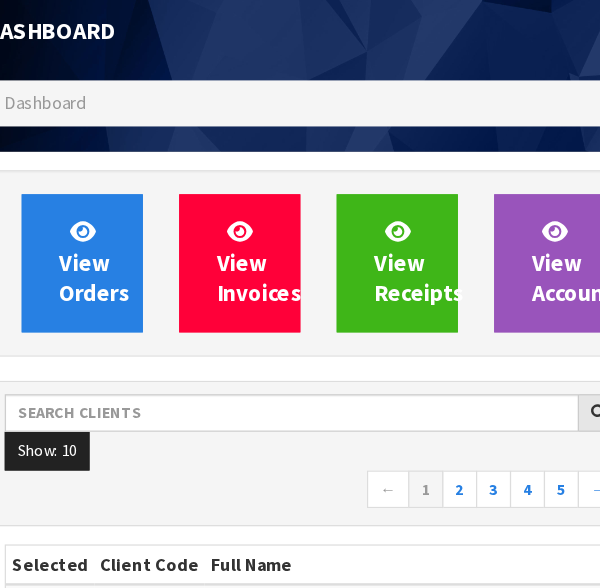 click on "Show: 10
5
10
25
50
←
1 2 3 4 5
→
Selected
Client Code
Full Name
Action
A00
AGRIHEALTH NZ LTD" at bounding box center (300, 686) 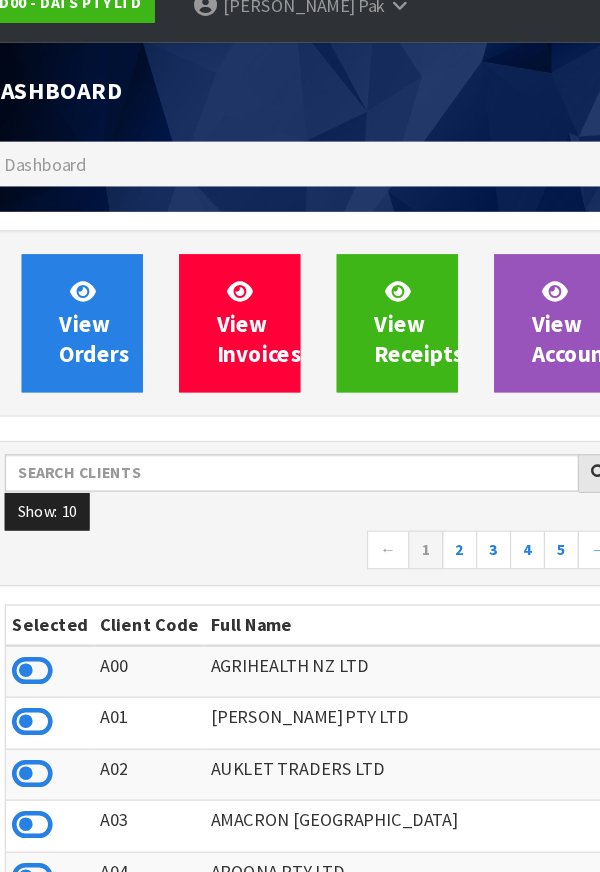 scroll, scrollTop: 41, scrollLeft: 0, axis: vertical 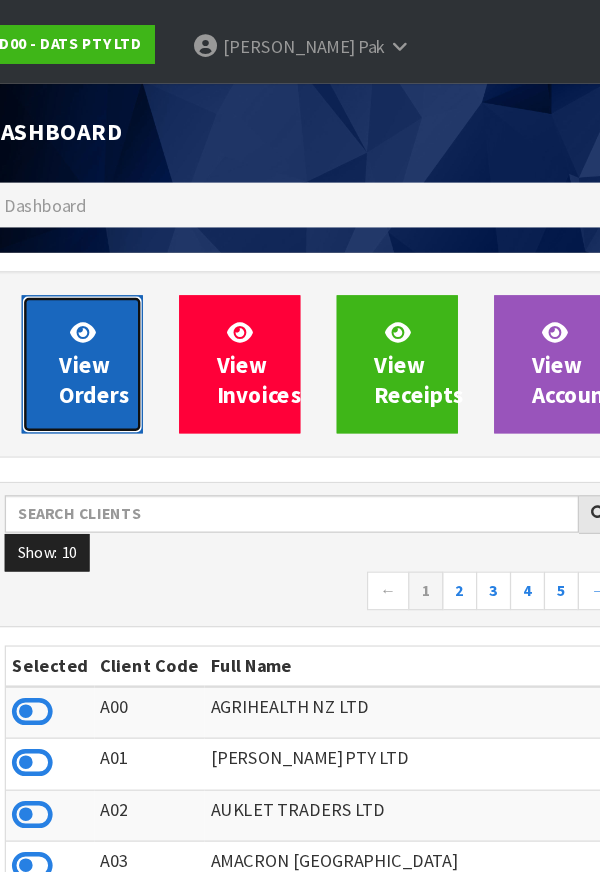 click on "View
Orders" at bounding box center (120, 300) 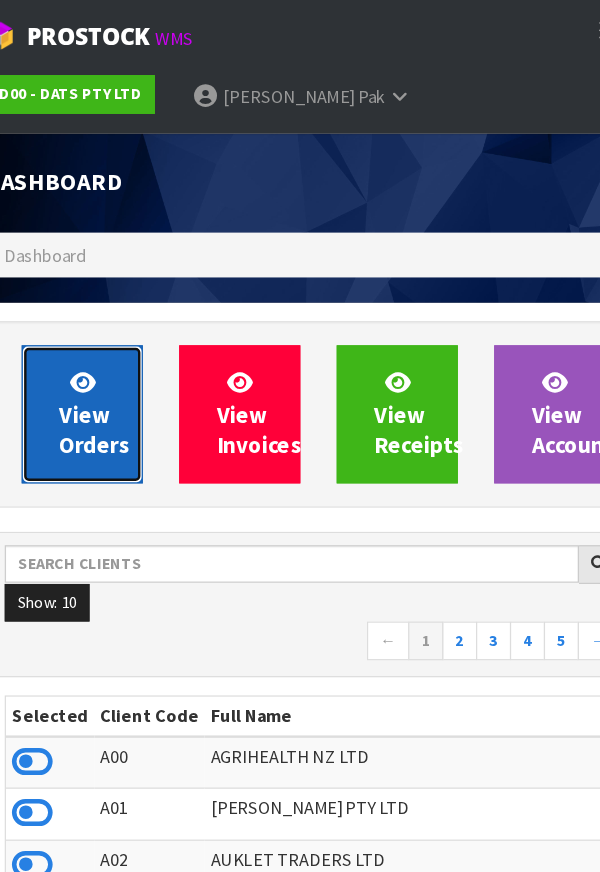 click on "View
Orders" at bounding box center (120, 341) 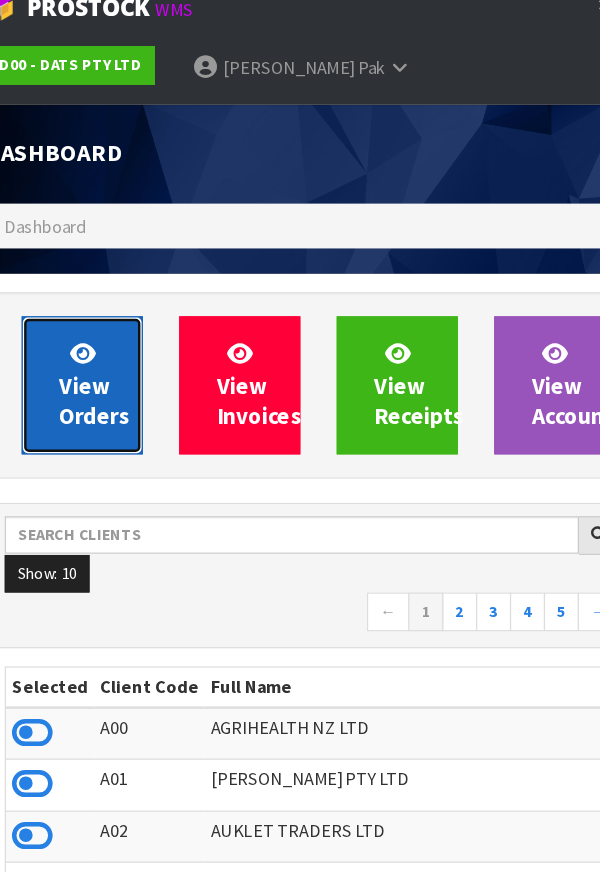 click on "View
Orders" at bounding box center [120, 341] 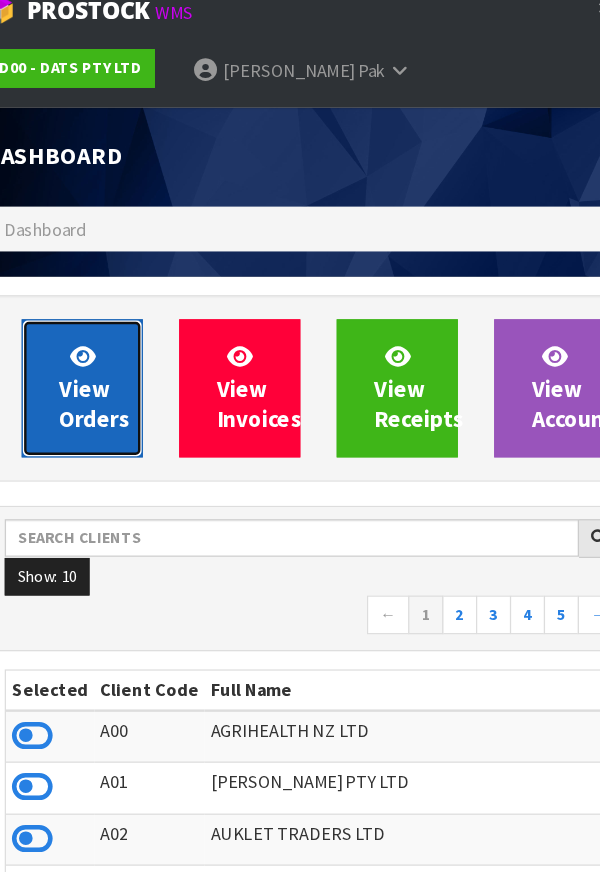 click on "View
Orders" at bounding box center [120, 341] 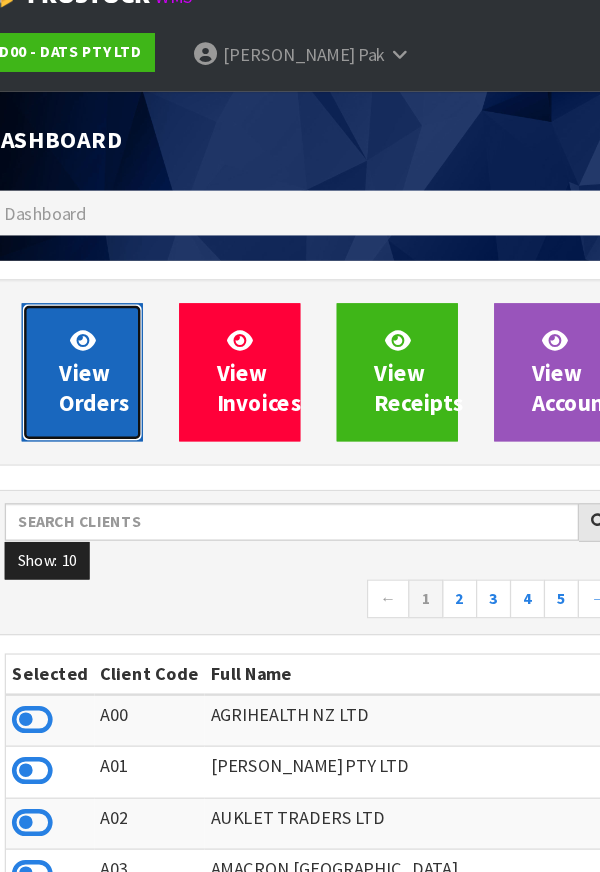 click on "View
Orders" at bounding box center [110, 342] 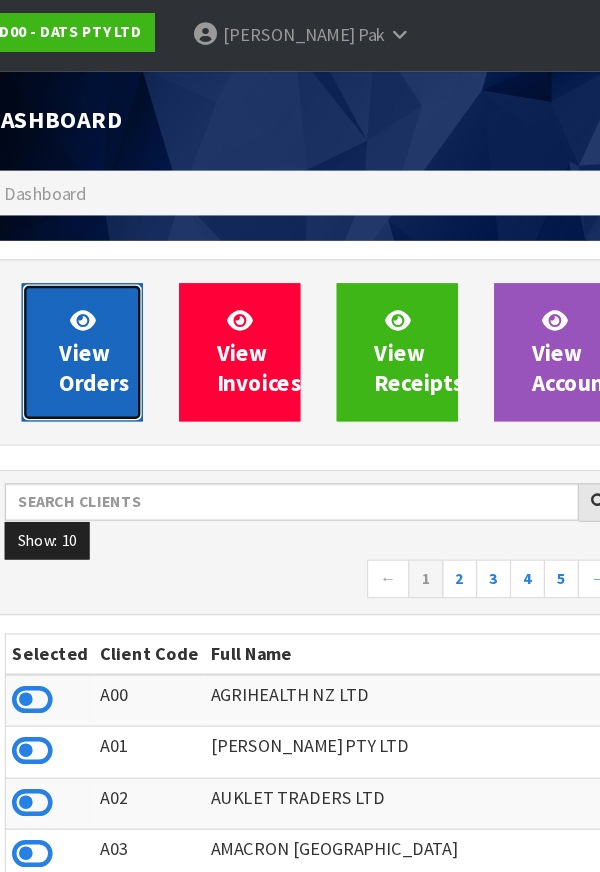 click on "View
Orders" at bounding box center [110, 342] 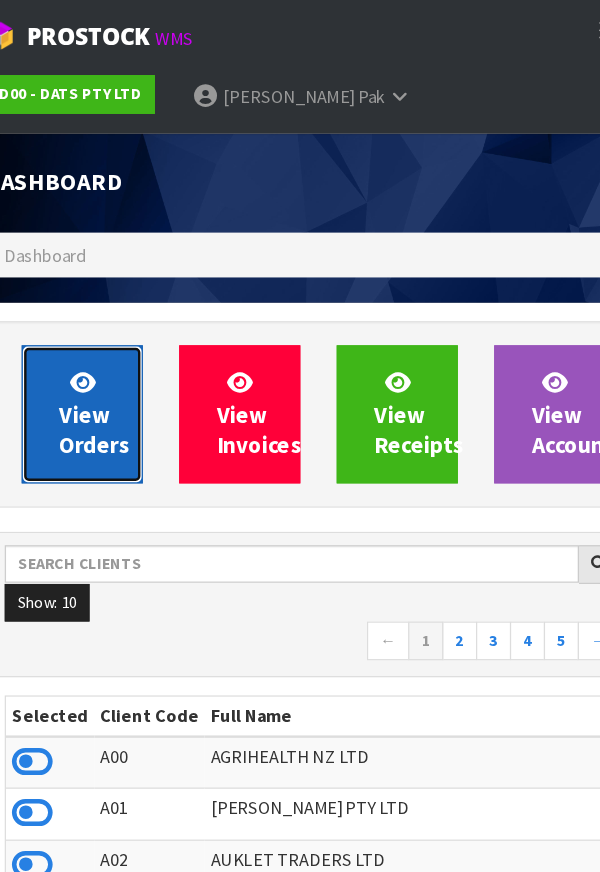 click on "View
Orders" at bounding box center (120, 341) 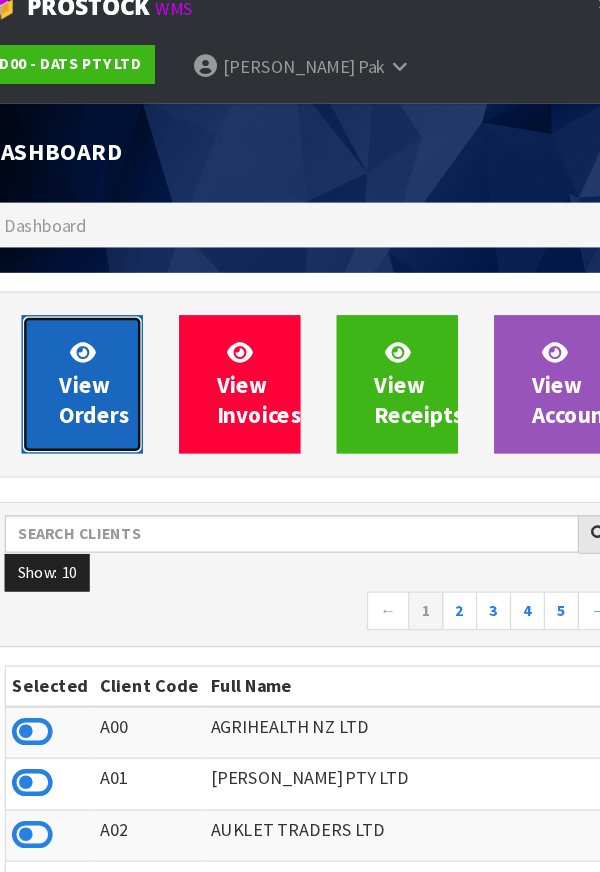click on "View
Orders" at bounding box center [120, 341] 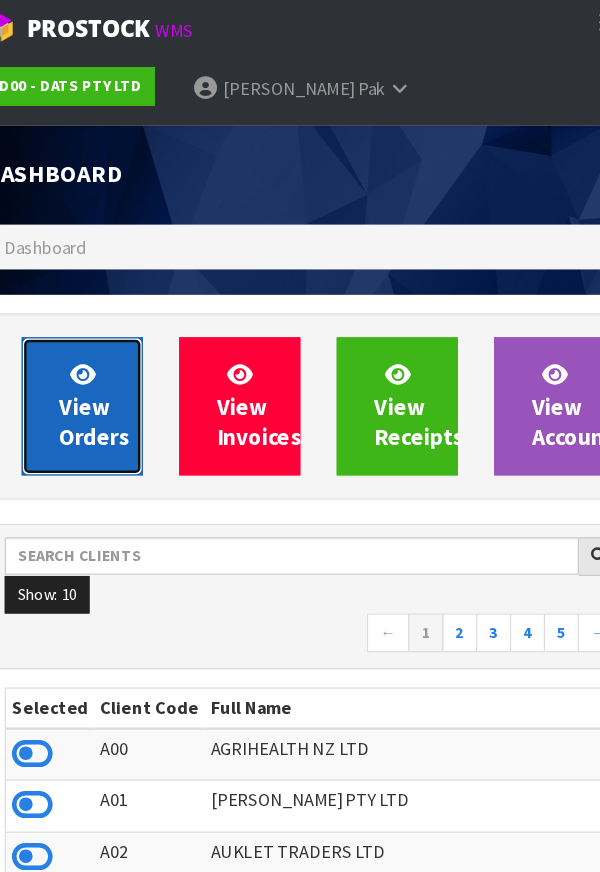 click on "View
Orders" at bounding box center (120, 341) 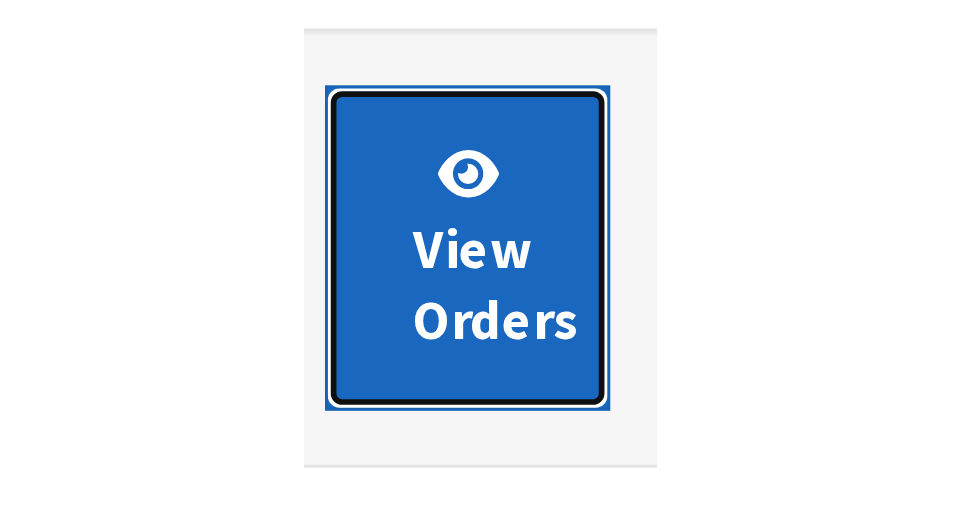 scroll, scrollTop: 51, scrollLeft: 0, axis: vertical 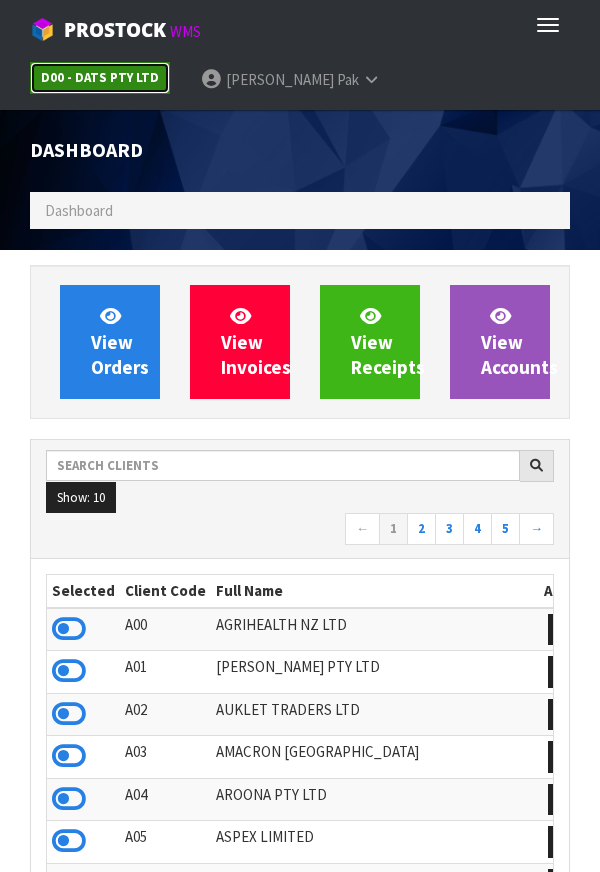 click on "D00 - DATS PTY LTD" at bounding box center (100, 77) 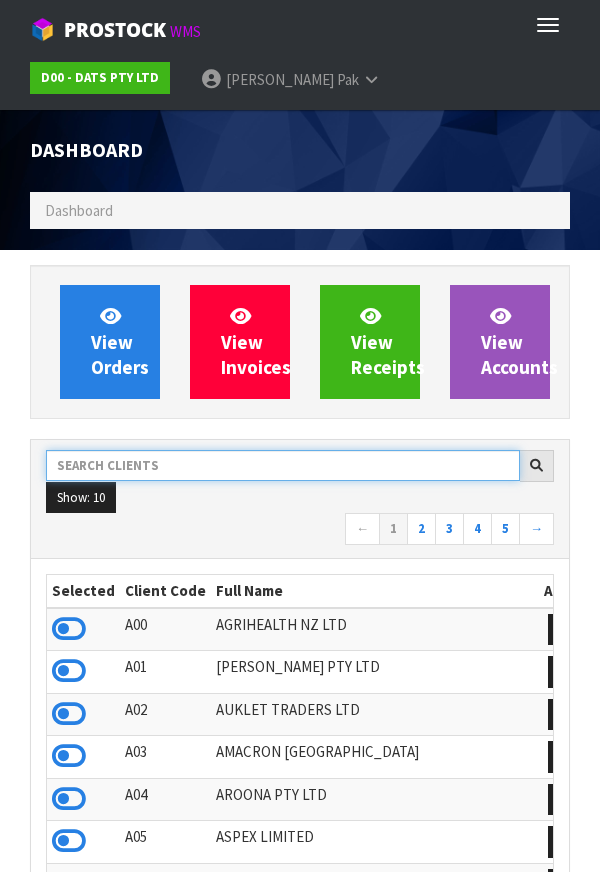click at bounding box center (283, 465) 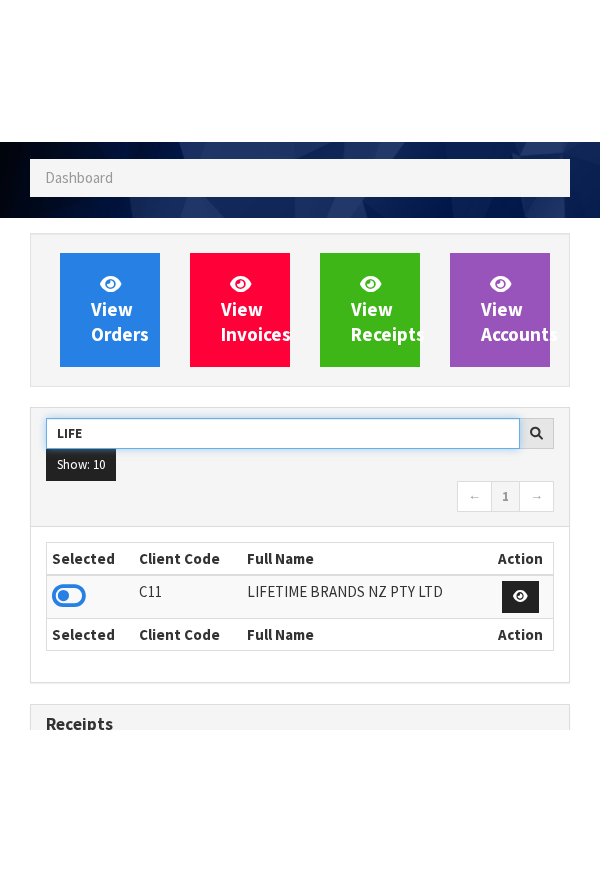 scroll, scrollTop: 175, scrollLeft: 0, axis: vertical 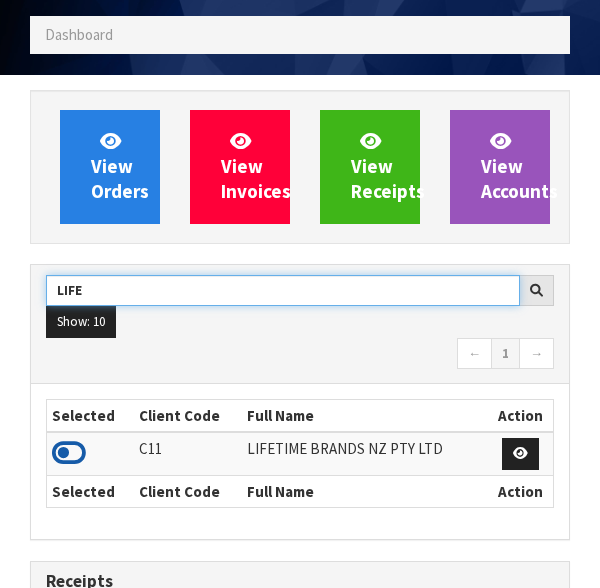 type on "LIFE" 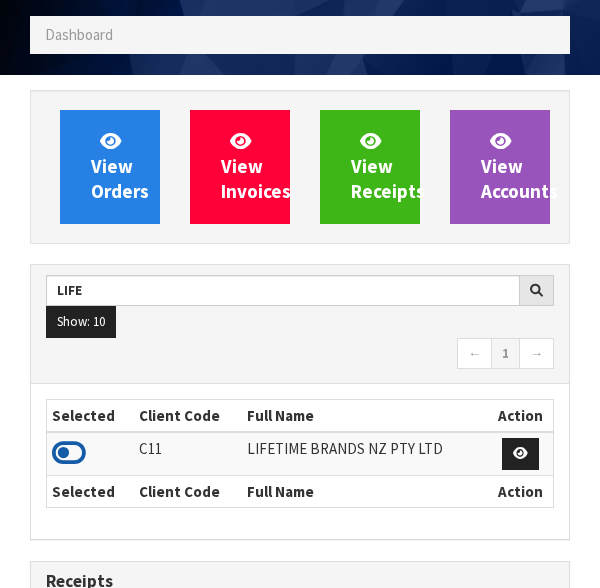 click at bounding box center (69, 453) 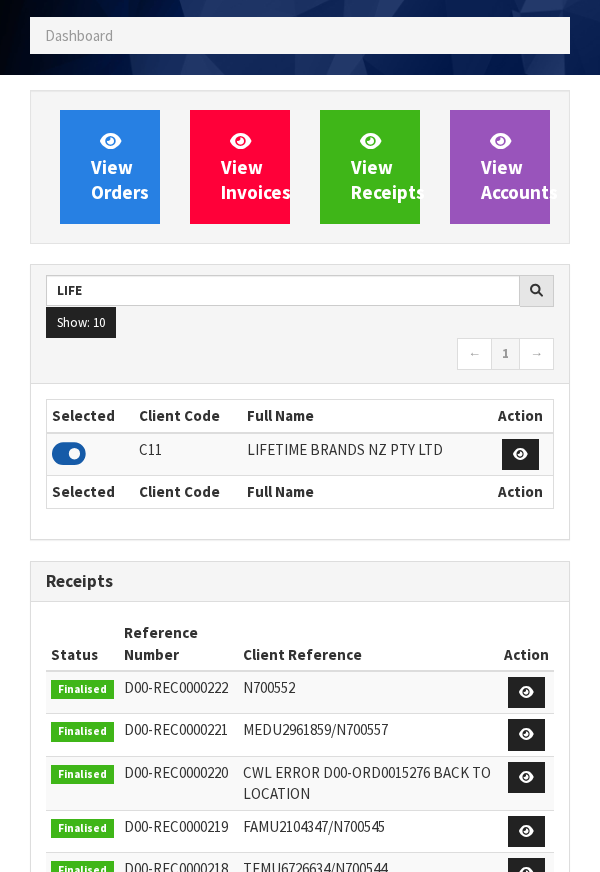 scroll, scrollTop: 1315, scrollLeft: 570, axis: both 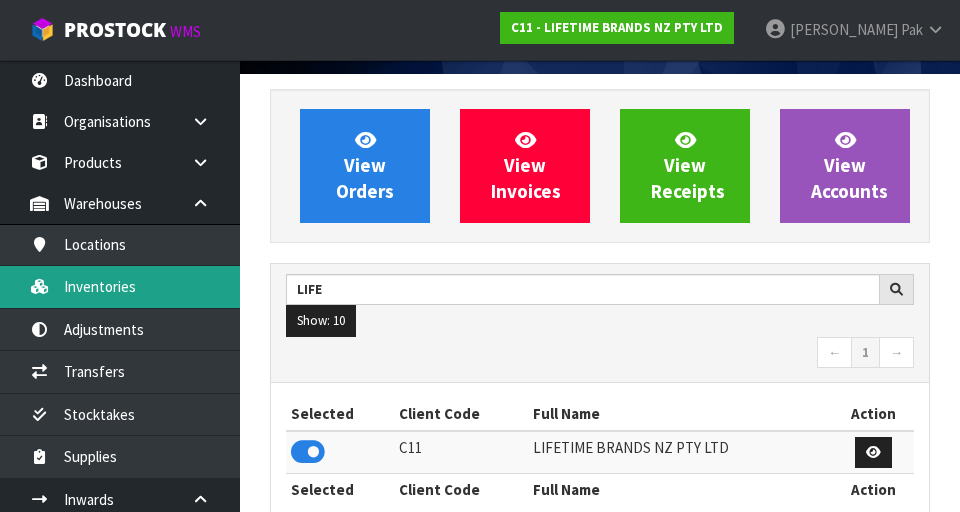 click on "Inventories" at bounding box center [120, 286] 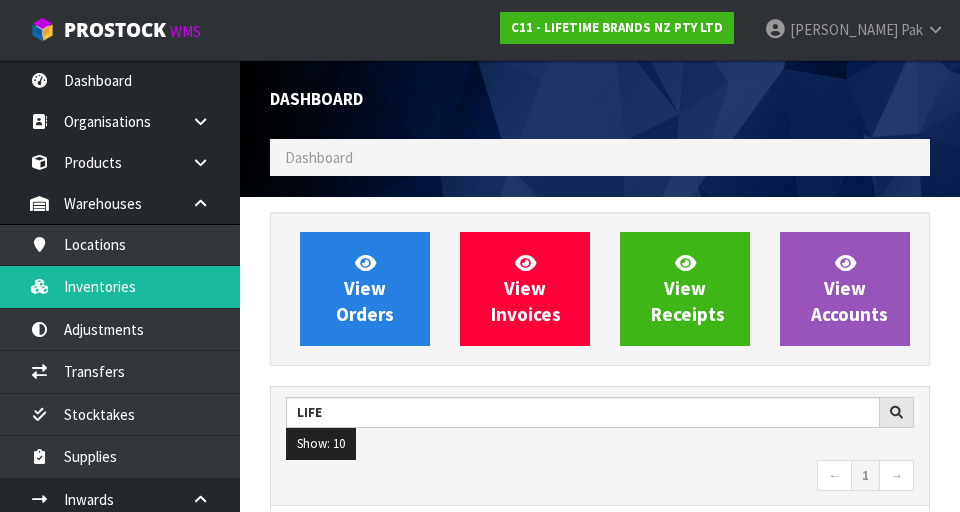click on "Dashboard" at bounding box center (600, 157) 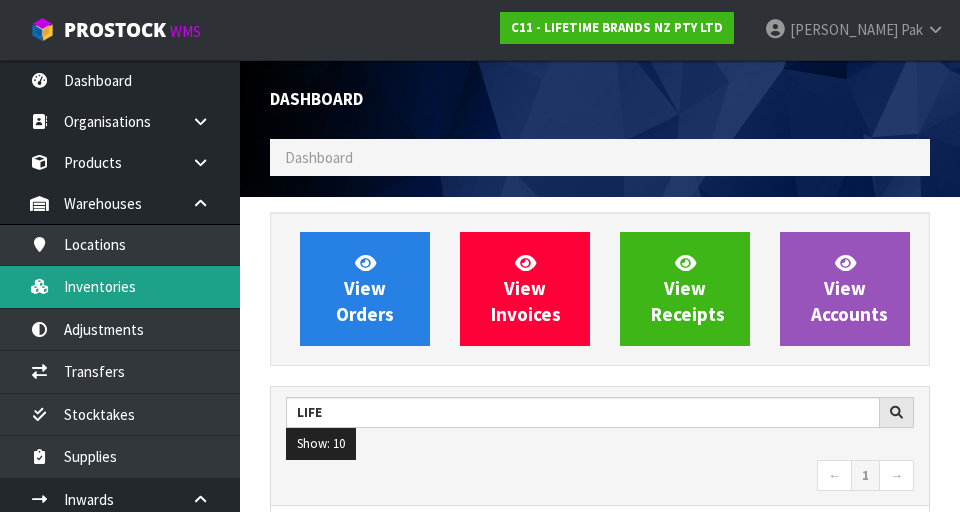click on "Inventories" at bounding box center (120, 286) 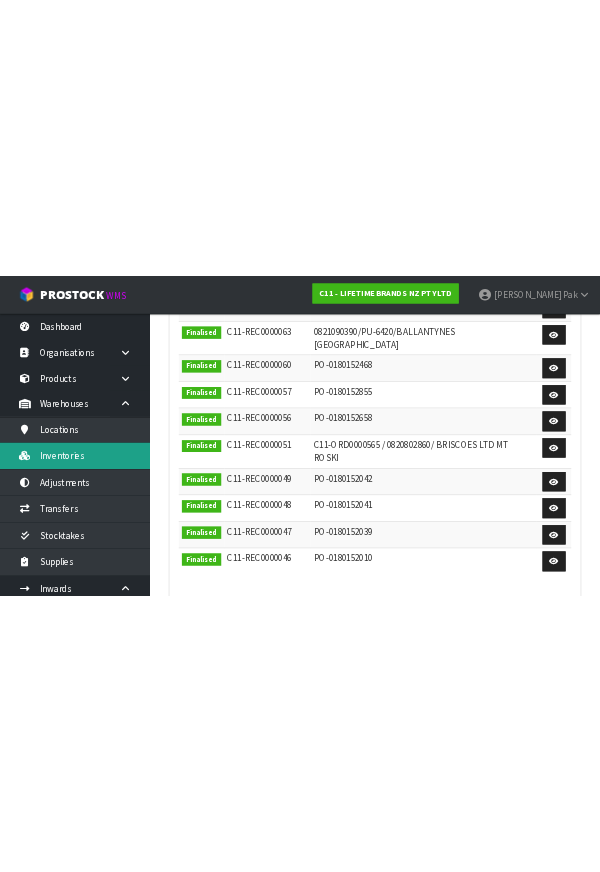 scroll, scrollTop: 0, scrollLeft: 0, axis: both 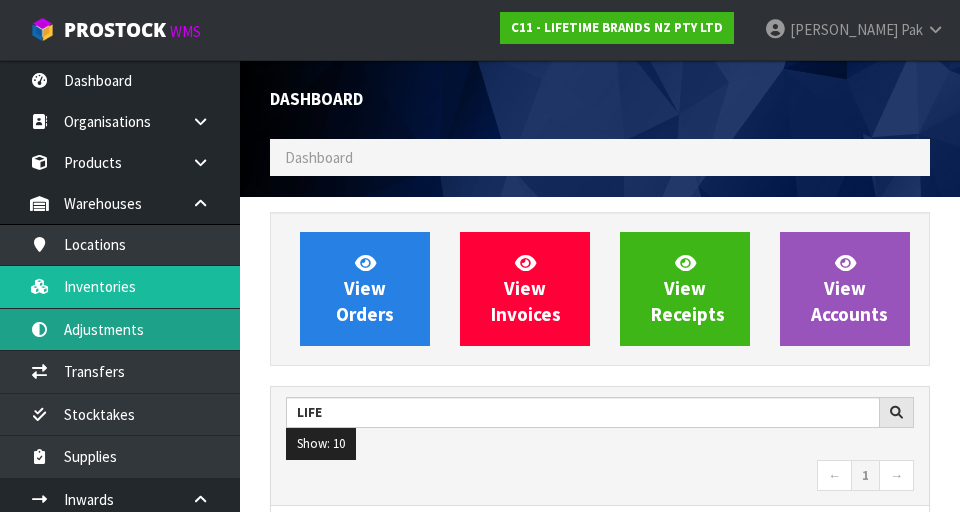 click on "Adjustments" at bounding box center (120, 329) 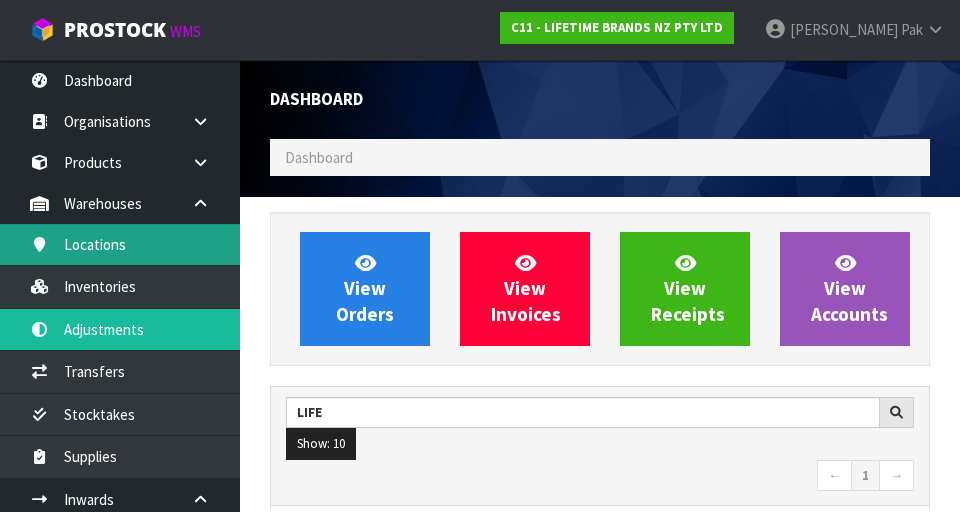 click on "Locations" at bounding box center (120, 244) 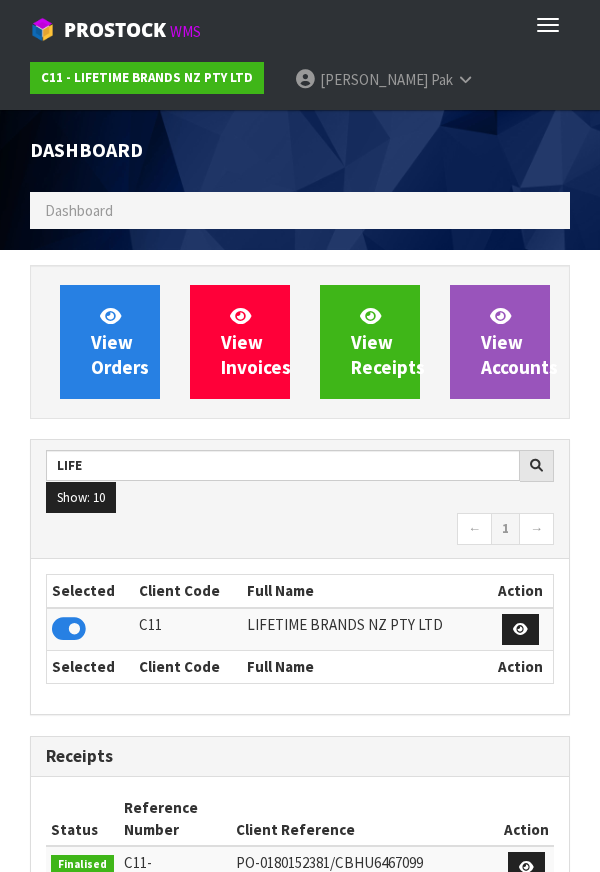 scroll, scrollTop: 1583, scrollLeft: 570, axis: both 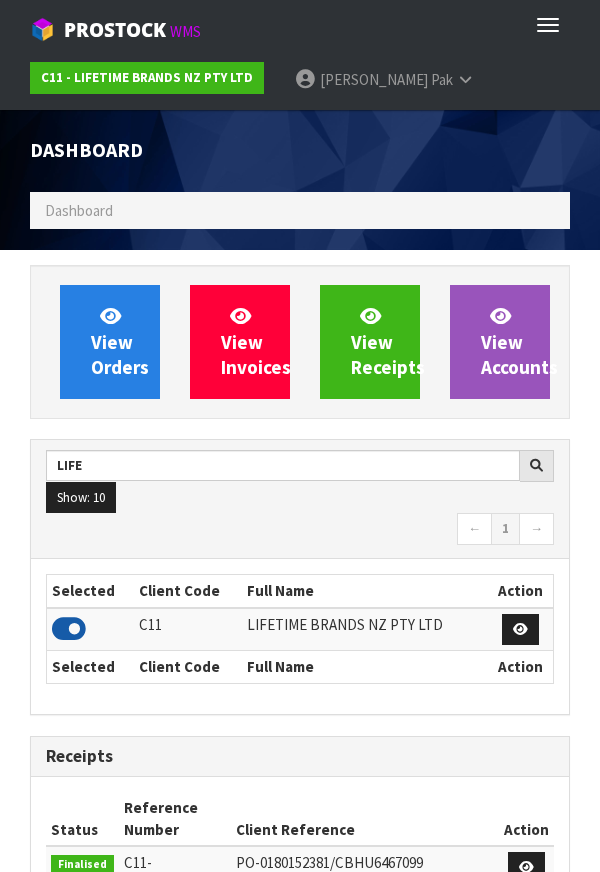 click at bounding box center (69, 629) 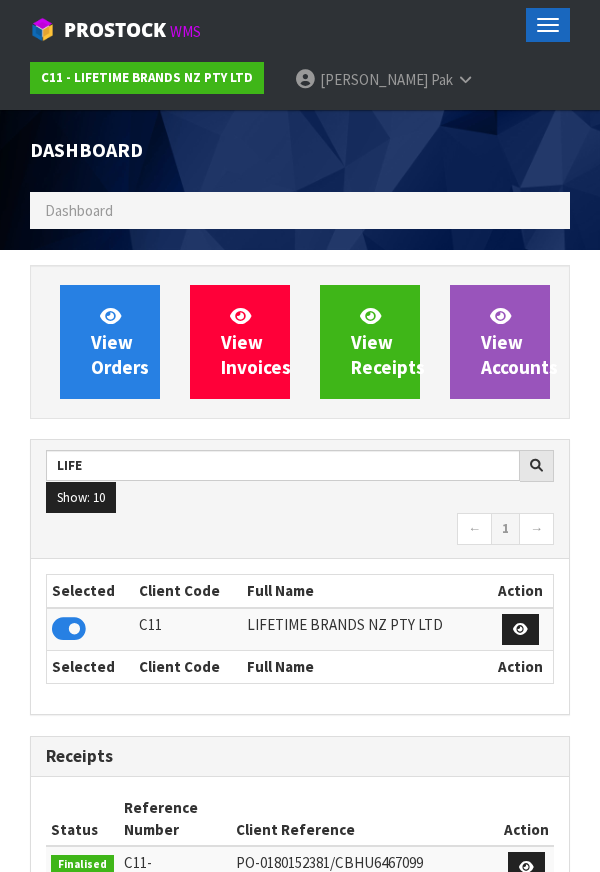 click on "Toggle navigation" at bounding box center [548, 25] 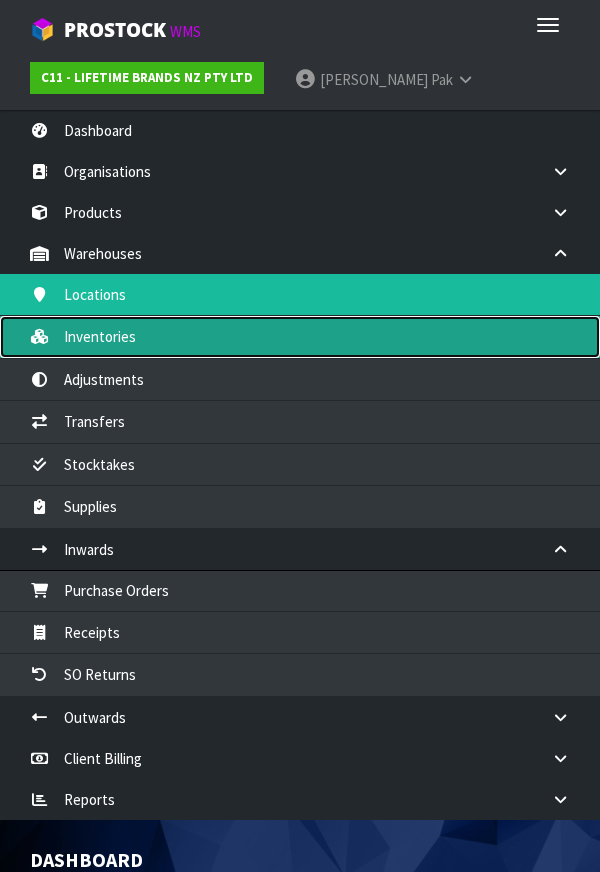 click on "Inventories" at bounding box center (300, 336) 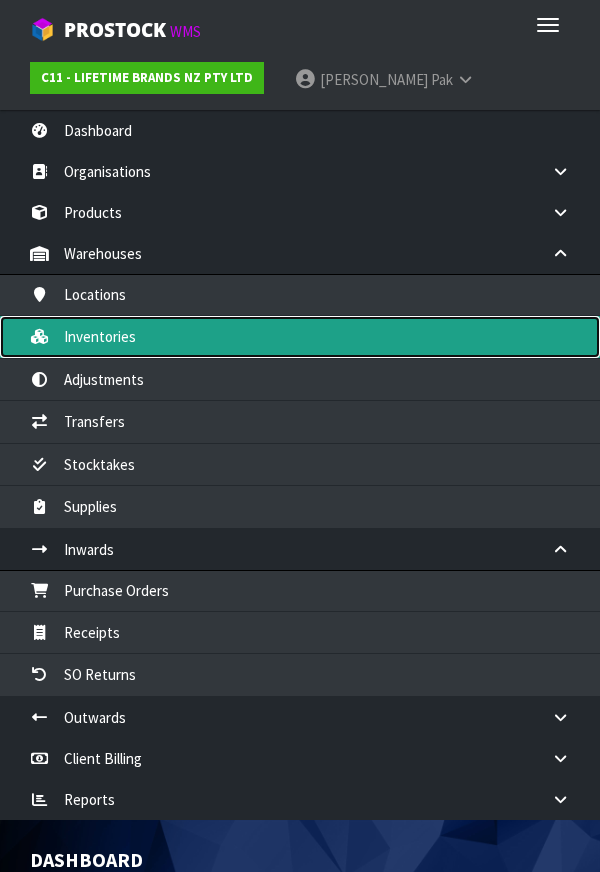 click on "Inventories" at bounding box center (300, 336) 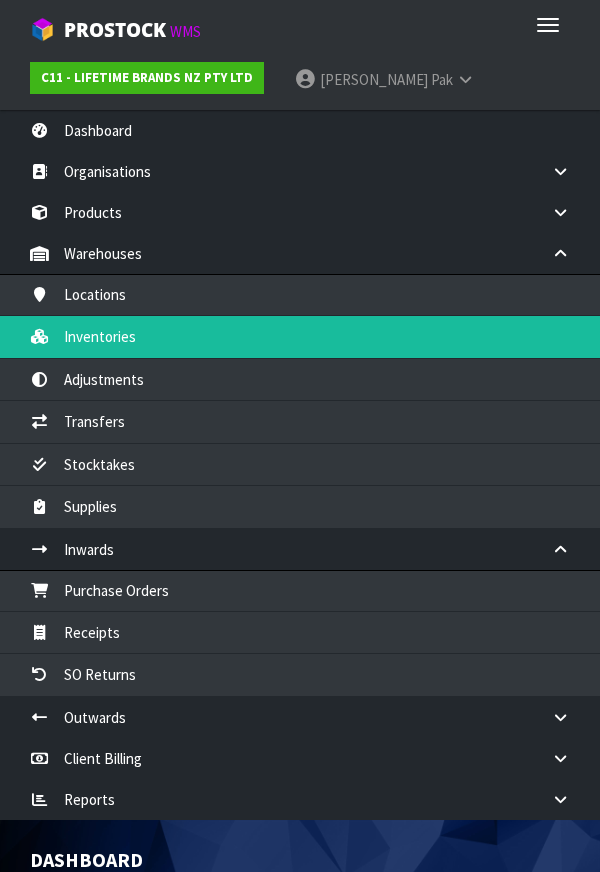 click on "Dashboard" at bounding box center [300, 861] 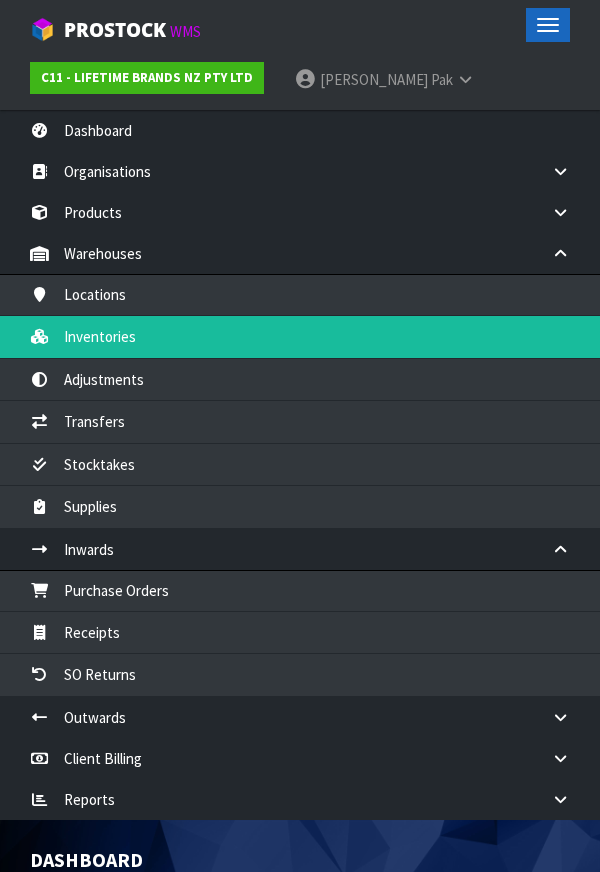 click at bounding box center [548, 25] 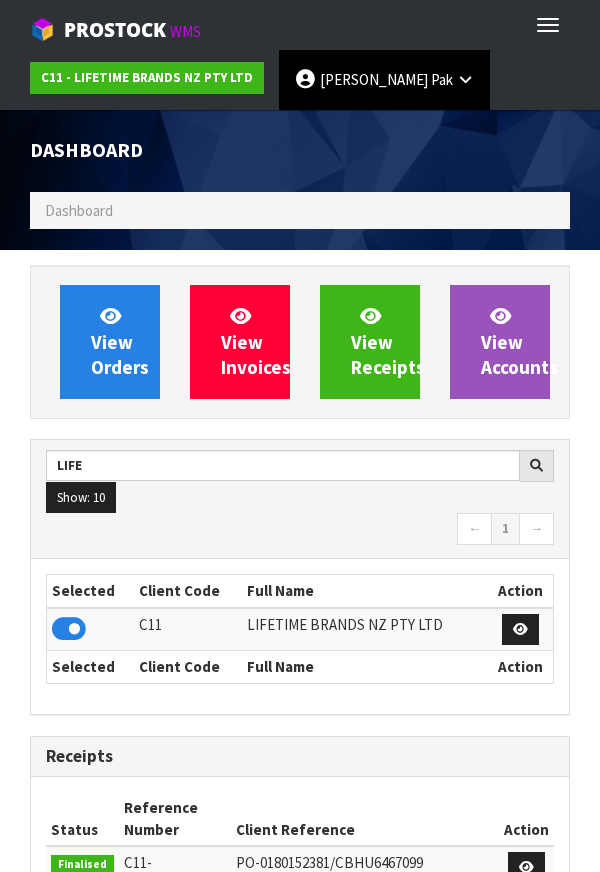 click at bounding box center [465, 79] 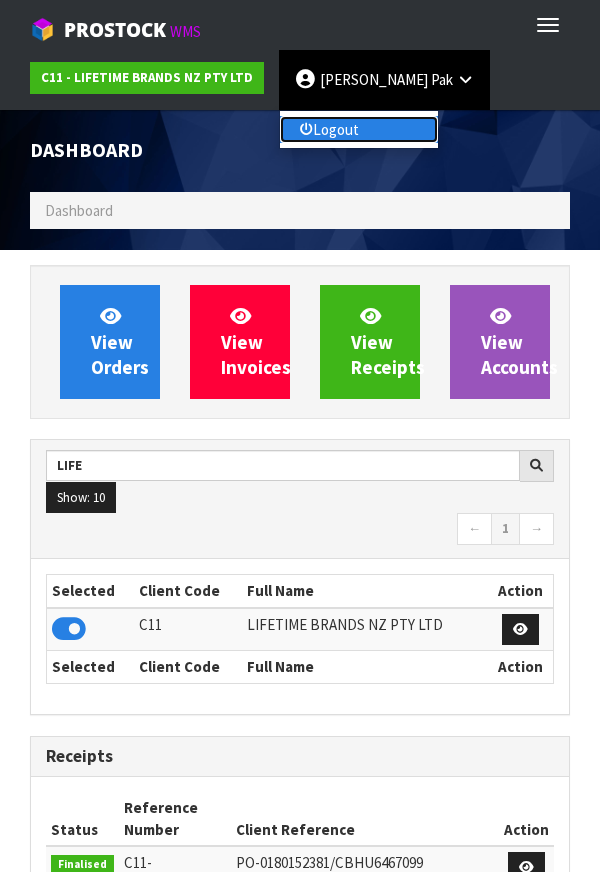 click on "Logout" at bounding box center [359, 129] 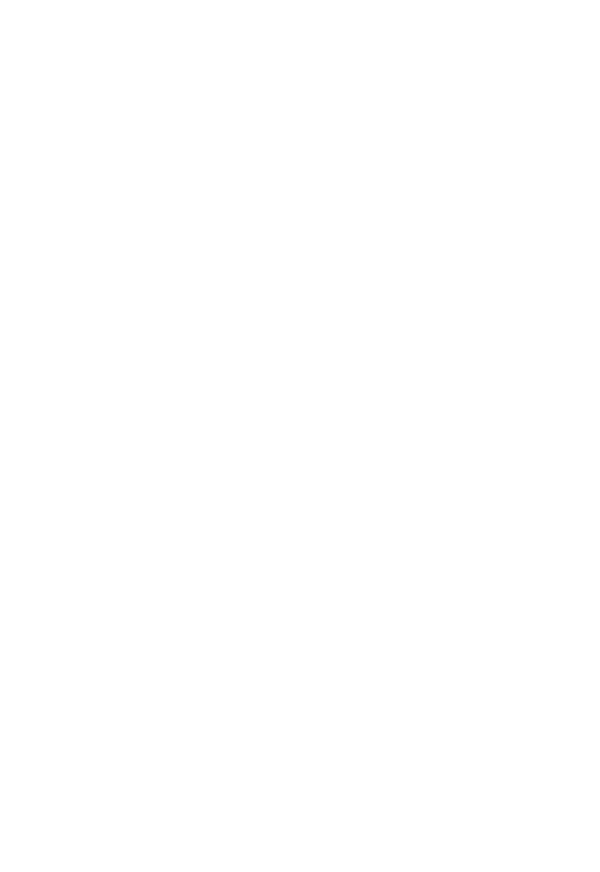scroll, scrollTop: 0, scrollLeft: 0, axis: both 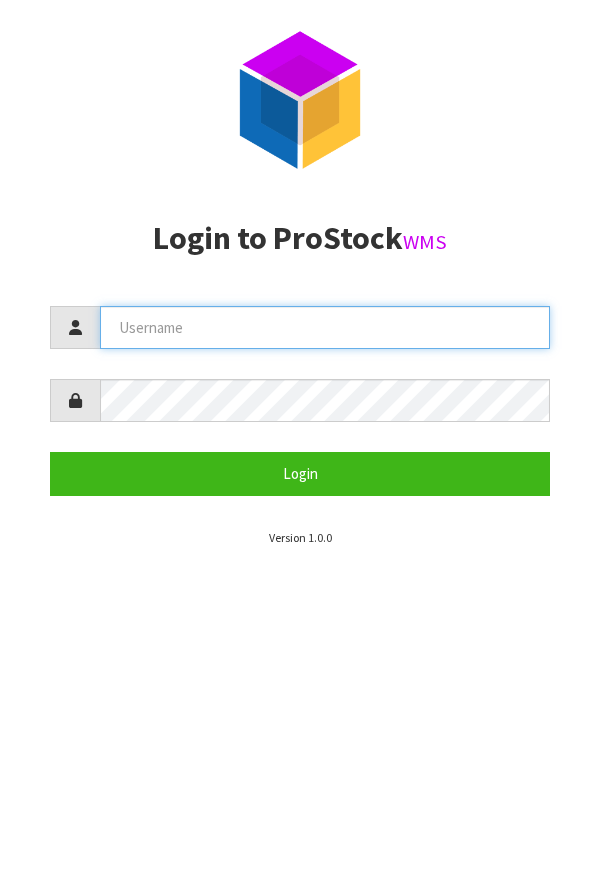 click at bounding box center [325, 327] 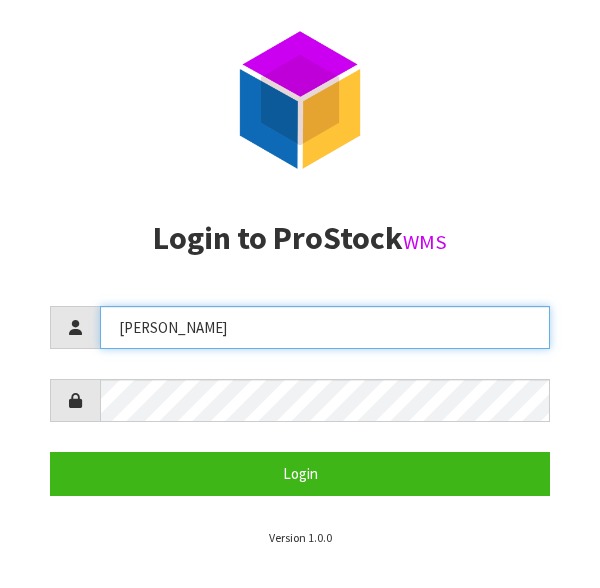type on "Svetlana" 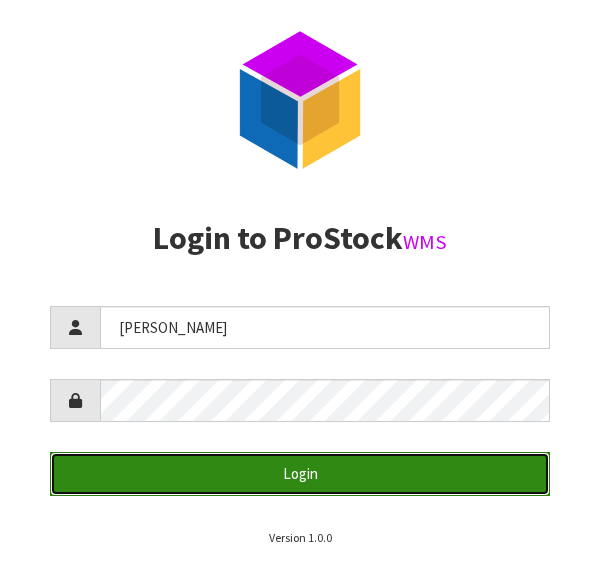 click on "Login" at bounding box center (300, 473) 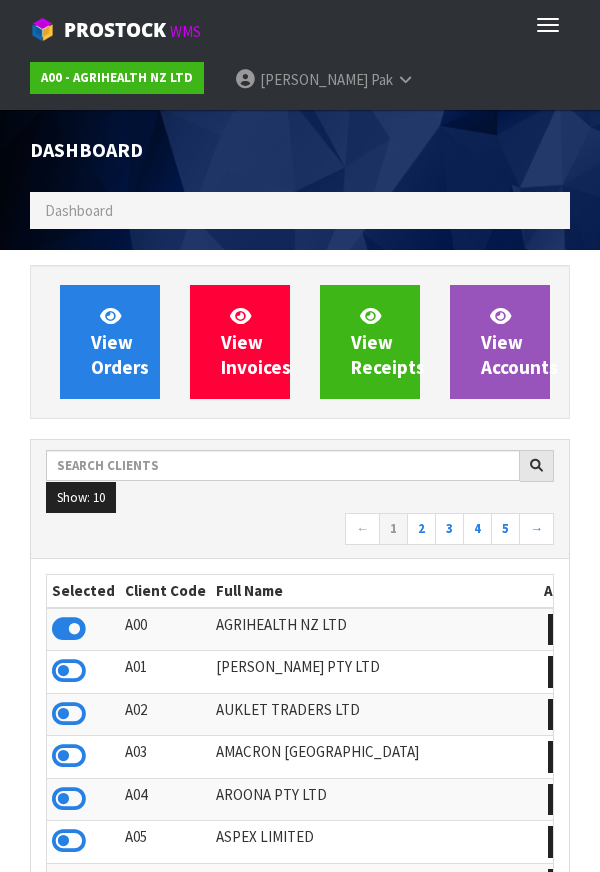 scroll, scrollTop: 998416, scrollLeft: 999430, axis: both 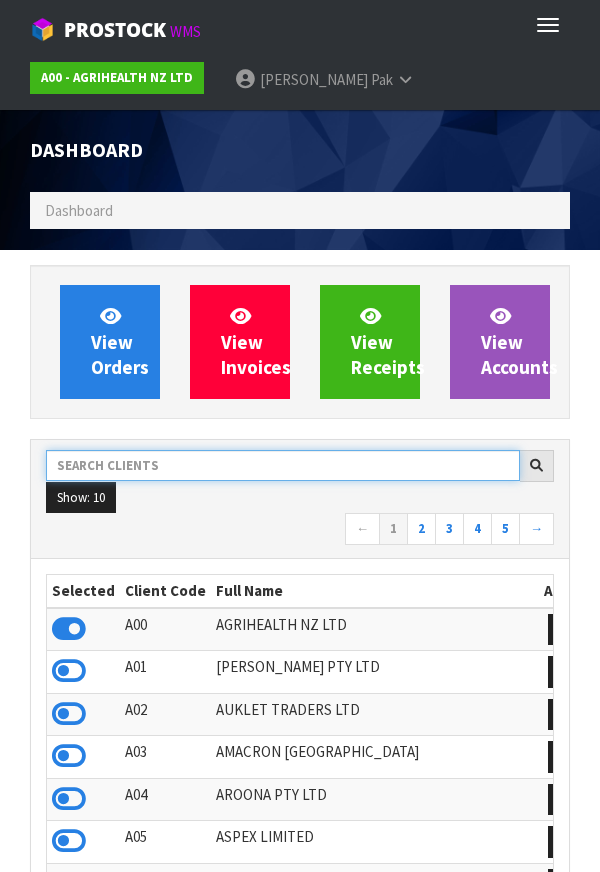 click at bounding box center (283, 465) 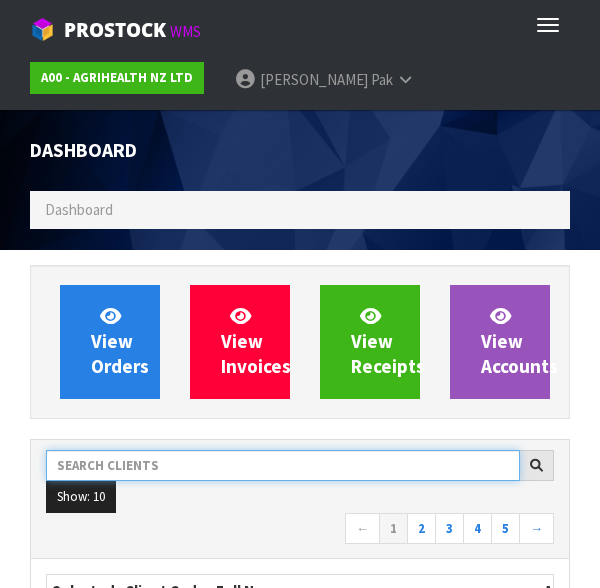 type on "T" 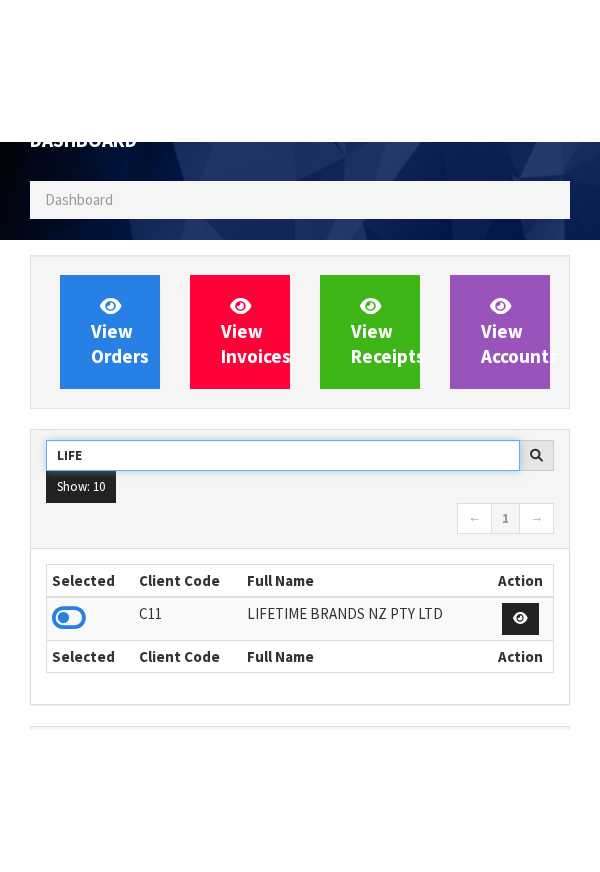 scroll, scrollTop: 156, scrollLeft: 0, axis: vertical 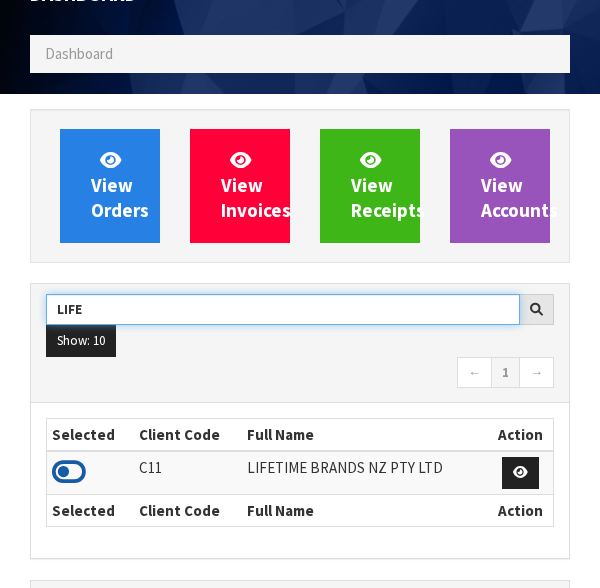 type on "LIFE" 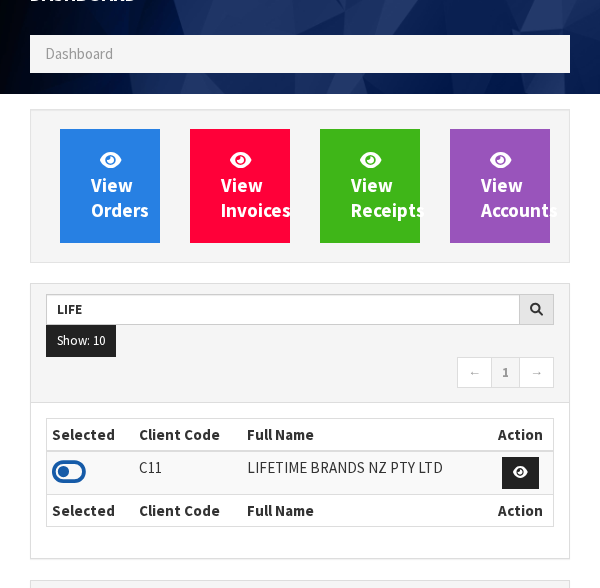 click at bounding box center (69, 472) 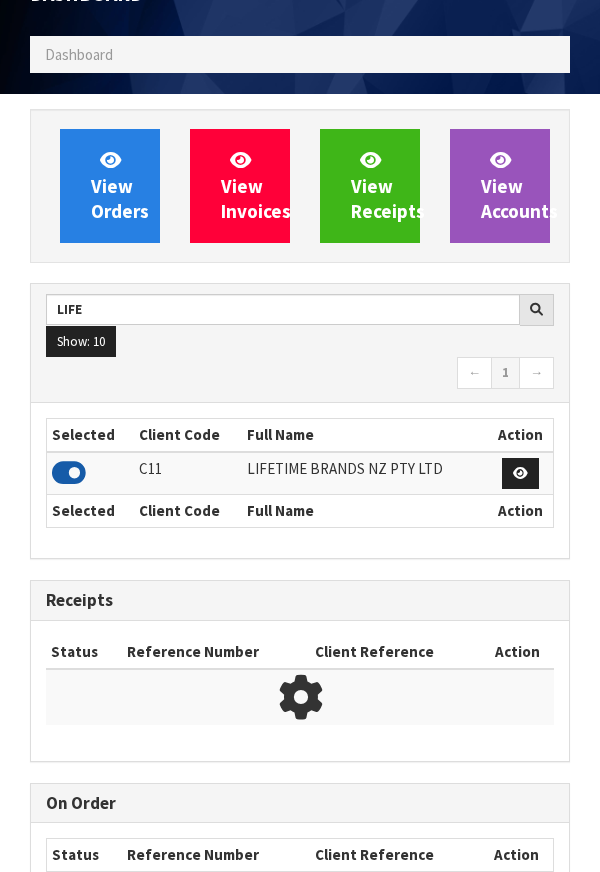 scroll, scrollTop: 1315, scrollLeft: 570, axis: both 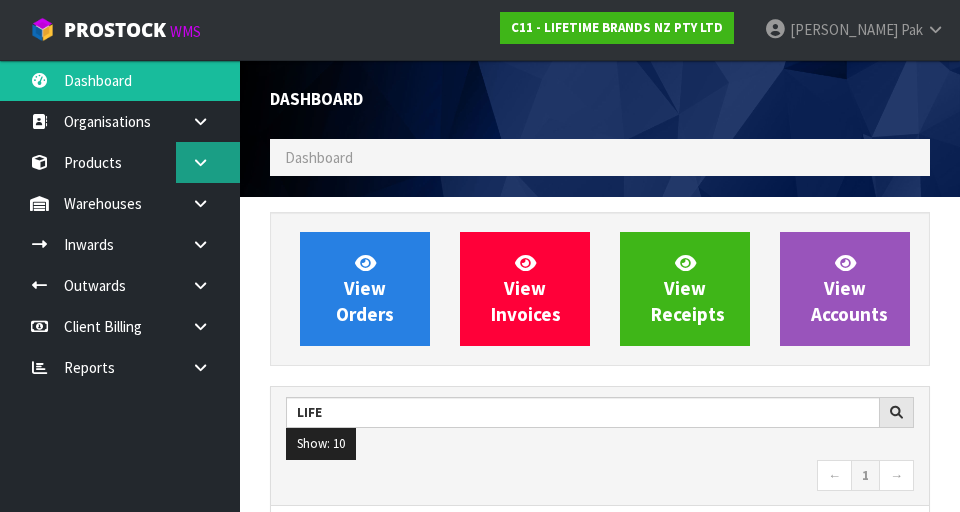 click at bounding box center [208, 162] 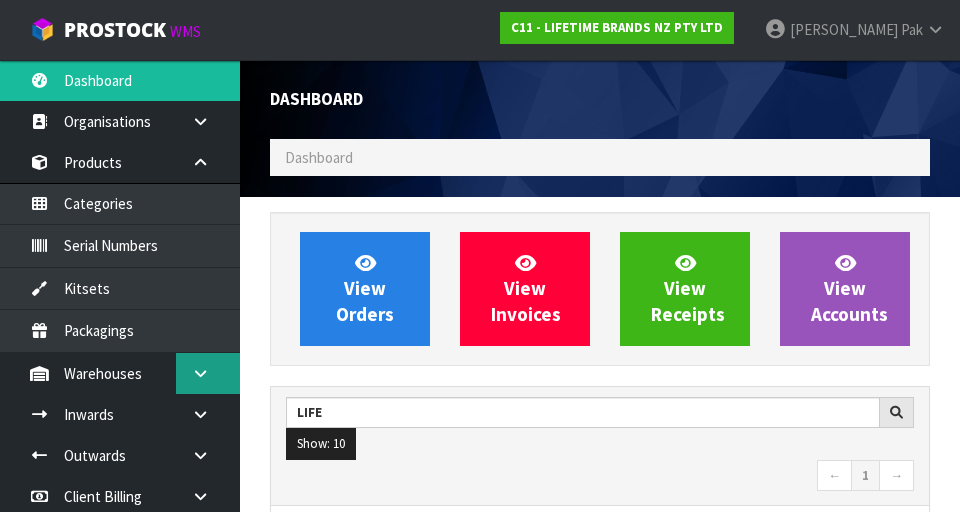 click at bounding box center (208, 373) 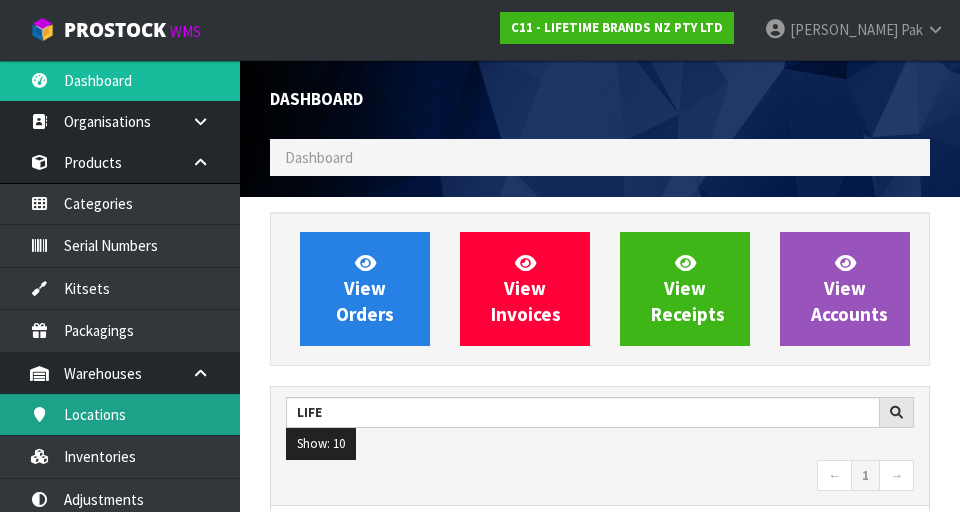 click on "Locations" at bounding box center [120, 414] 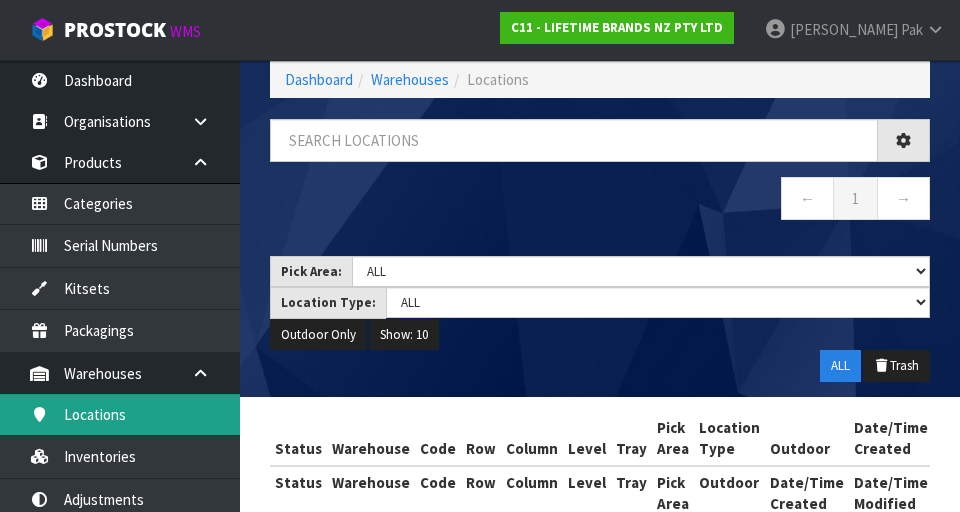 scroll, scrollTop: 122, scrollLeft: 0, axis: vertical 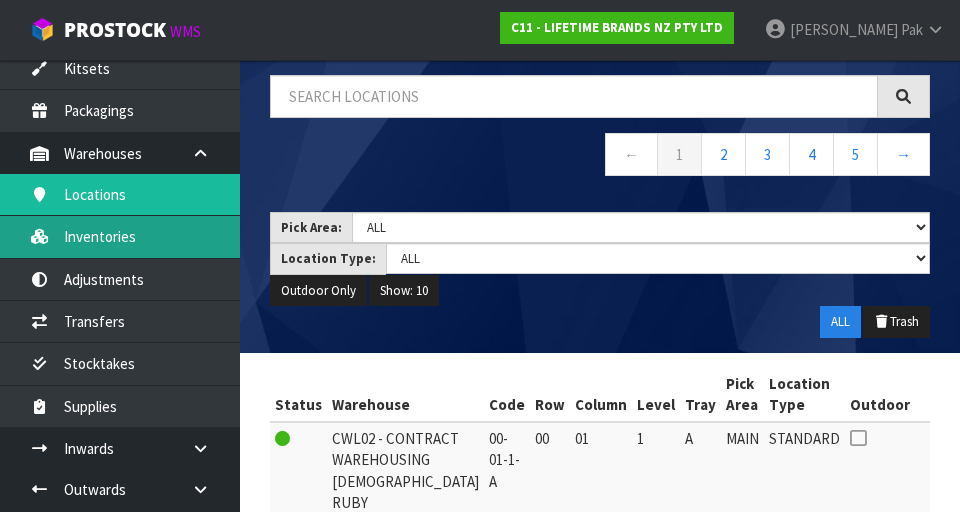 click on "Inventories" at bounding box center [120, 236] 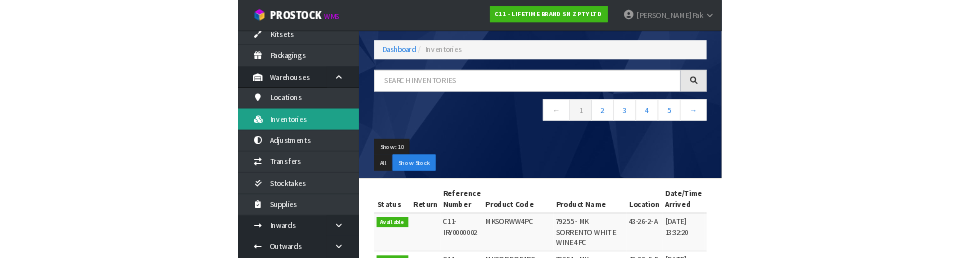 scroll, scrollTop: 122, scrollLeft: 0, axis: vertical 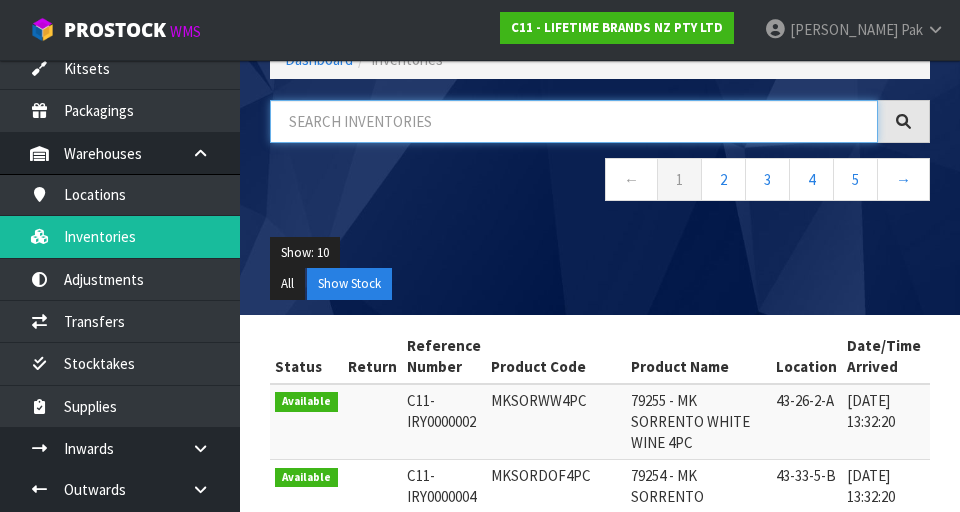 click at bounding box center (574, 121) 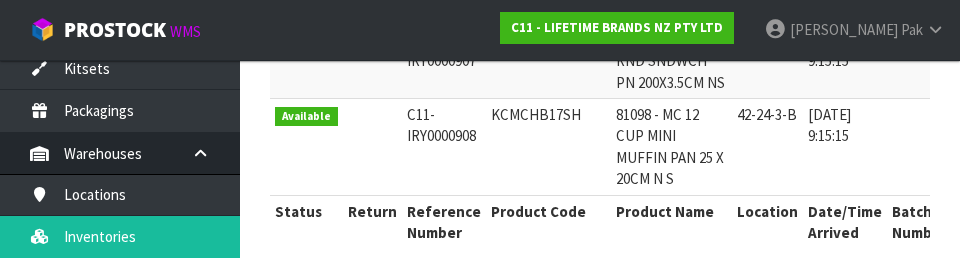 scroll, scrollTop: 939, scrollLeft: 0, axis: vertical 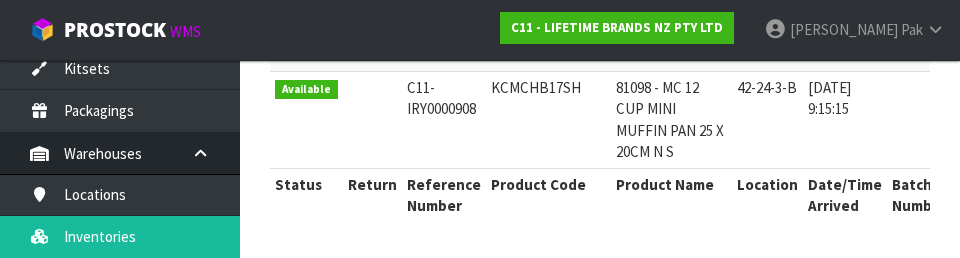 click on "Status
Return
Reference Number
Product Code
Product Name
Location
Date/Time Arrived
Batch Number
Expiry Date
Serial Number
Qty Available
Qty Committed
Qty Quoted
Qty Held
Qty Total
Action
Available
C11-IRY0000413
KCBCWINSAV
82219 - BC WINE SAVER PUMP WITH 2 STOPPERS
42-24-3-B
02/02/2025 9:03:49
66
0
0
0
66
36" at bounding box center [600, -112] 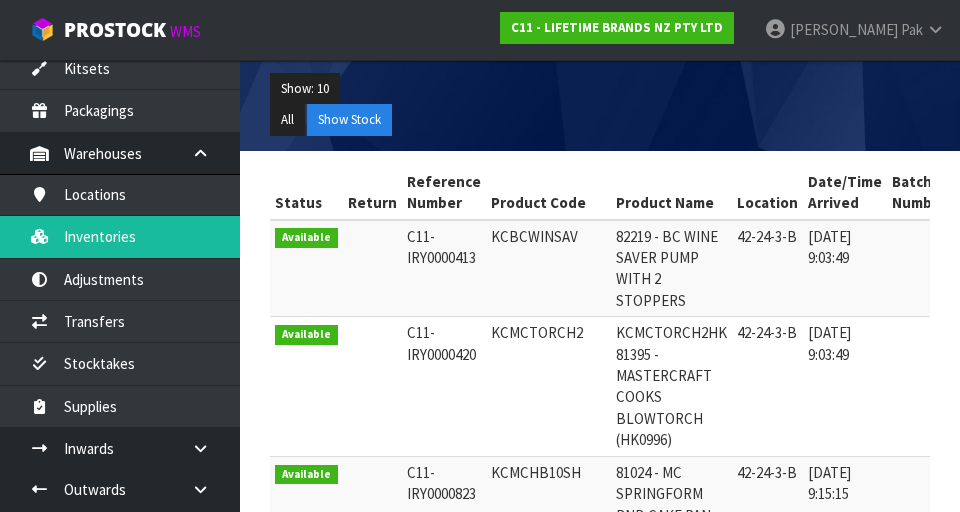 scroll, scrollTop: 264, scrollLeft: 0, axis: vertical 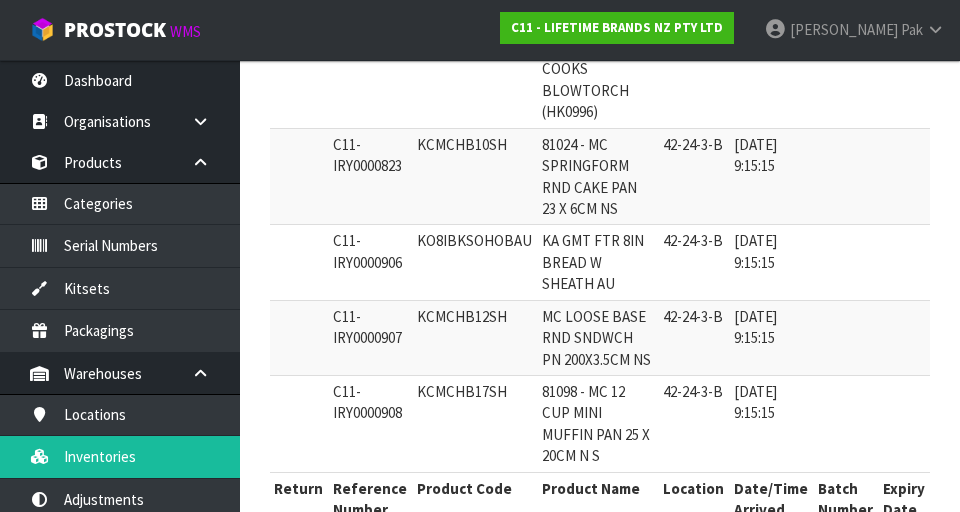 click on "07/02/2025 9:15:15" at bounding box center [771, 337] 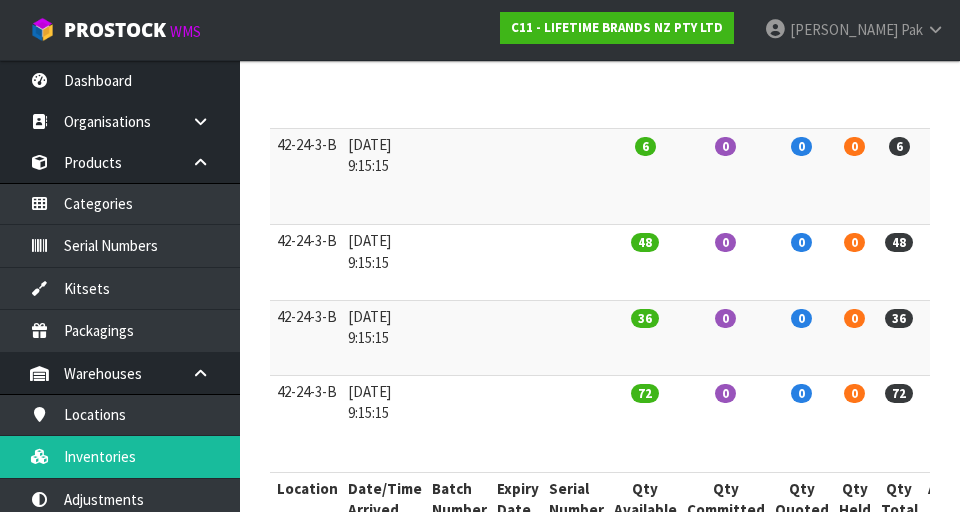 scroll, scrollTop: 0, scrollLeft: 463, axis: horizontal 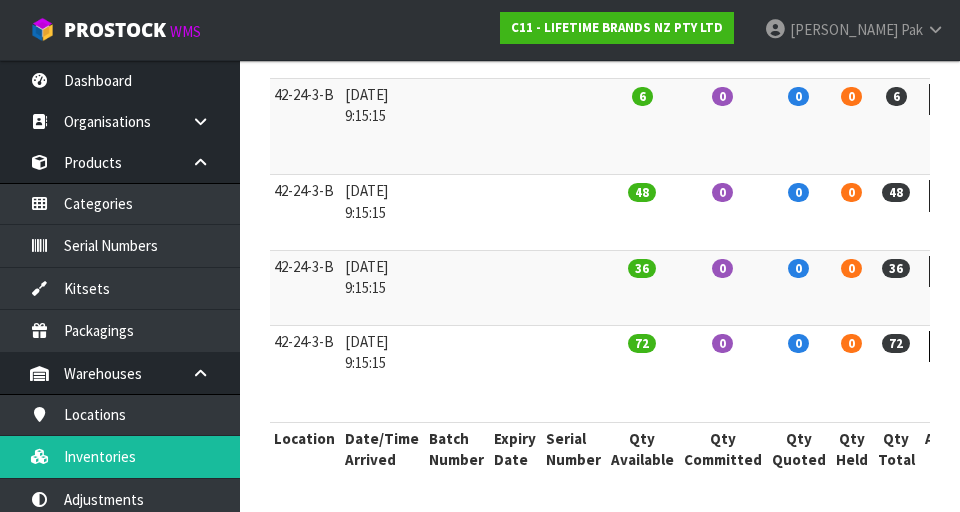 click at bounding box center (947, 347) 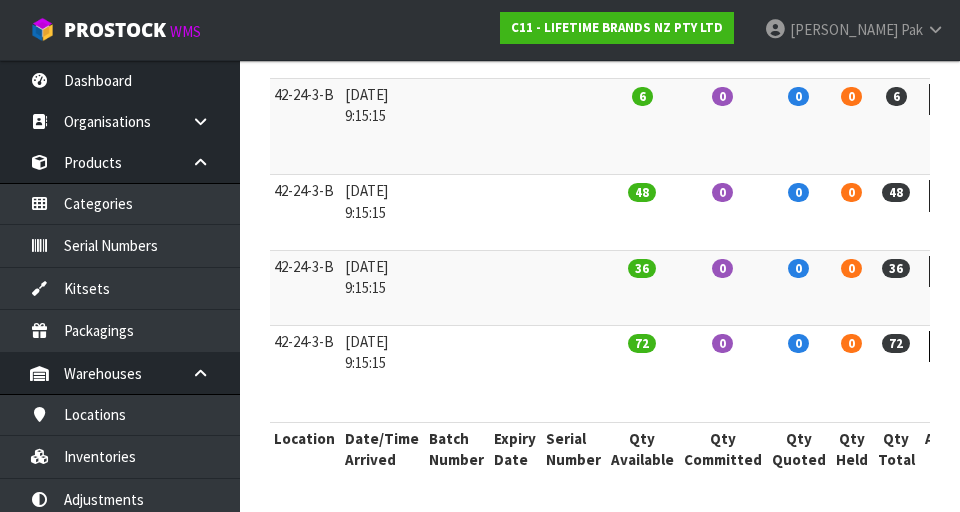 click at bounding box center (947, 347) 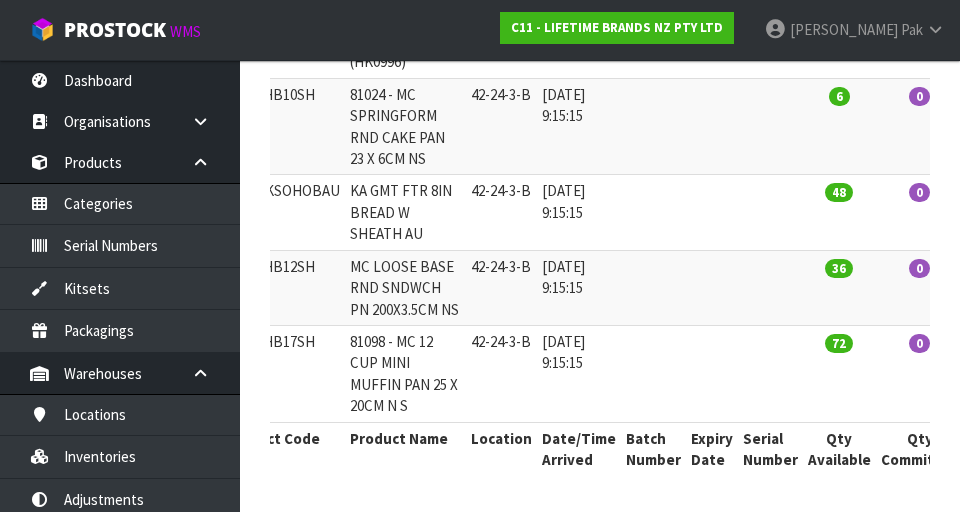 scroll, scrollTop: 0, scrollLeft: 463, axis: horizontal 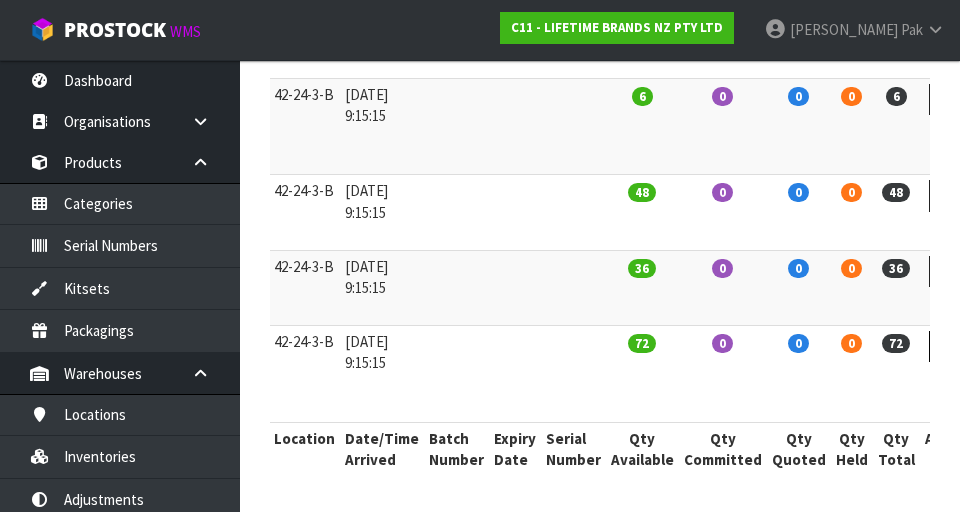 click at bounding box center [947, 346] 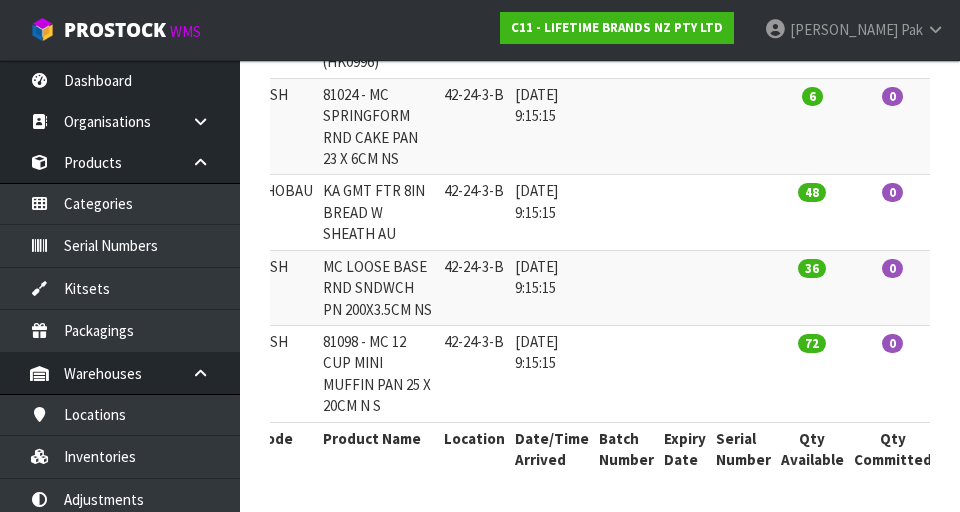 scroll, scrollTop: 0, scrollLeft: 251, axis: horizontal 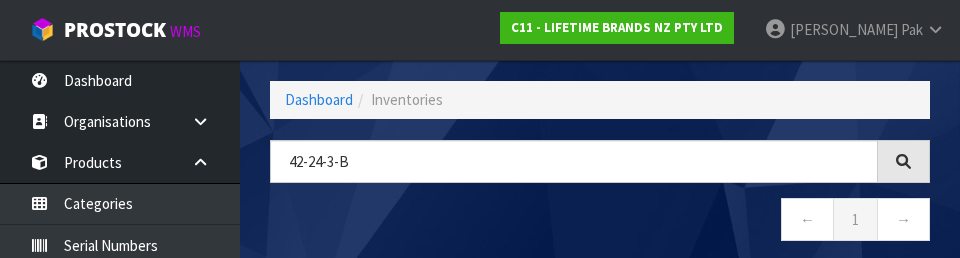 click on "←
1
→" at bounding box center [600, 222] 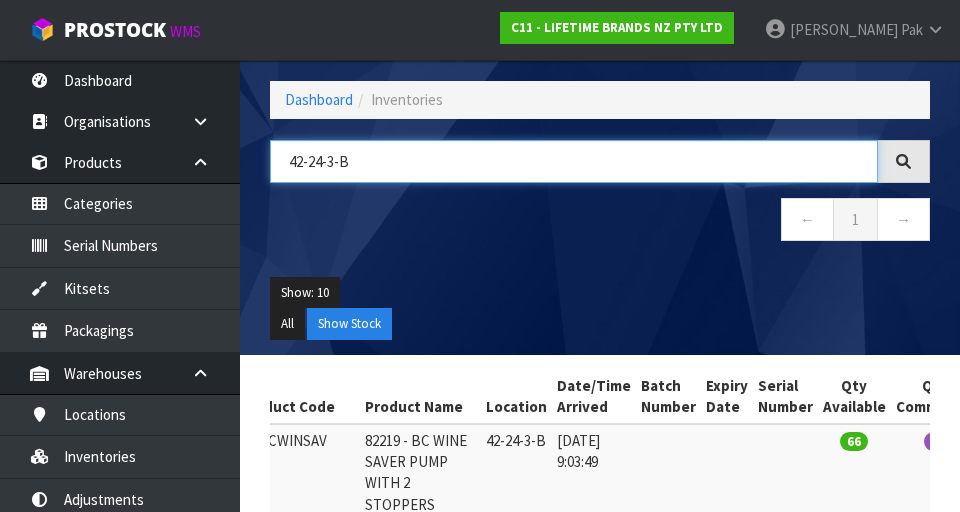 click on "42-24-3-B" at bounding box center [574, 161] 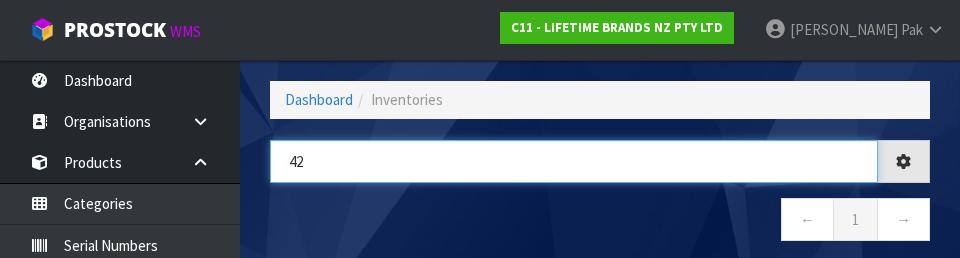 type on "4" 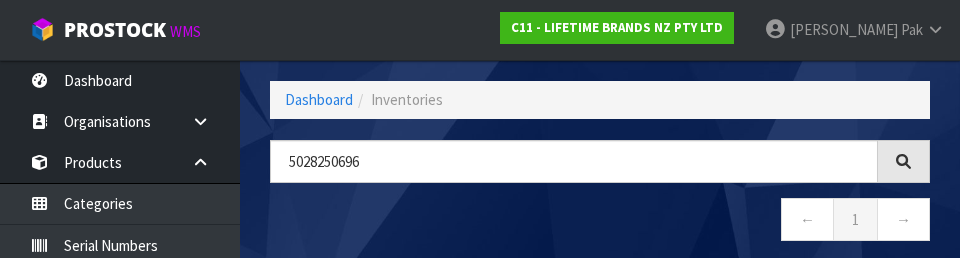 click on "←
1
→" at bounding box center (600, 222) 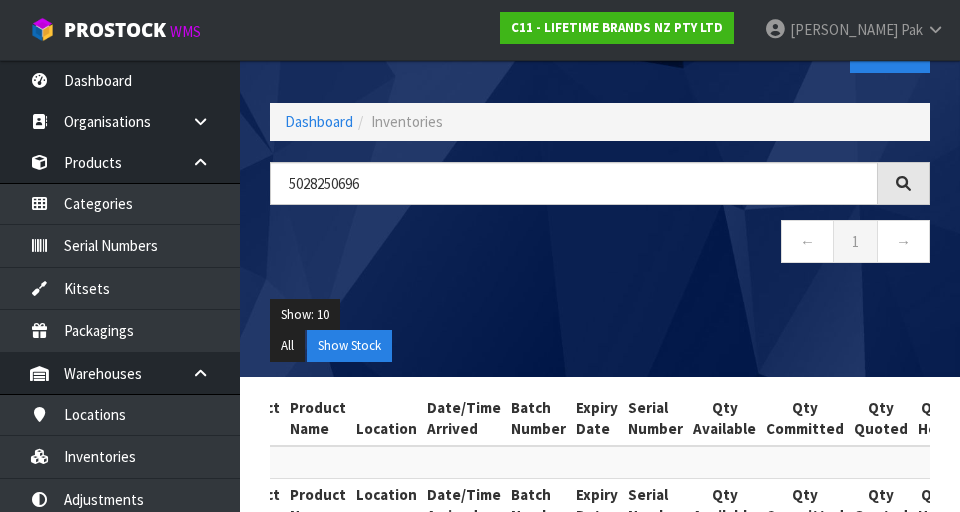 scroll, scrollTop: 29, scrollLeft: 0, axis: vertical 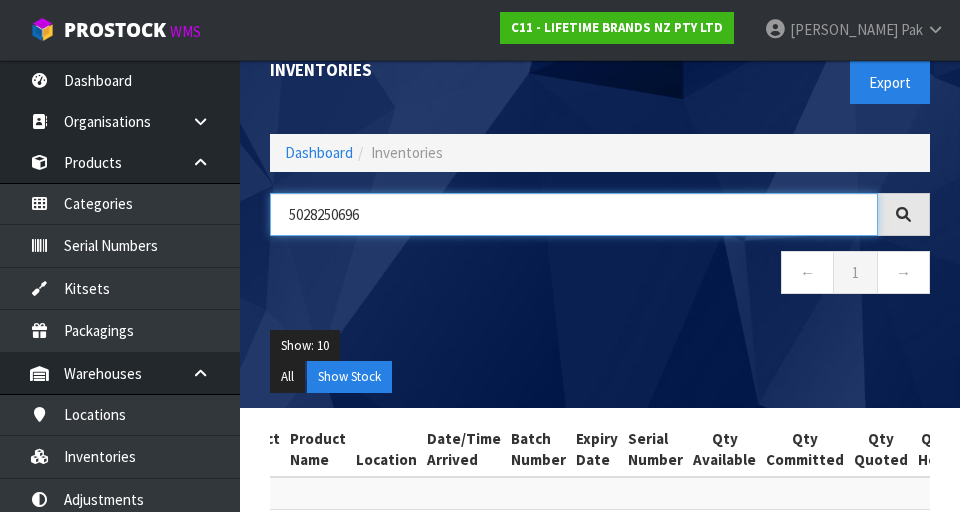 click on "5028250696" at bounding box center [574, 214] 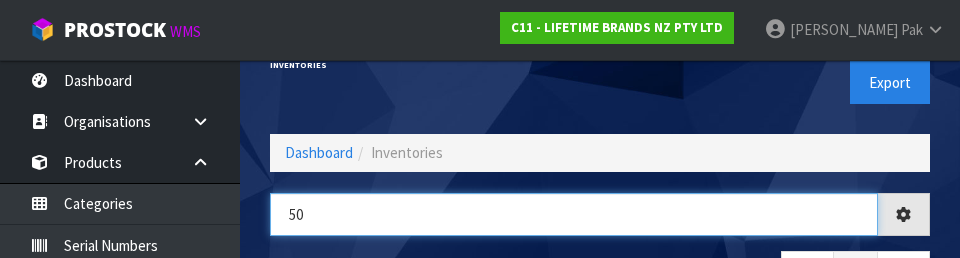 type on "5" 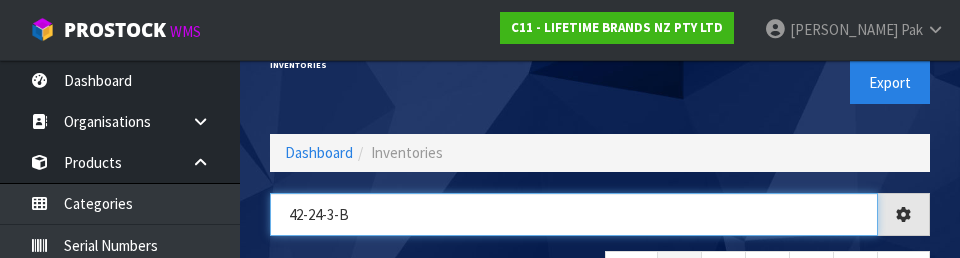 type on "42-24-3-B" 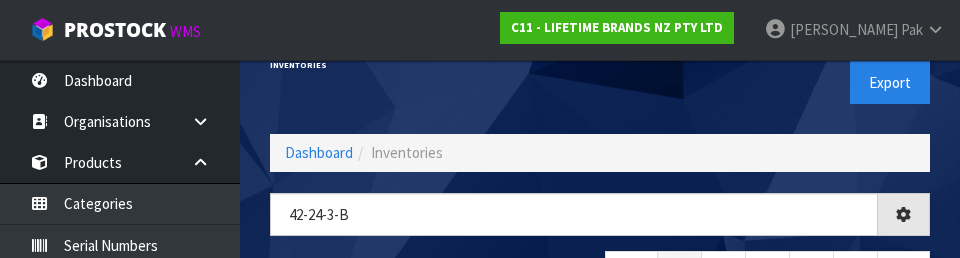 click on "Export" at bounding box center (772, 82) 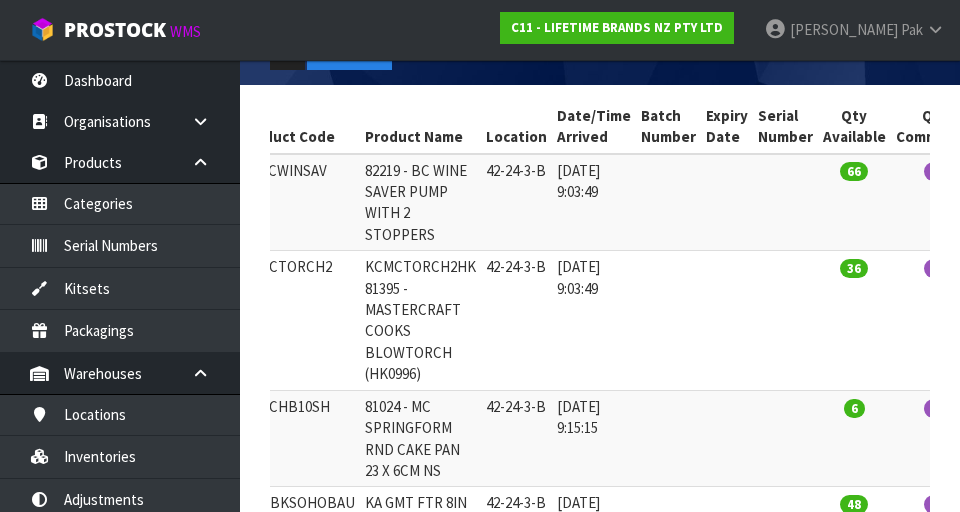 scroll, scrollTop: 359, scrollLeft: 0, axis: vertical 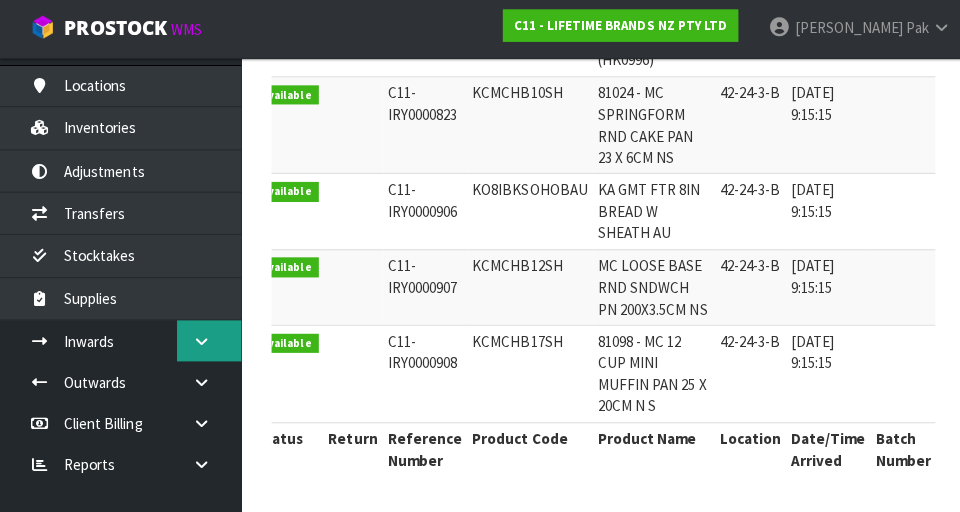 click at bounding box center (208, 341) 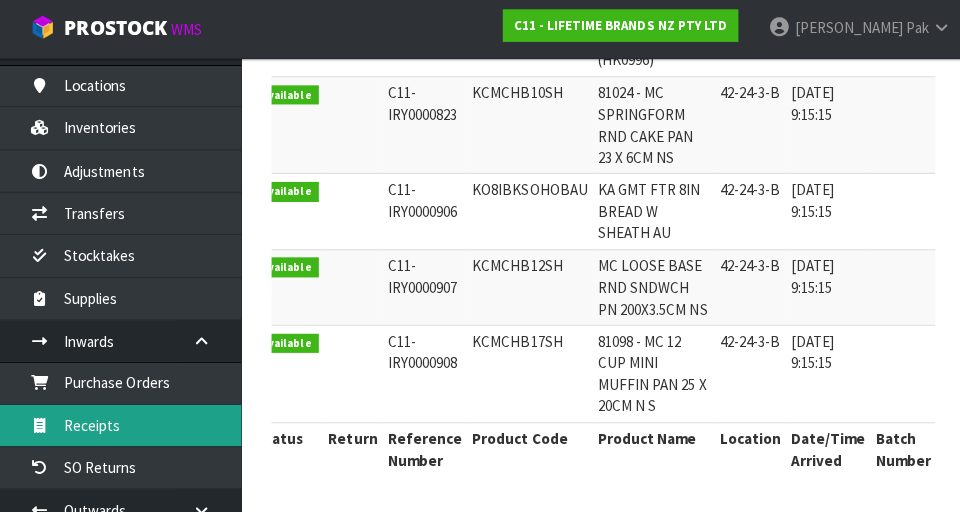 click on "Receipts" at bounding box center (120, 425) 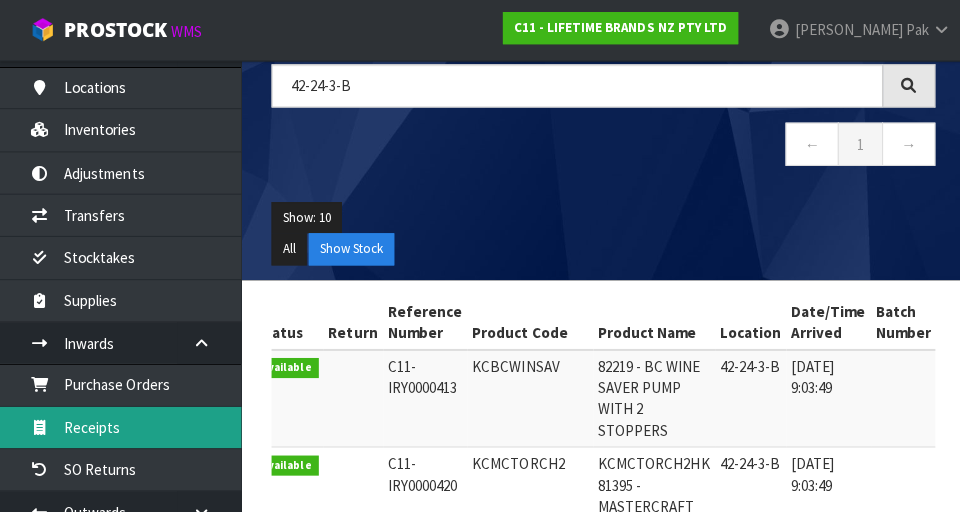 scroll, scrollTop: 0, scrollLeft: 0, axis: both 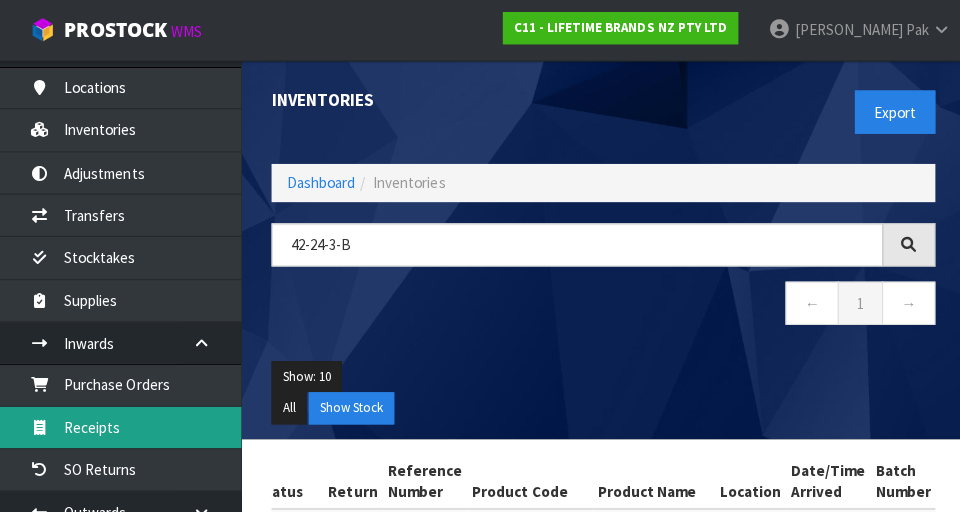 click on "Receipts" at bounding box center [120, 425] 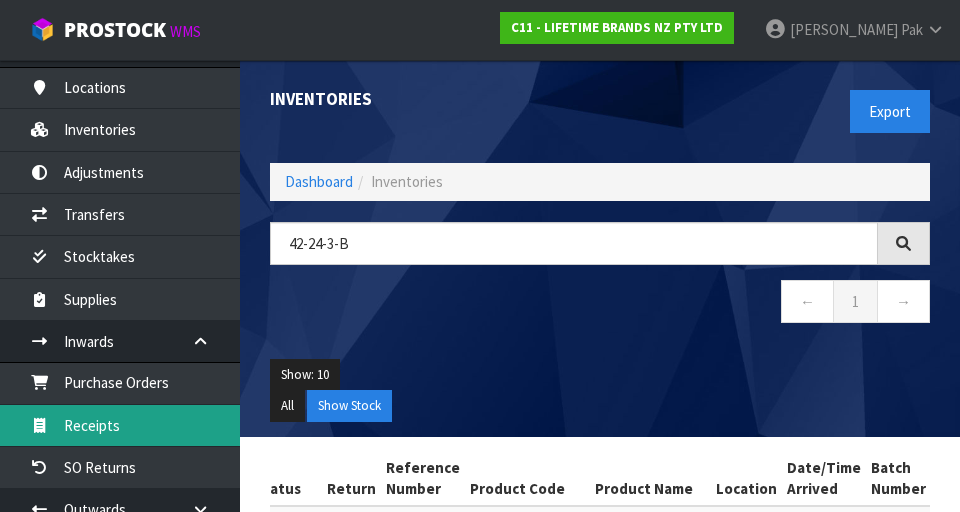 scroll, scrollTop: 10, scrollLeft: 0, axis: vertical 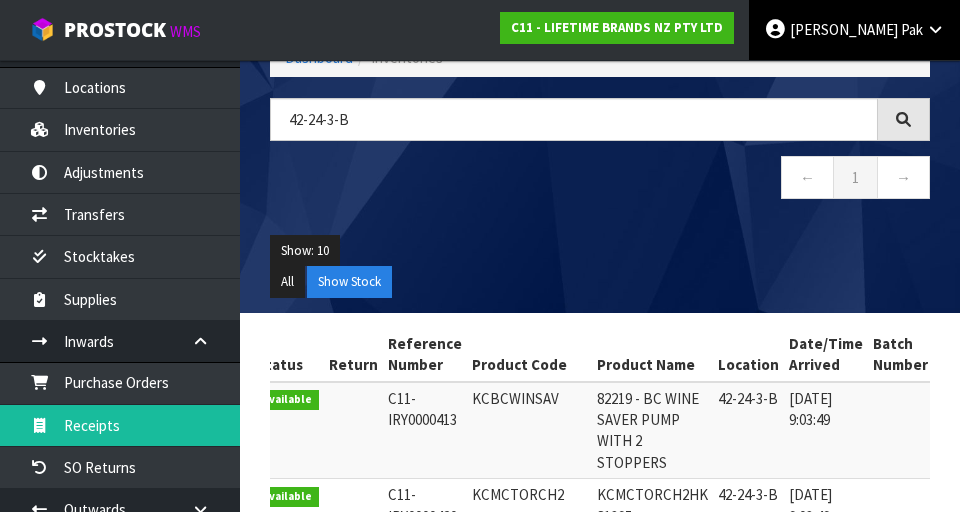 click on "Svetlana   Pak" at bounding box center [854, 30] 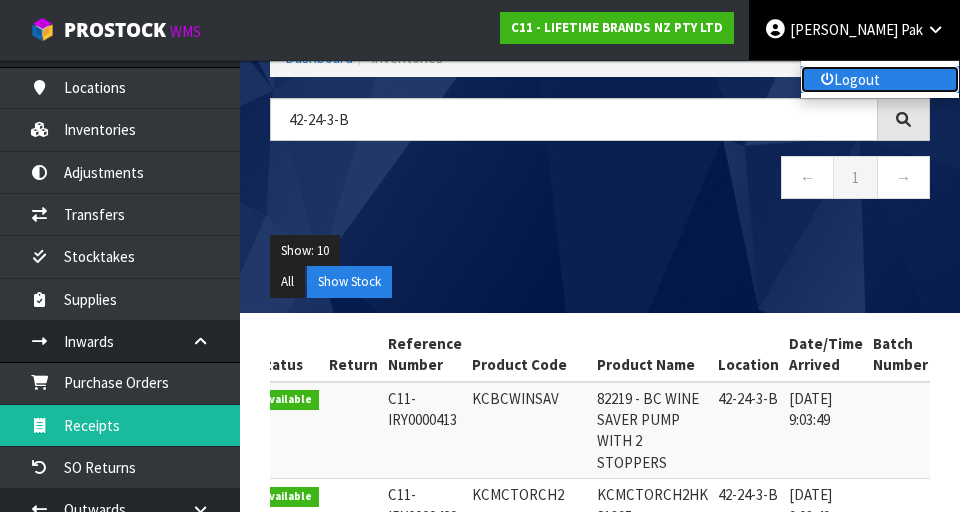 click on "Logout" at bounding box center [880, 79] 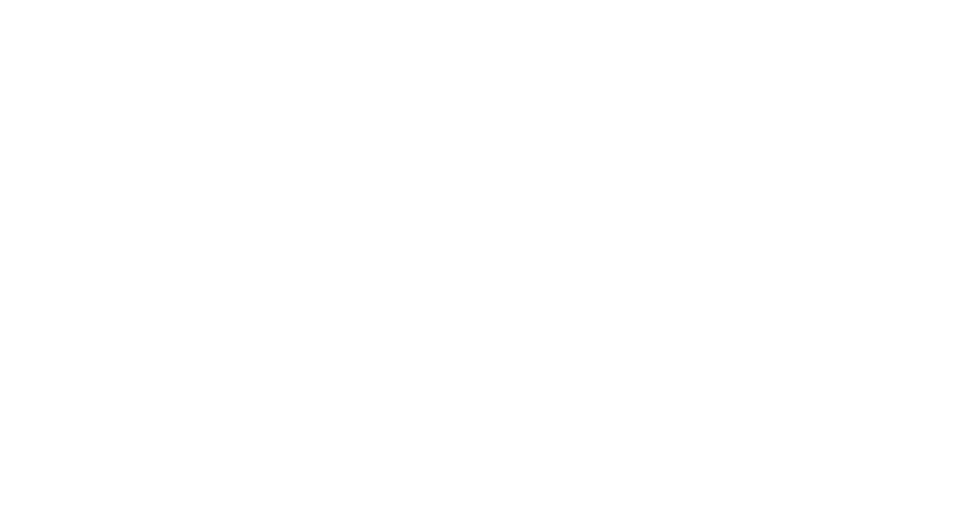 scroll, scrollTop: 0, scrollLeft: 0, axis: both 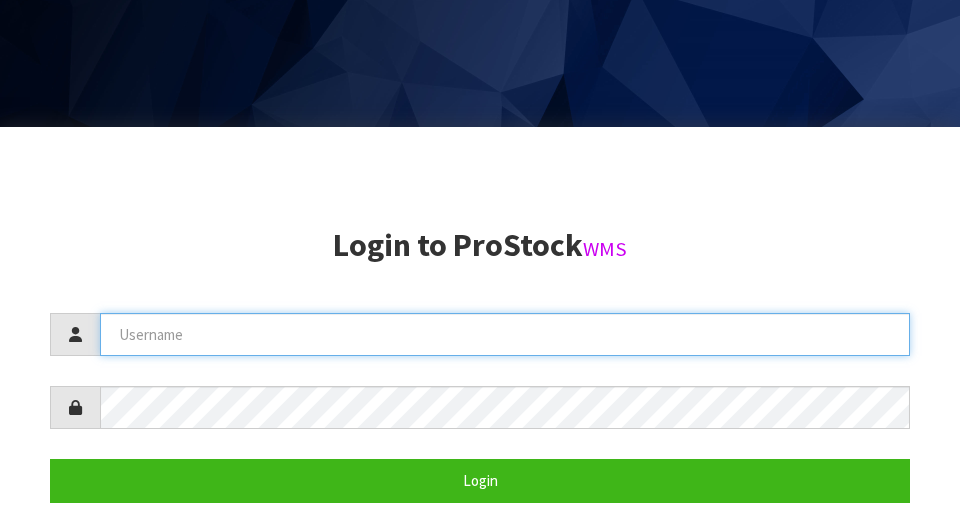 click at bounding box center [505, 334] 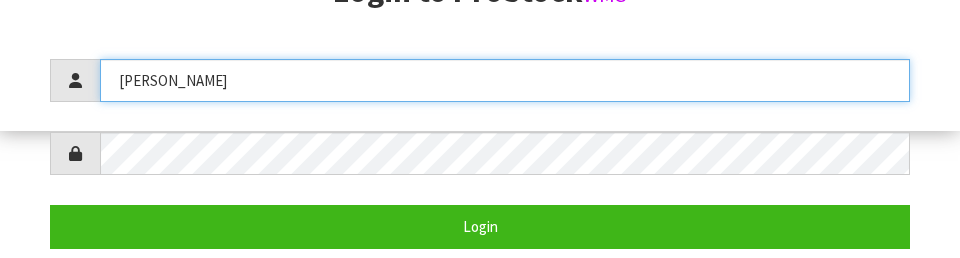 type on "[PERSON_NAME]" 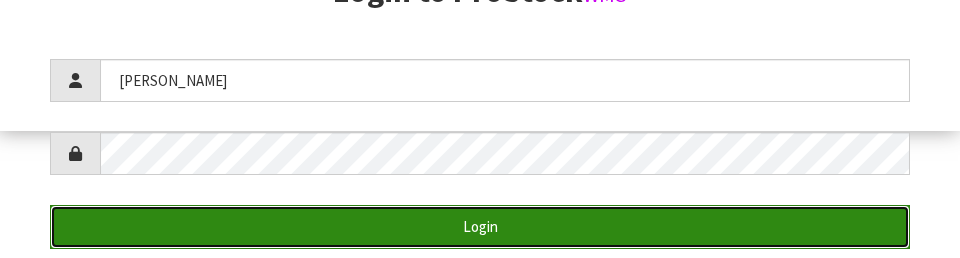 click on "Login" at bounding box center [480, 226] 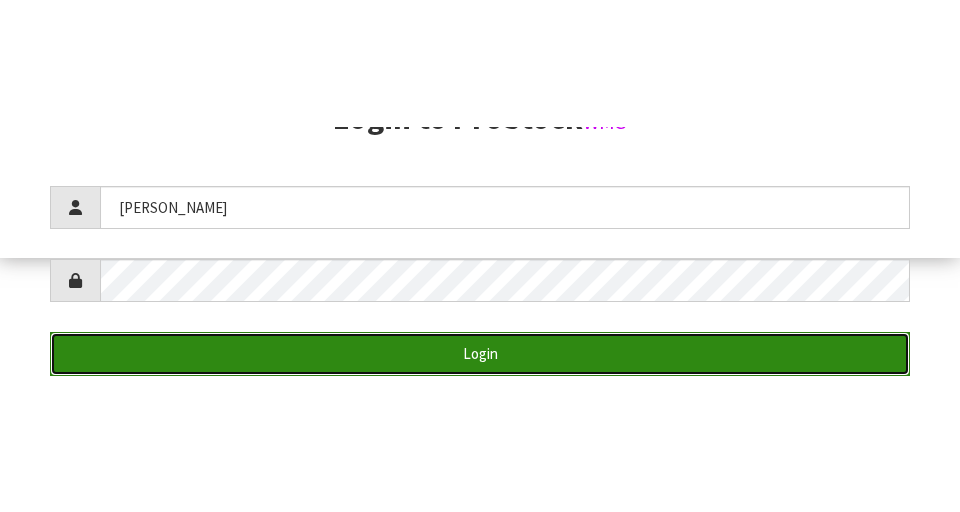 scroll, scrollTop: 512, scrollLeft: 0, axis: vertical 